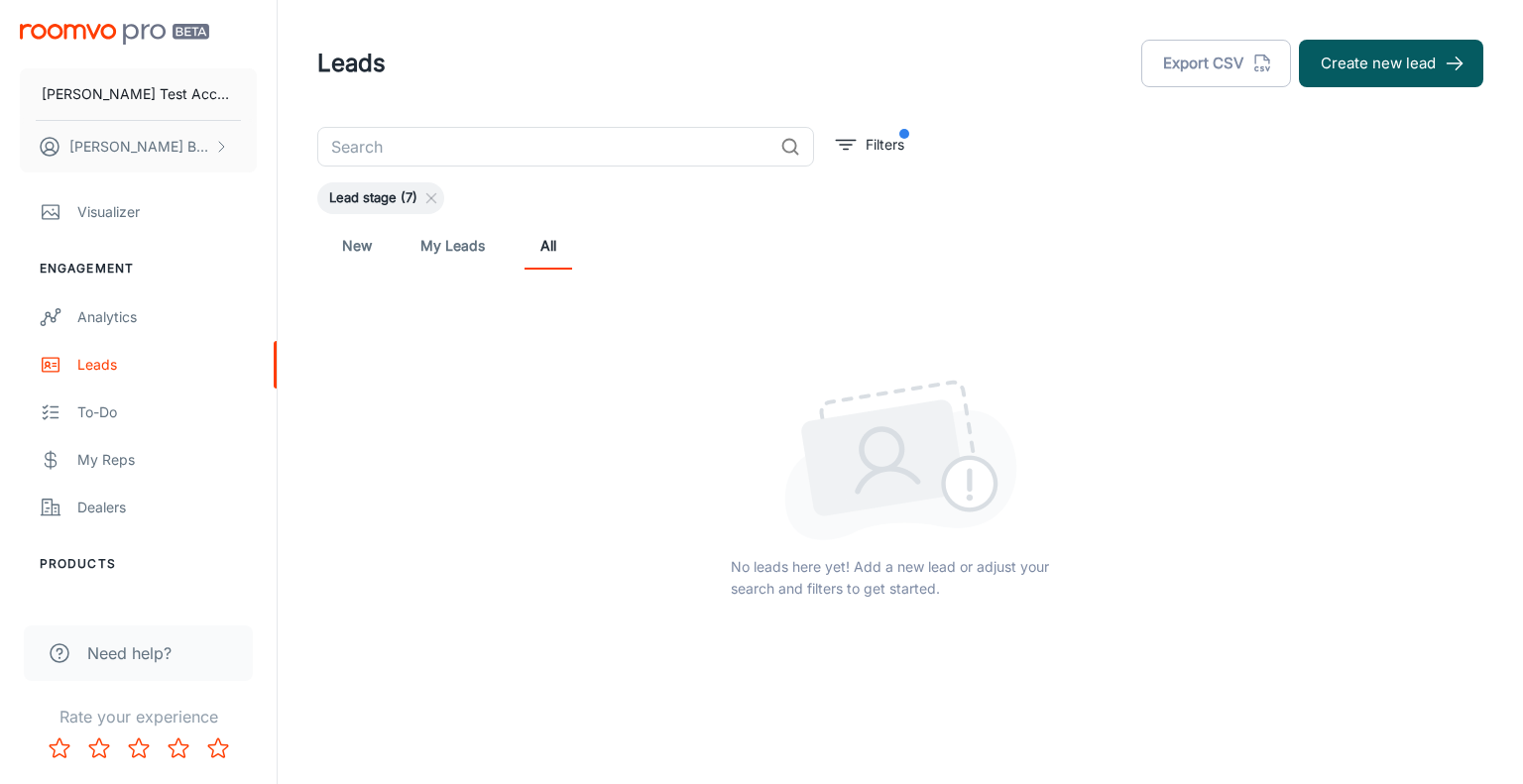 scroll, scrollTop: 0, scrollLeft: 0, axis: both 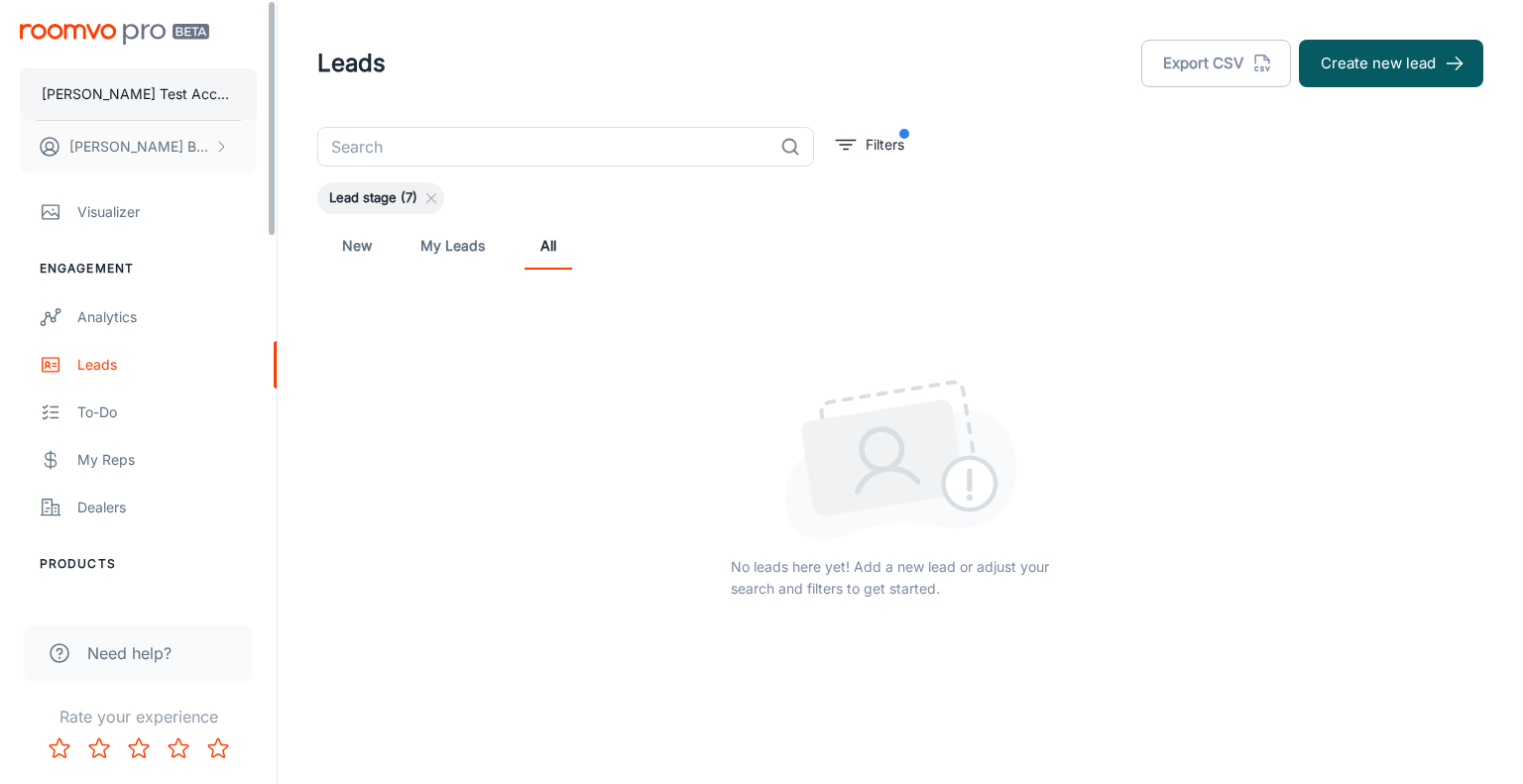 click on "[PERSON_NAME] Test Account" at bounding box center [138, 94] 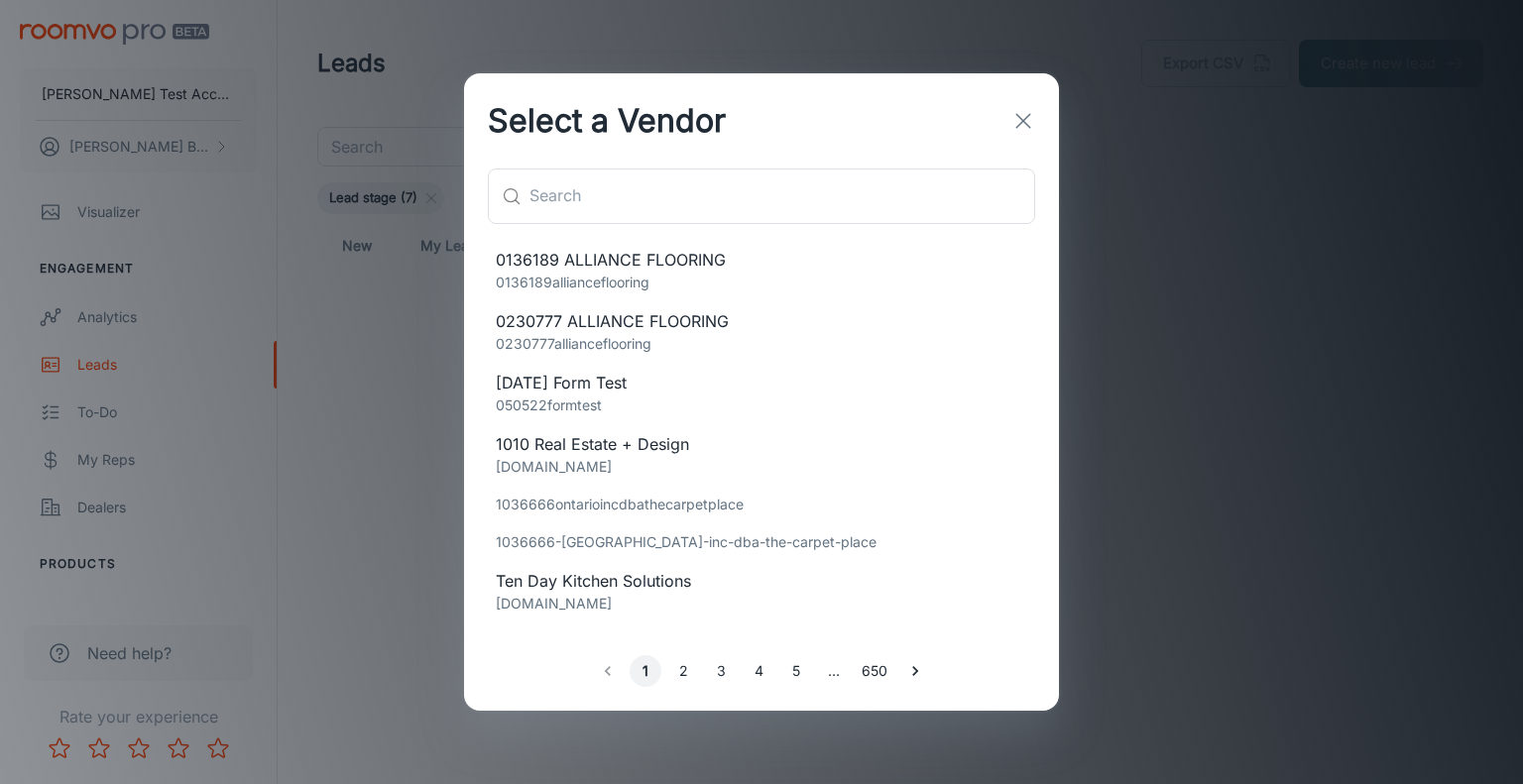 click on "Select a Vendor" at bounding box center (607, 121) 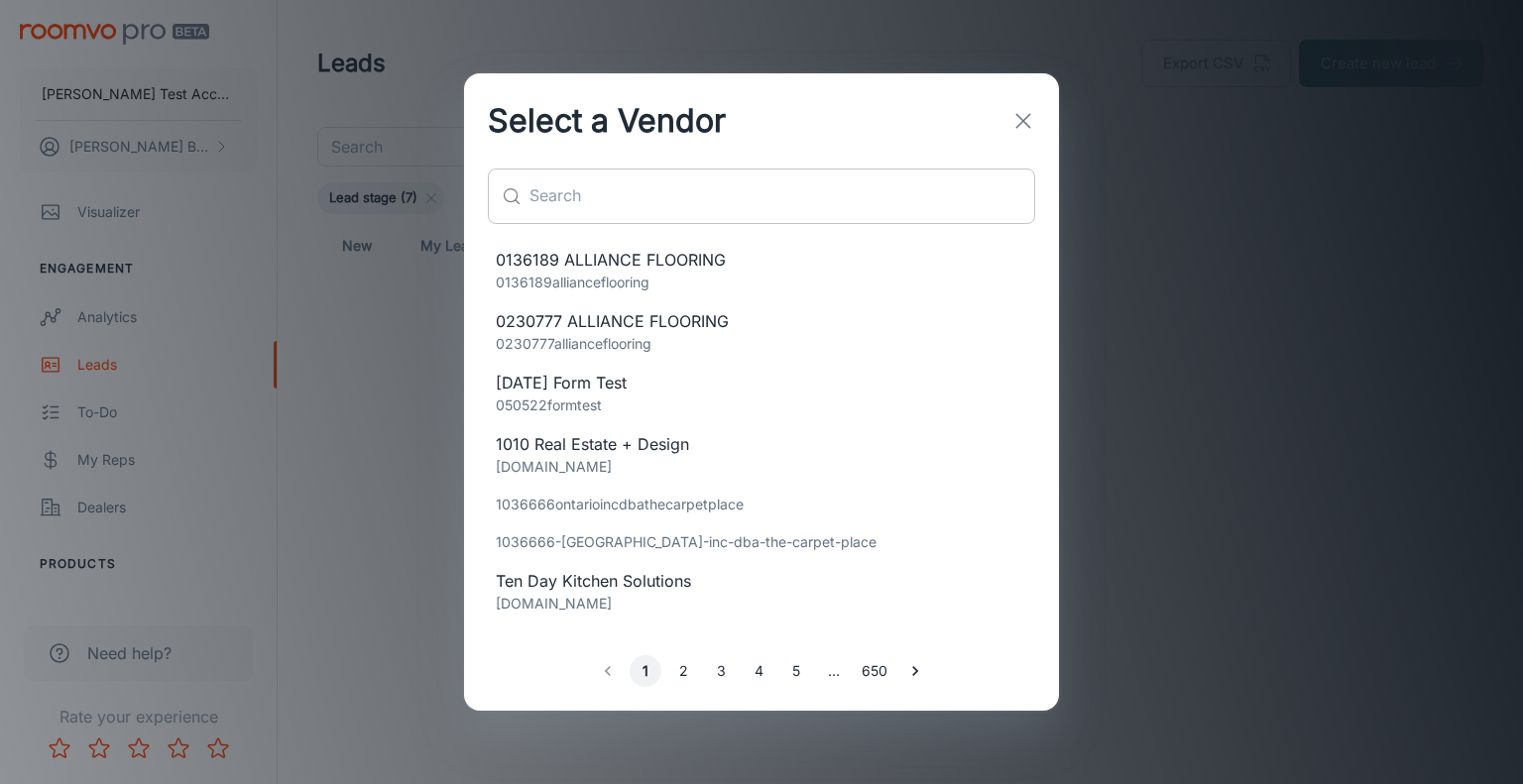click at bounding box center [782, 196] 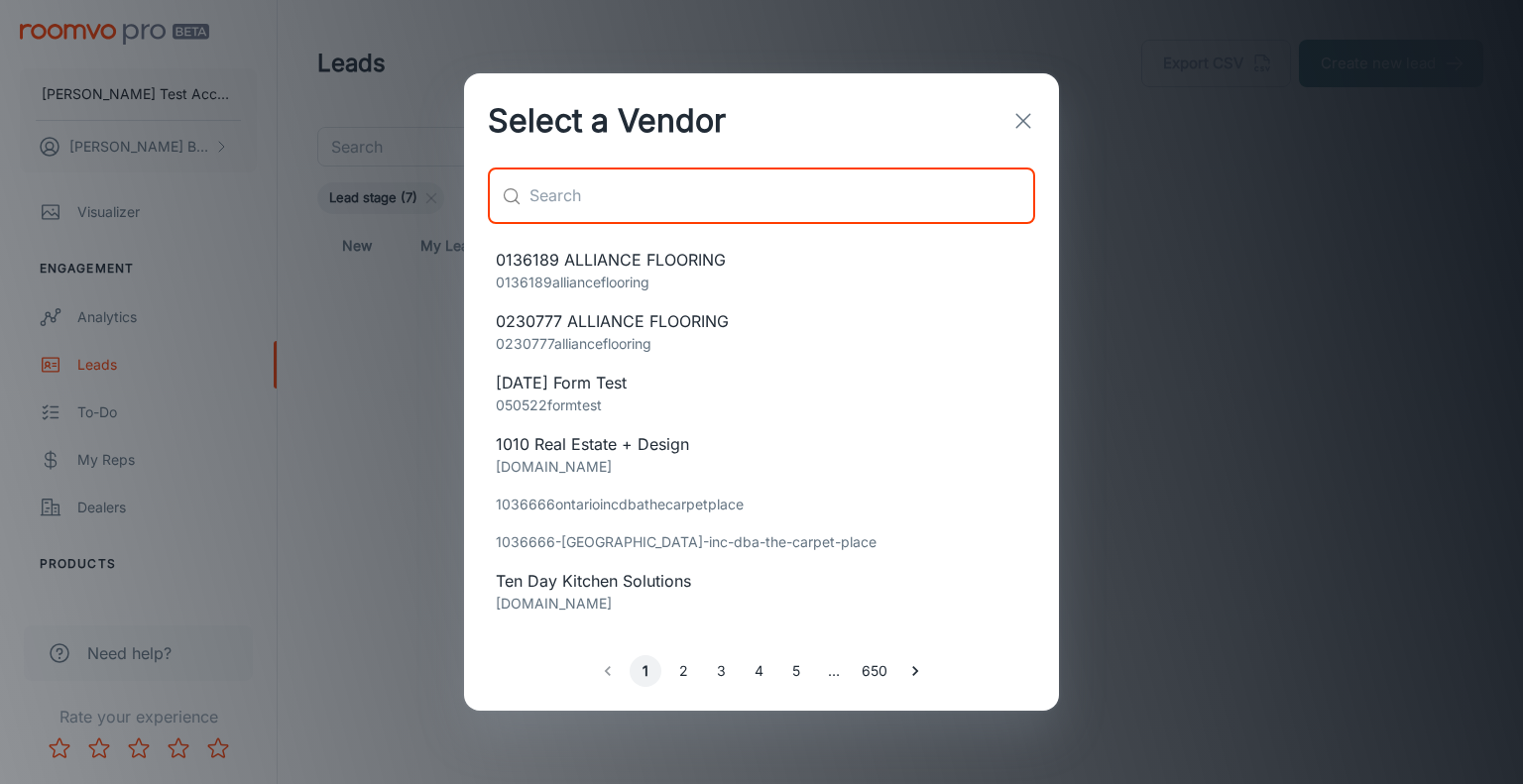 paste on "shadowwoodflooring" 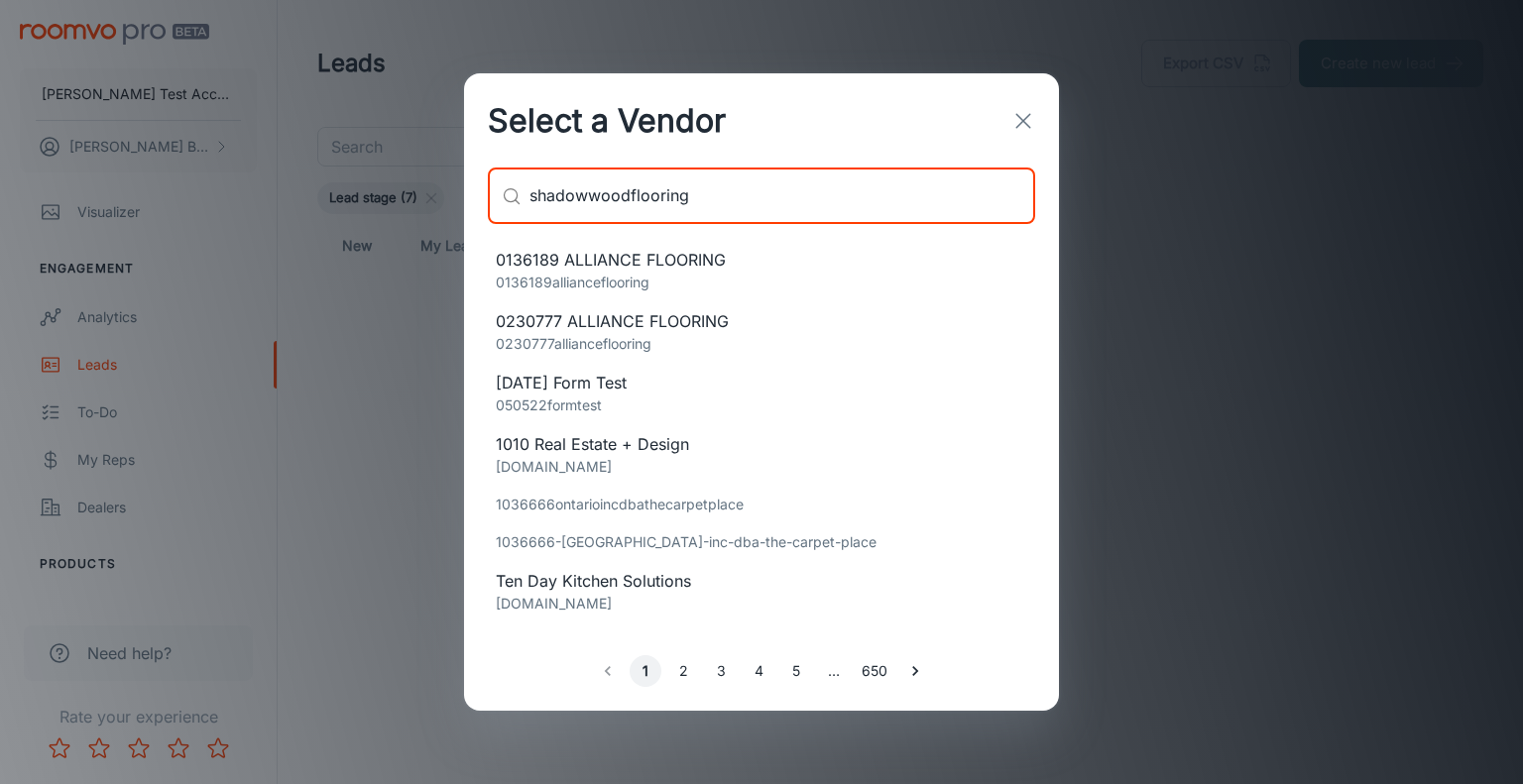type on "shadowwoodflooring" 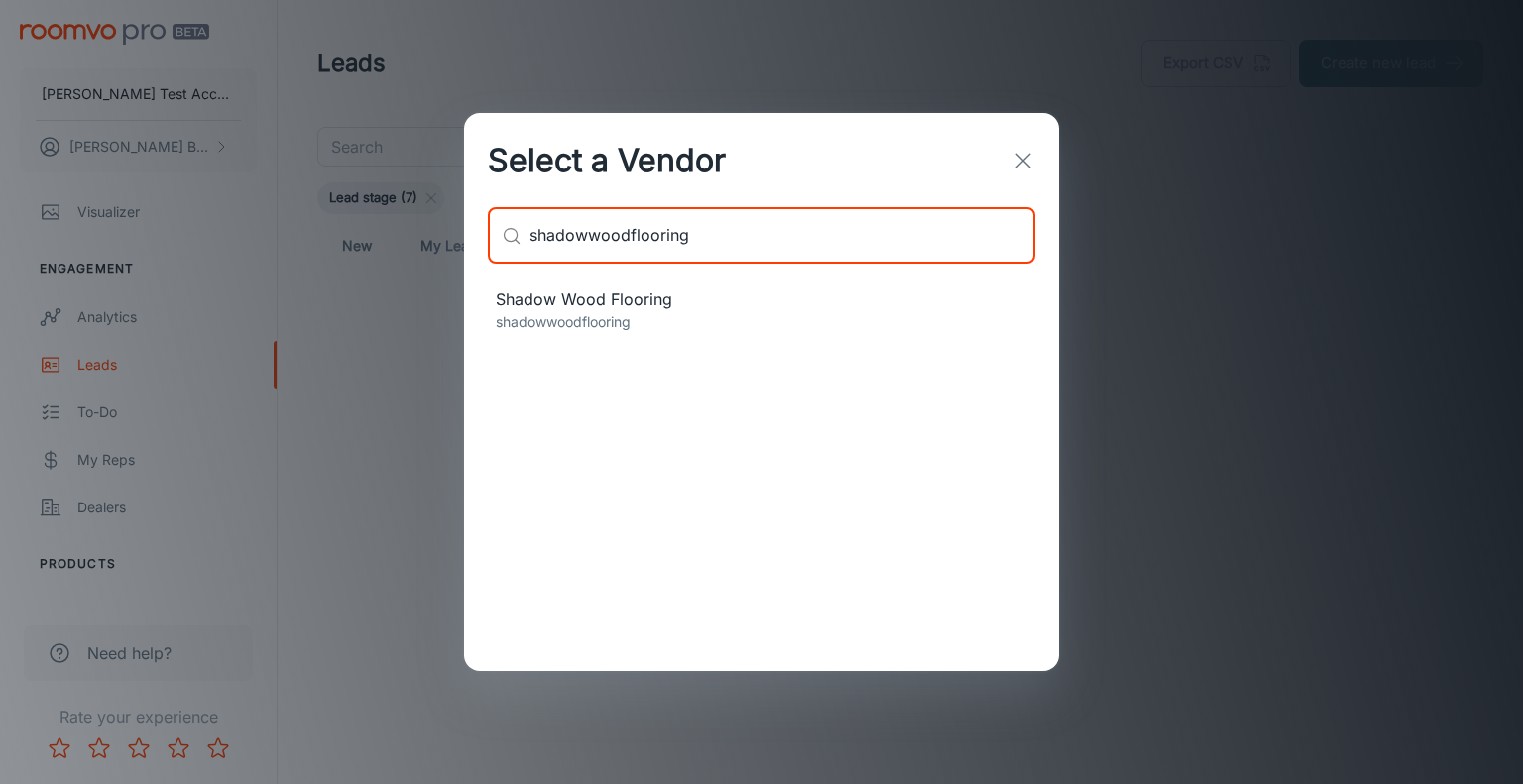 click on "Shadow Wood Flooring" at bounding box center [762, 299] 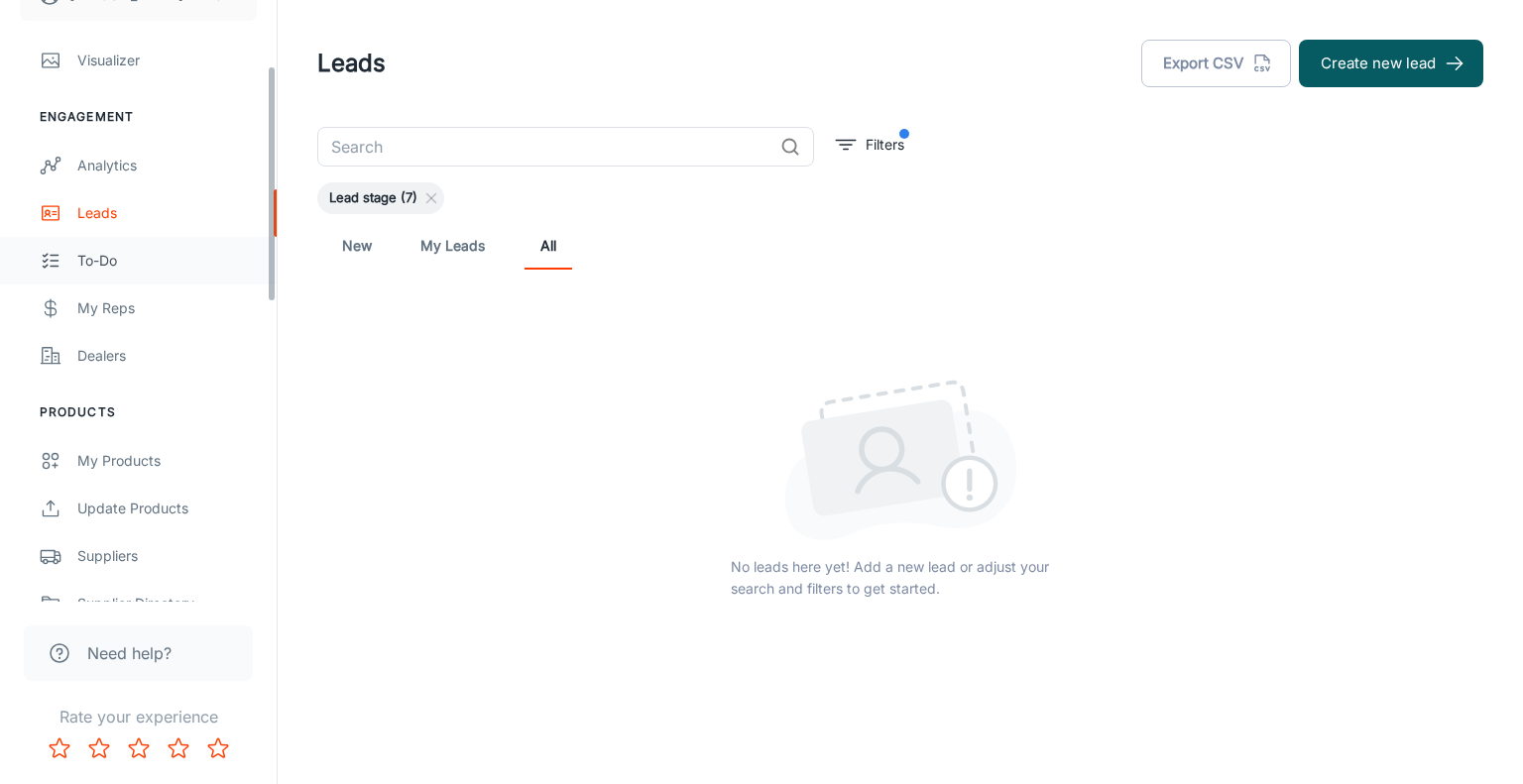 scroll, scrollTop: 191, scrollLeft: 0, axis: vertical 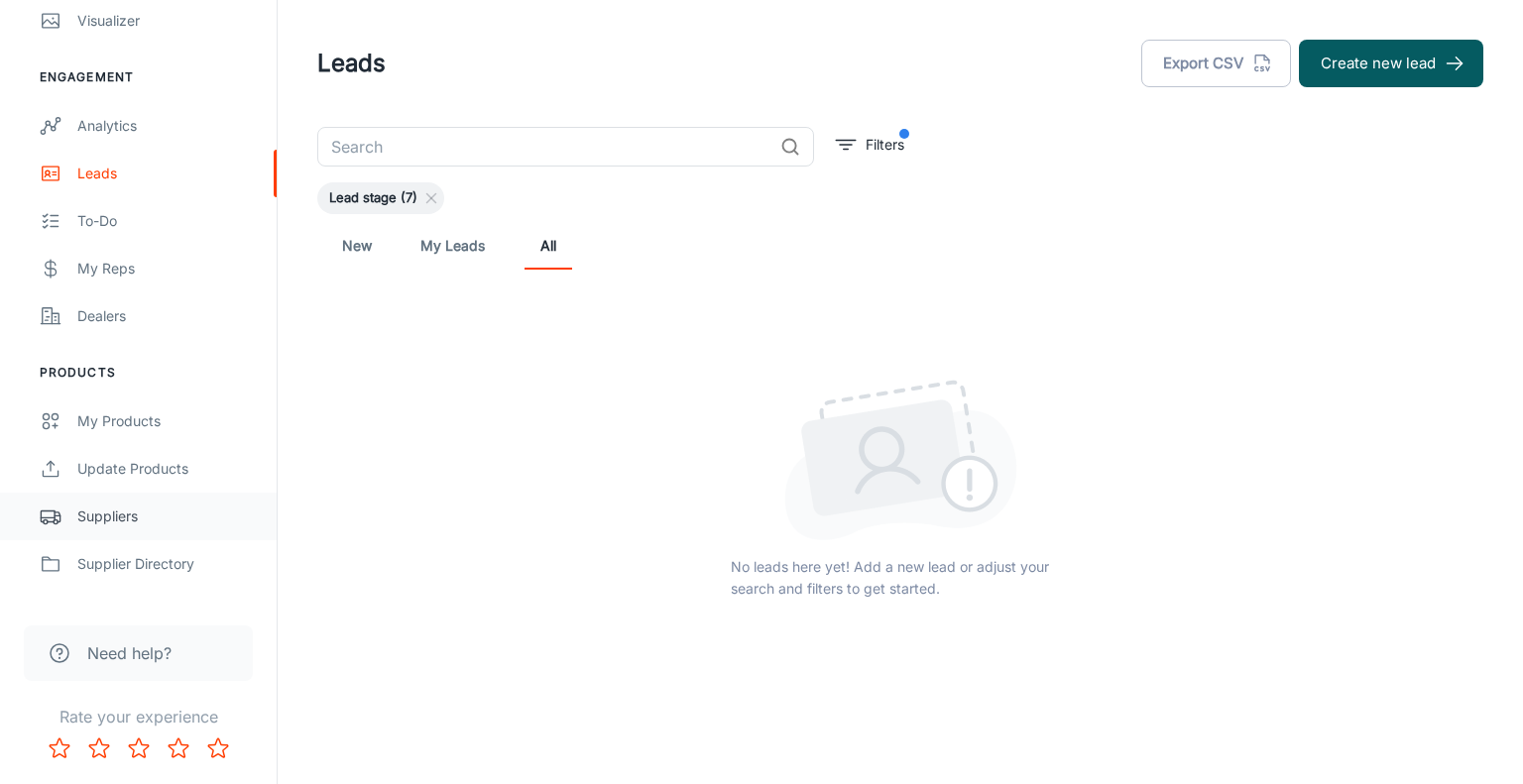 click on "Suppliers" at bounding box center [167, 516] 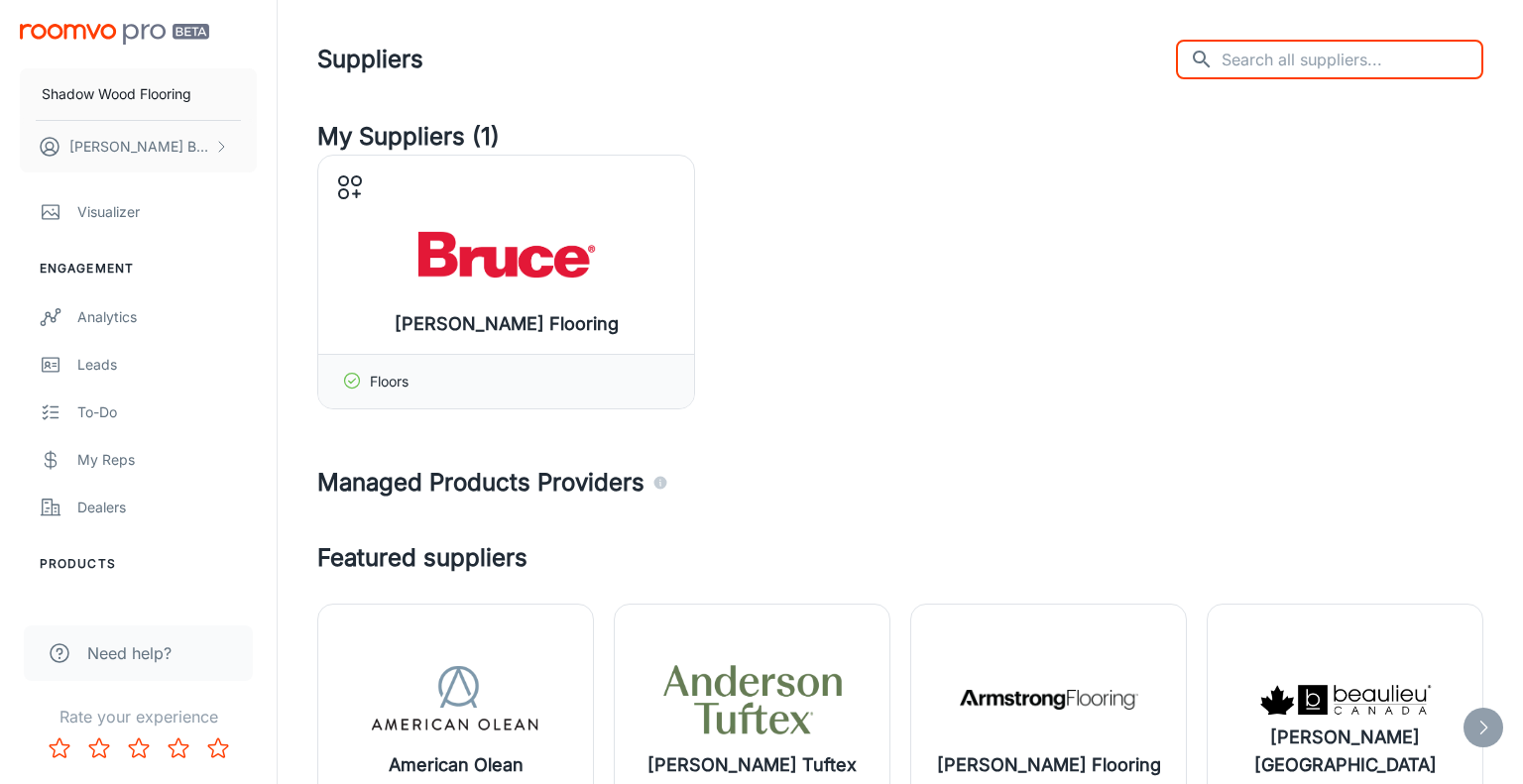 click at bounding box center (1352, 59) 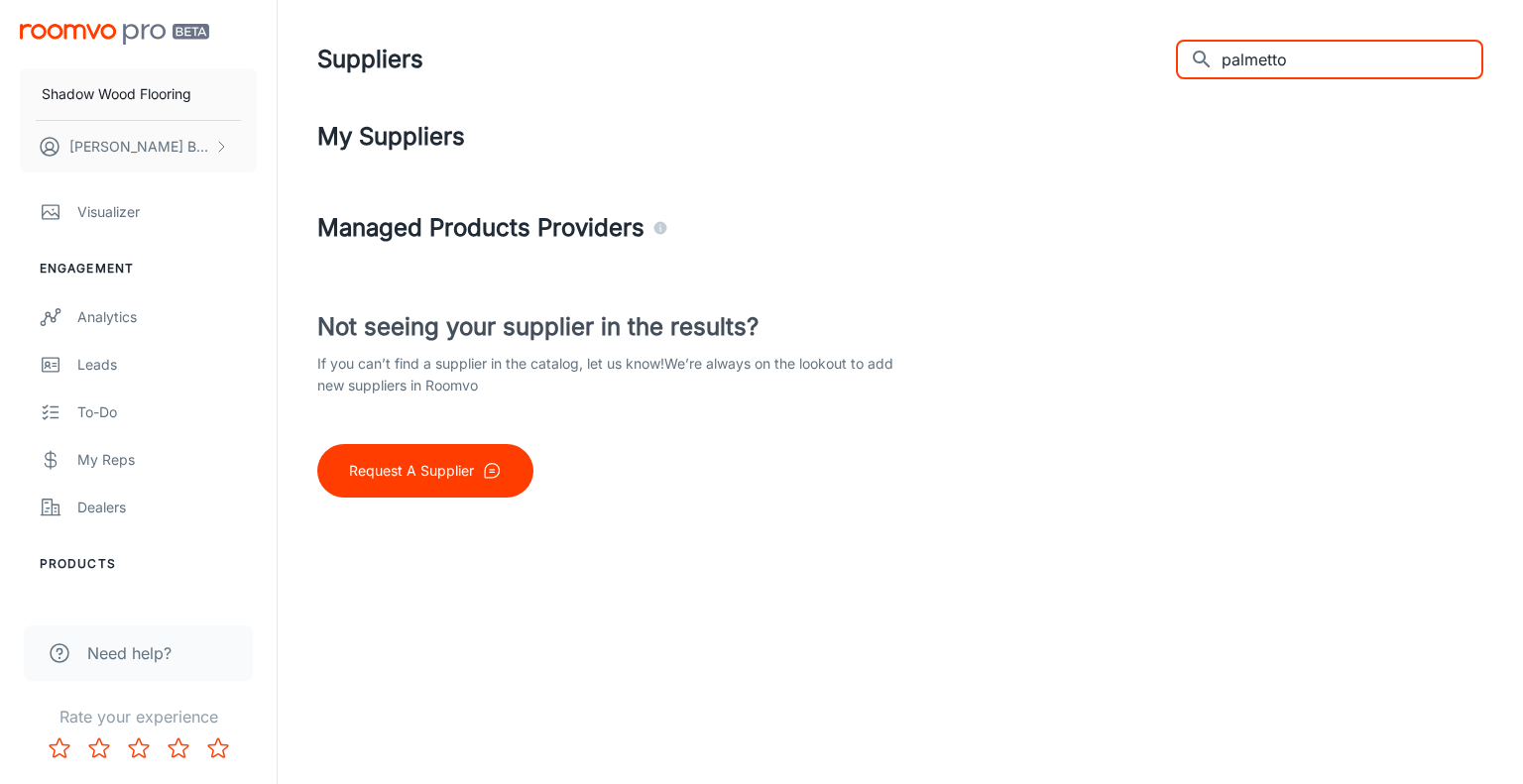 click on "palmetto" at bounding box center (1352, 59) 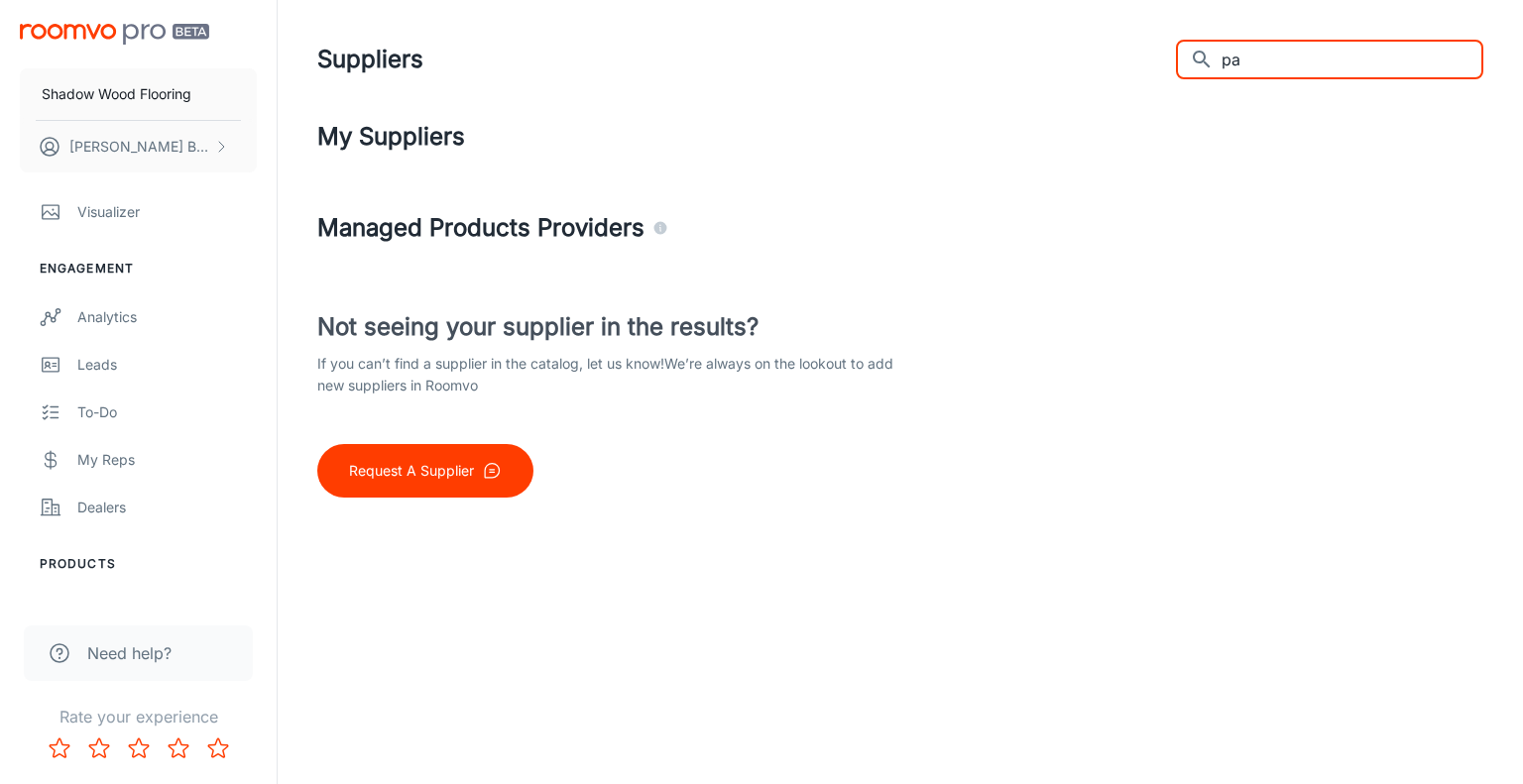 type on "p" 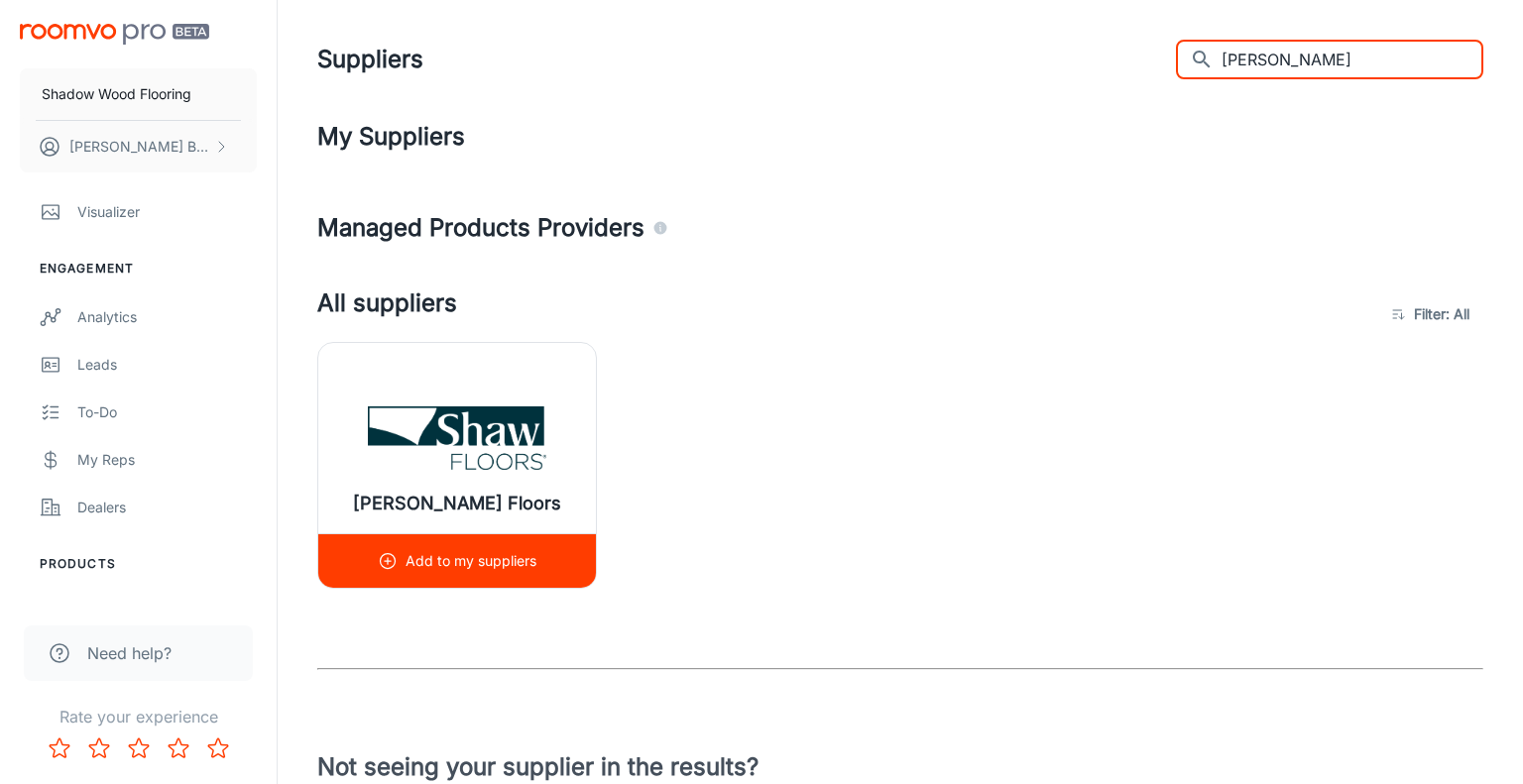 type on "[PERSON_NAME]" 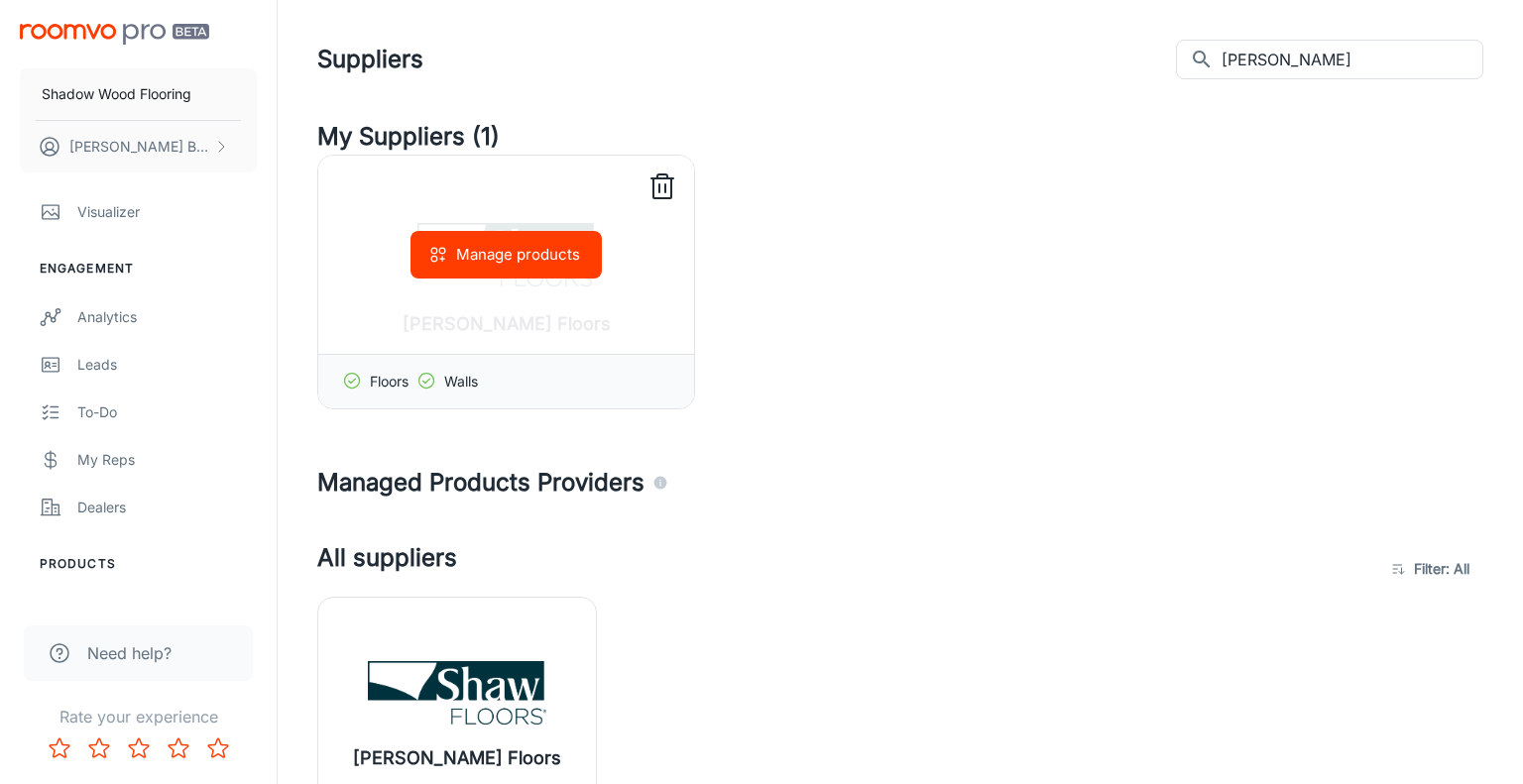 click on "Manage products" at bounding box center (506, 255) 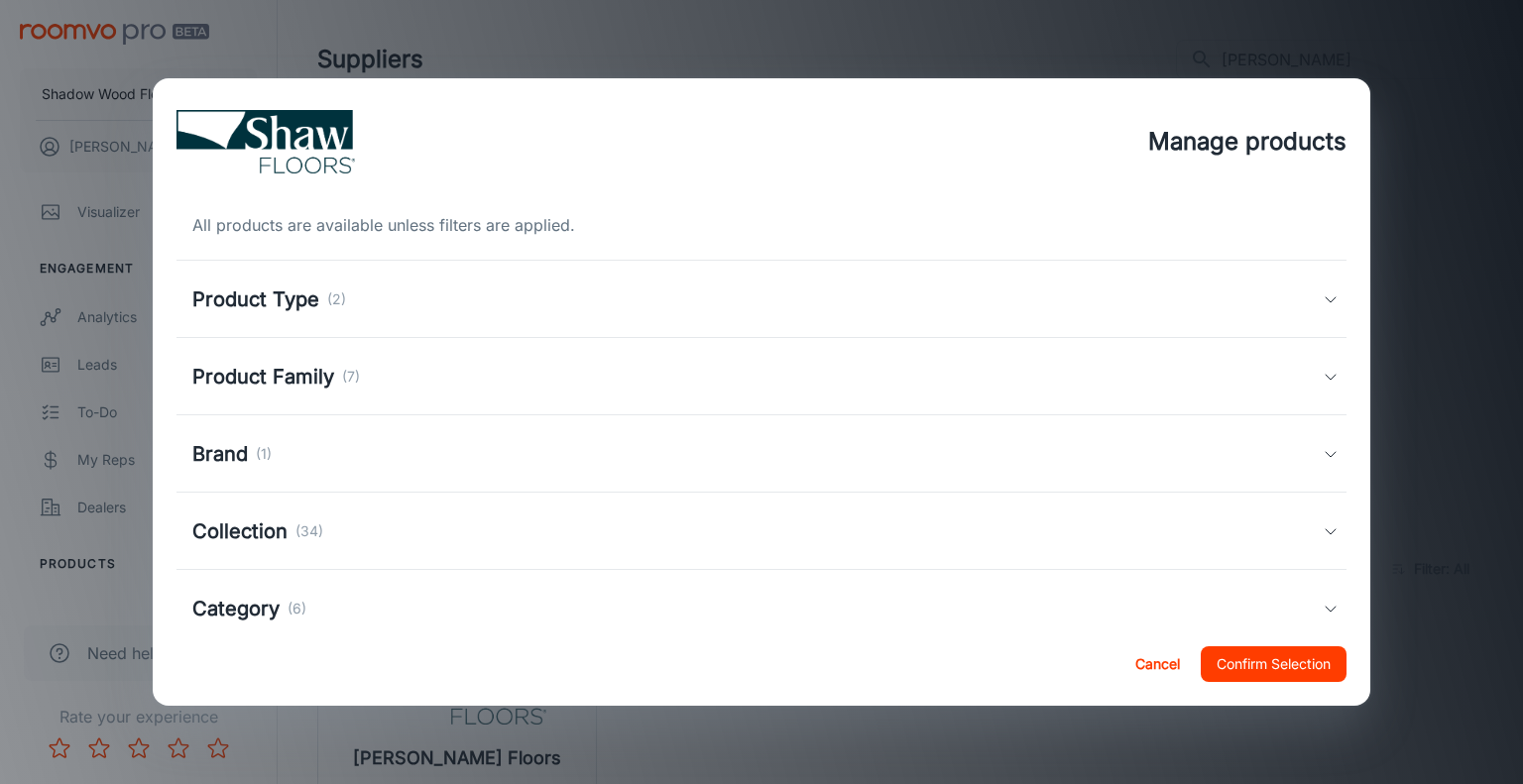 click on "Product Type (2)" at bounding box center (758, 299) 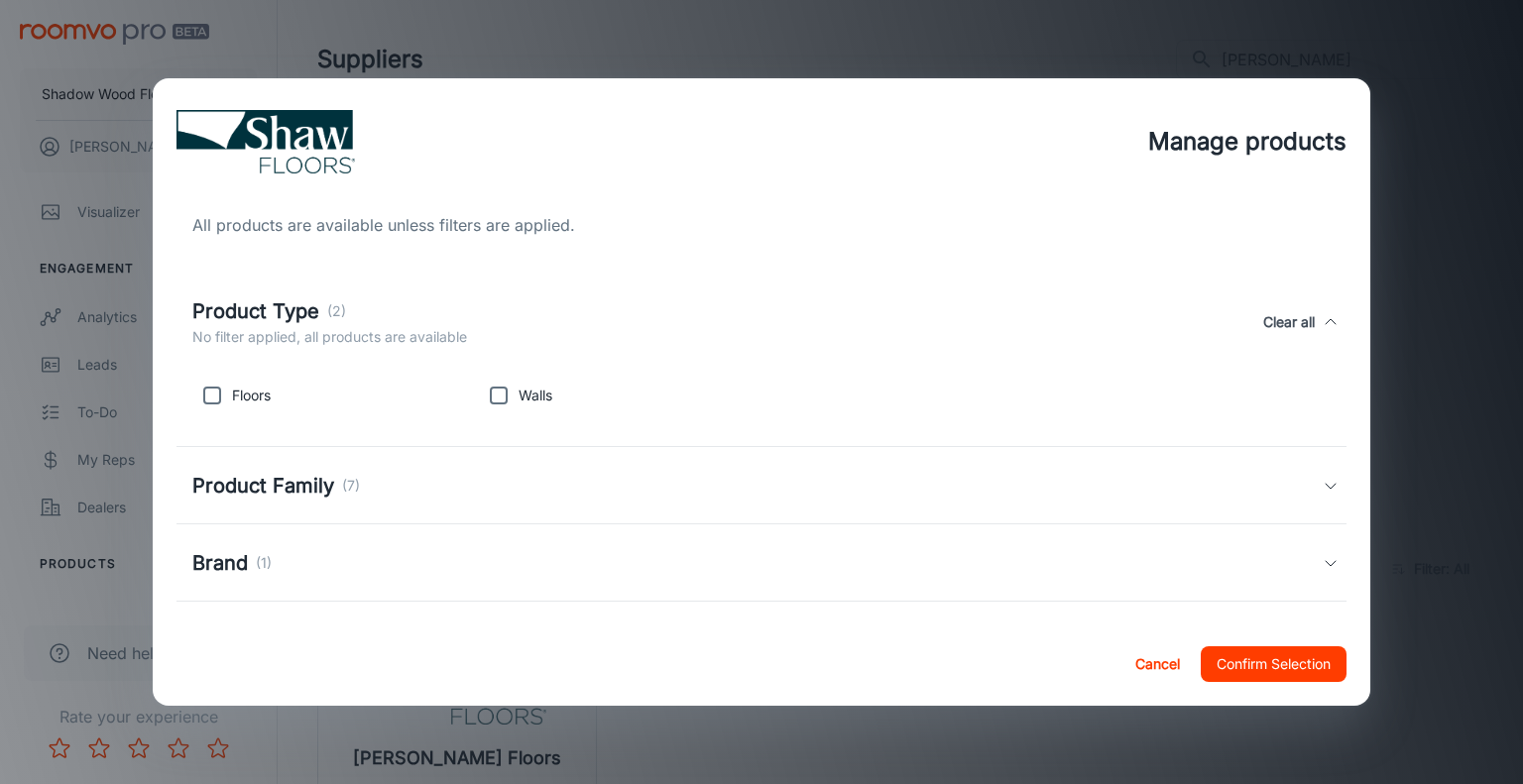 click on "Product Type (2) No filter applied, all products are available Clear all" at bounding box center [762, 322] 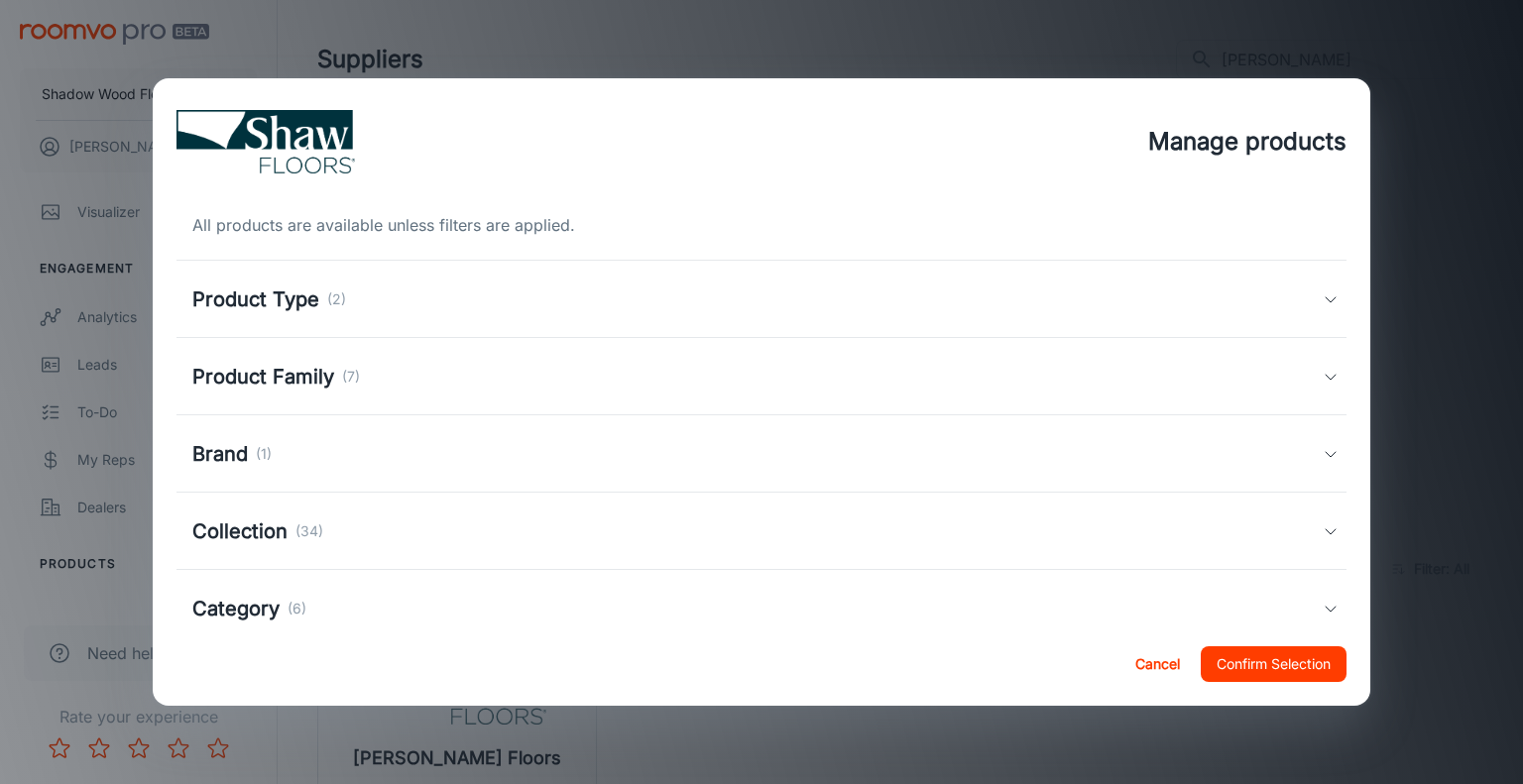 click on "Product Type (2)" at bounding box center [758, 299] 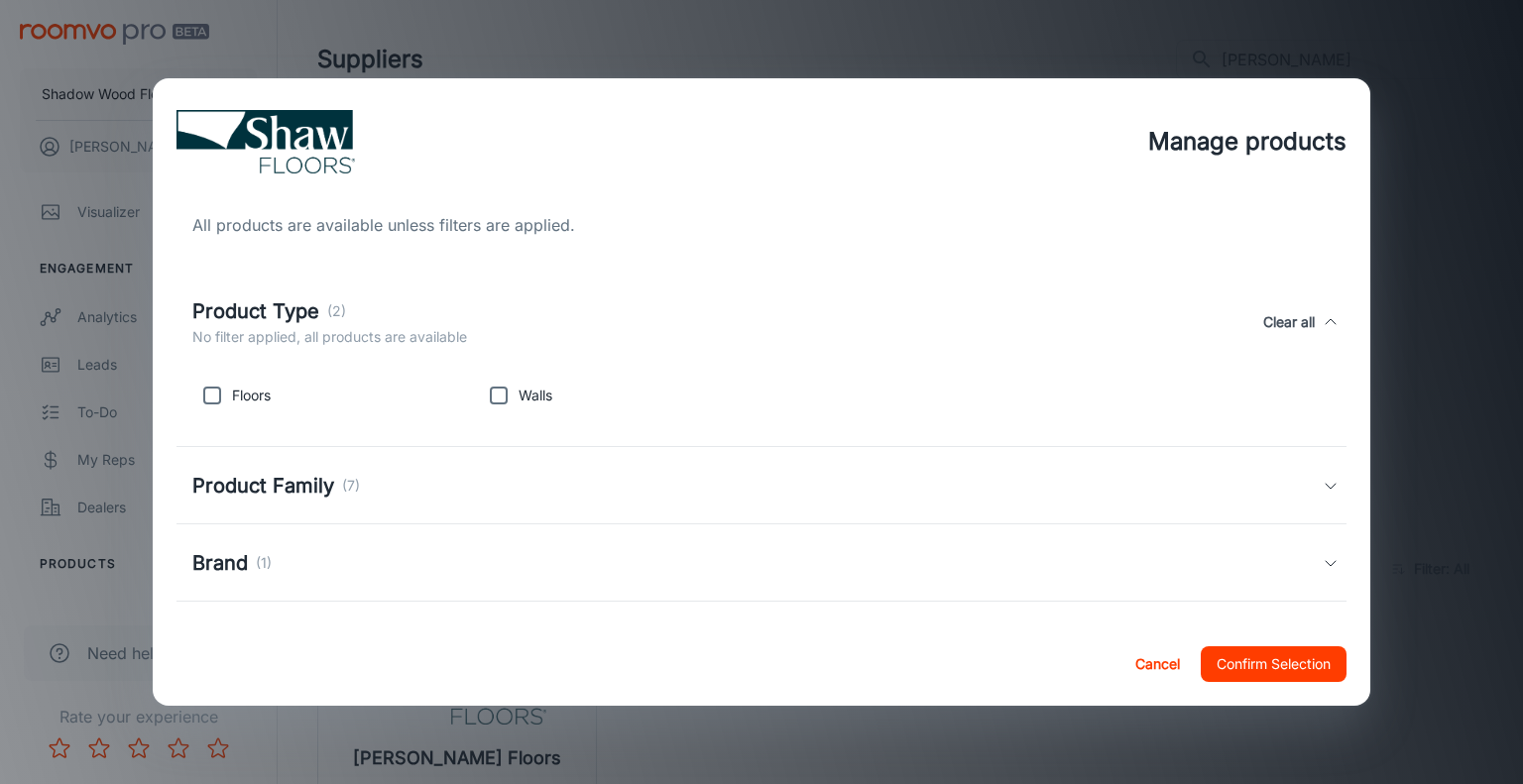 click at bounding box center [212, 395] 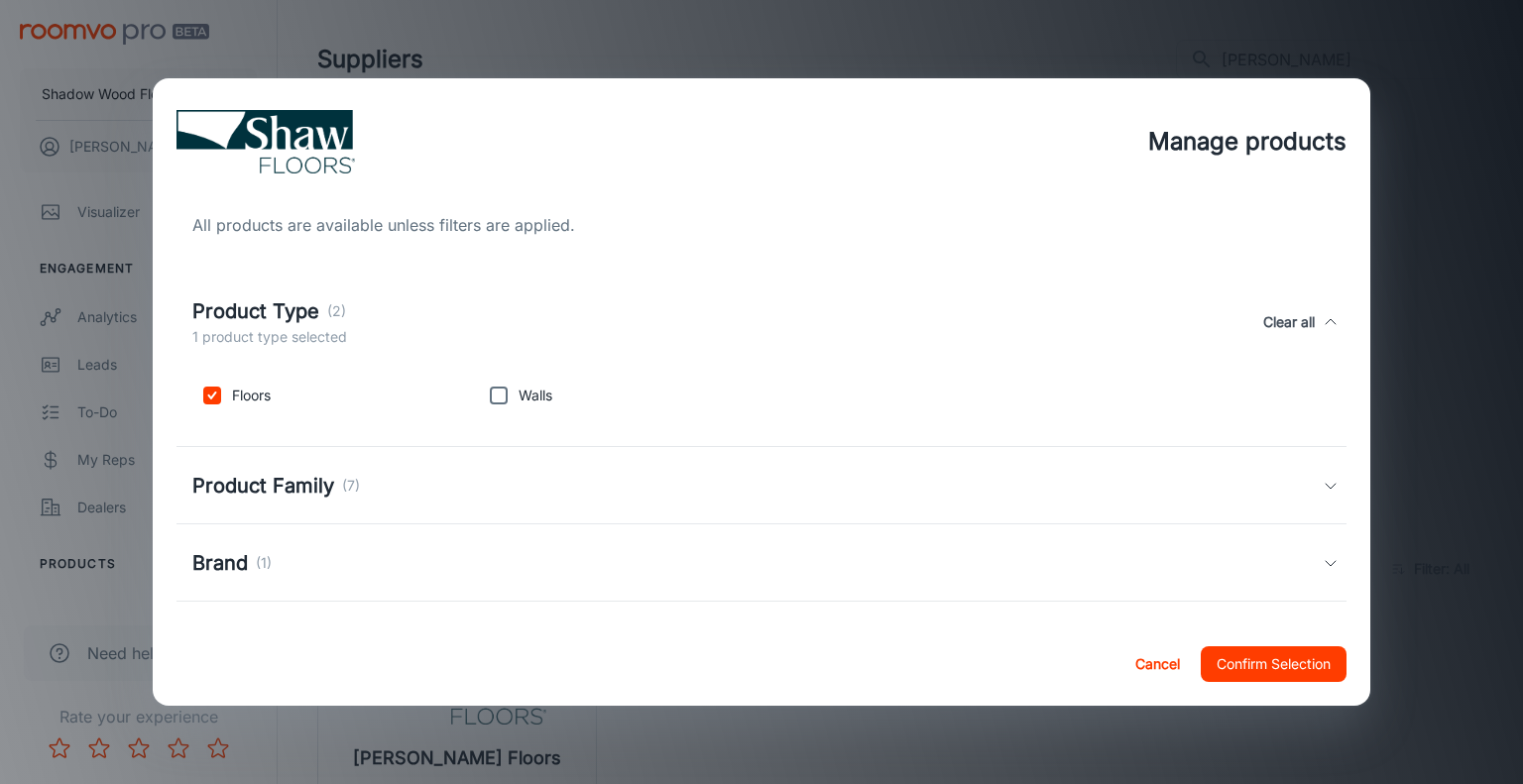 click on "Product Type (2) 1 product type selected Clear all" at bounding box center [758, 322] 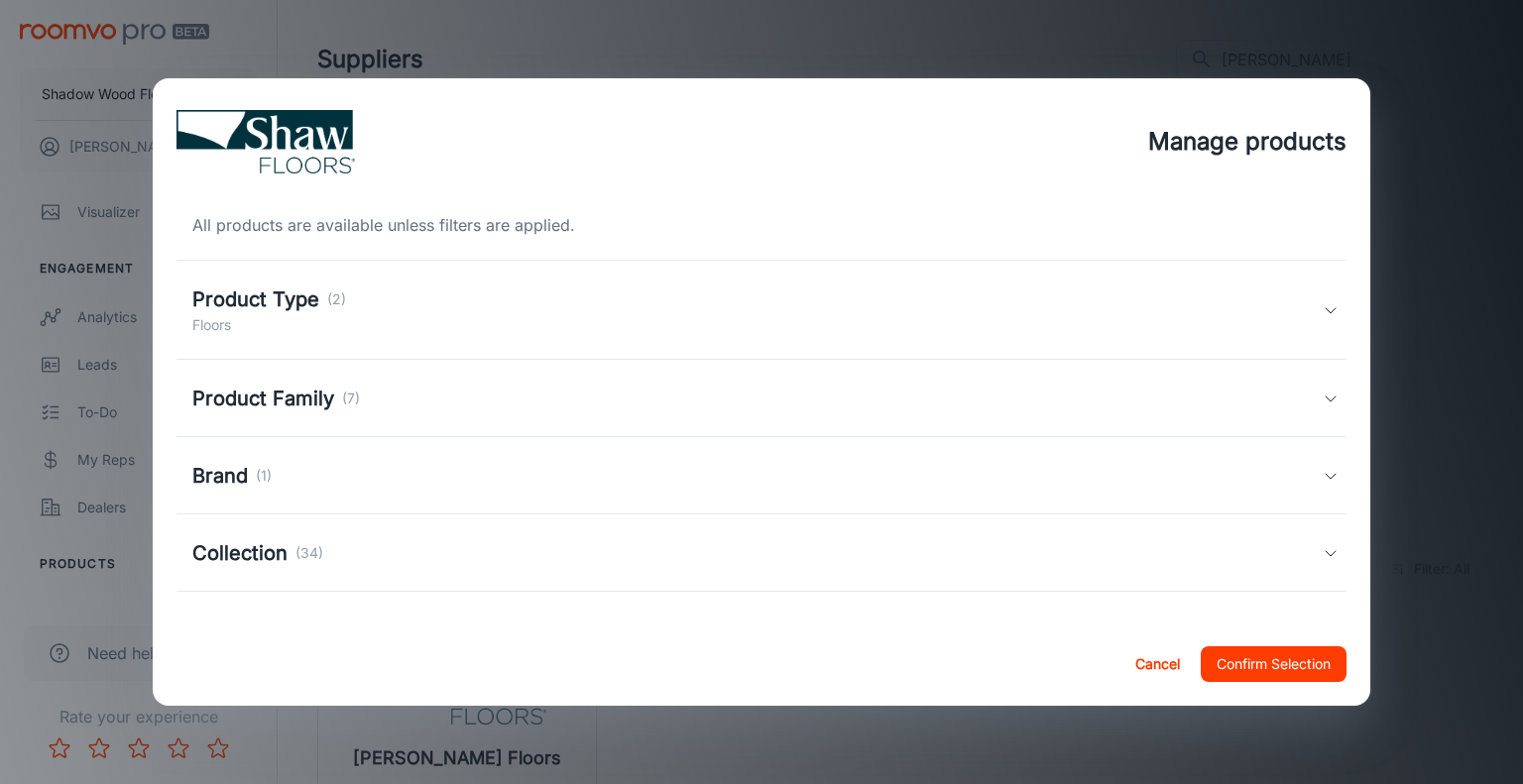 click on "Product Family (7)" at bounding box center [758, 398] 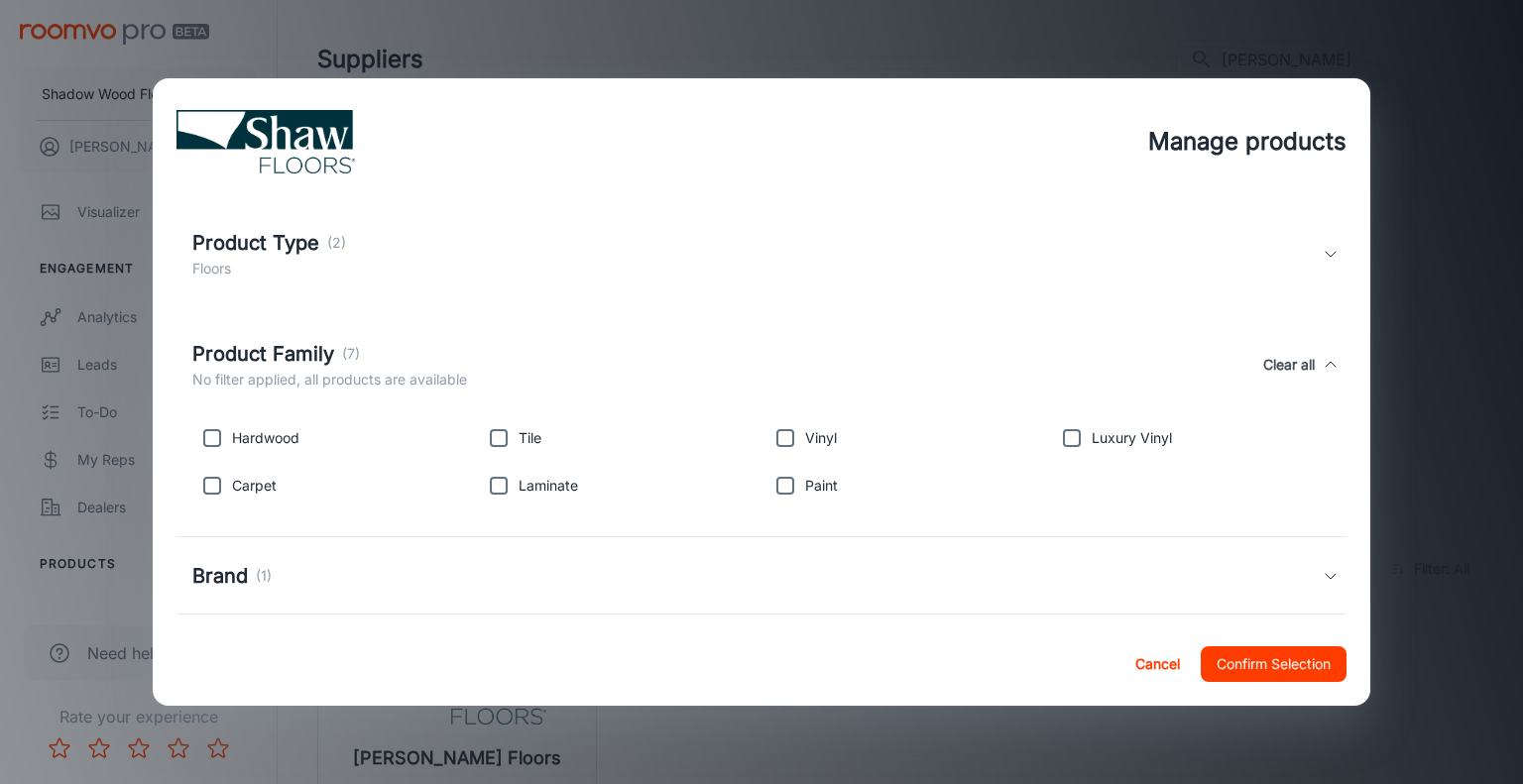 click on "Product Family (7) No filter applied, all products are available Clear all" at bounding box center (758, 365) 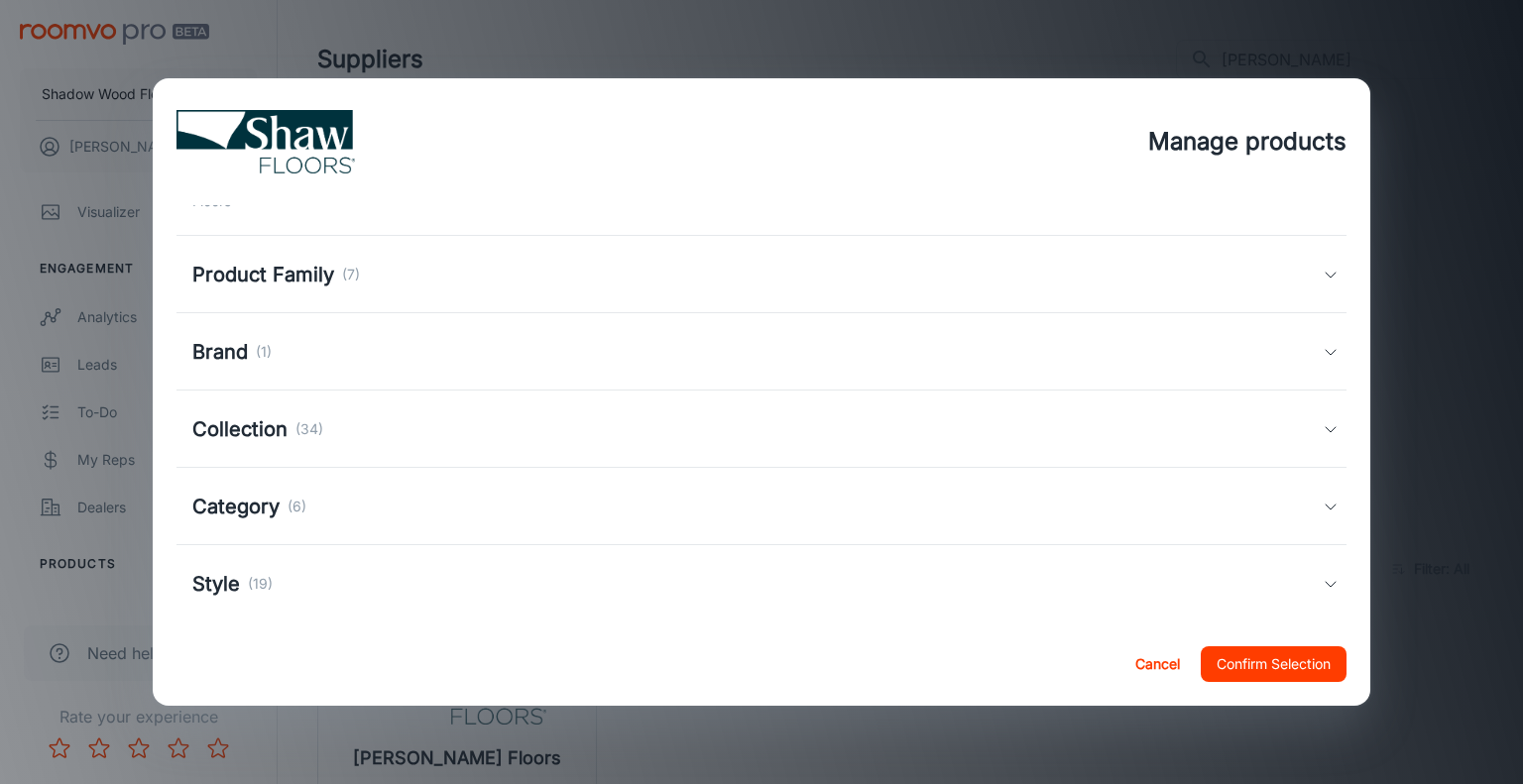 scroll, scrollTop: 147, scrollLeft: 0, axis: vertical 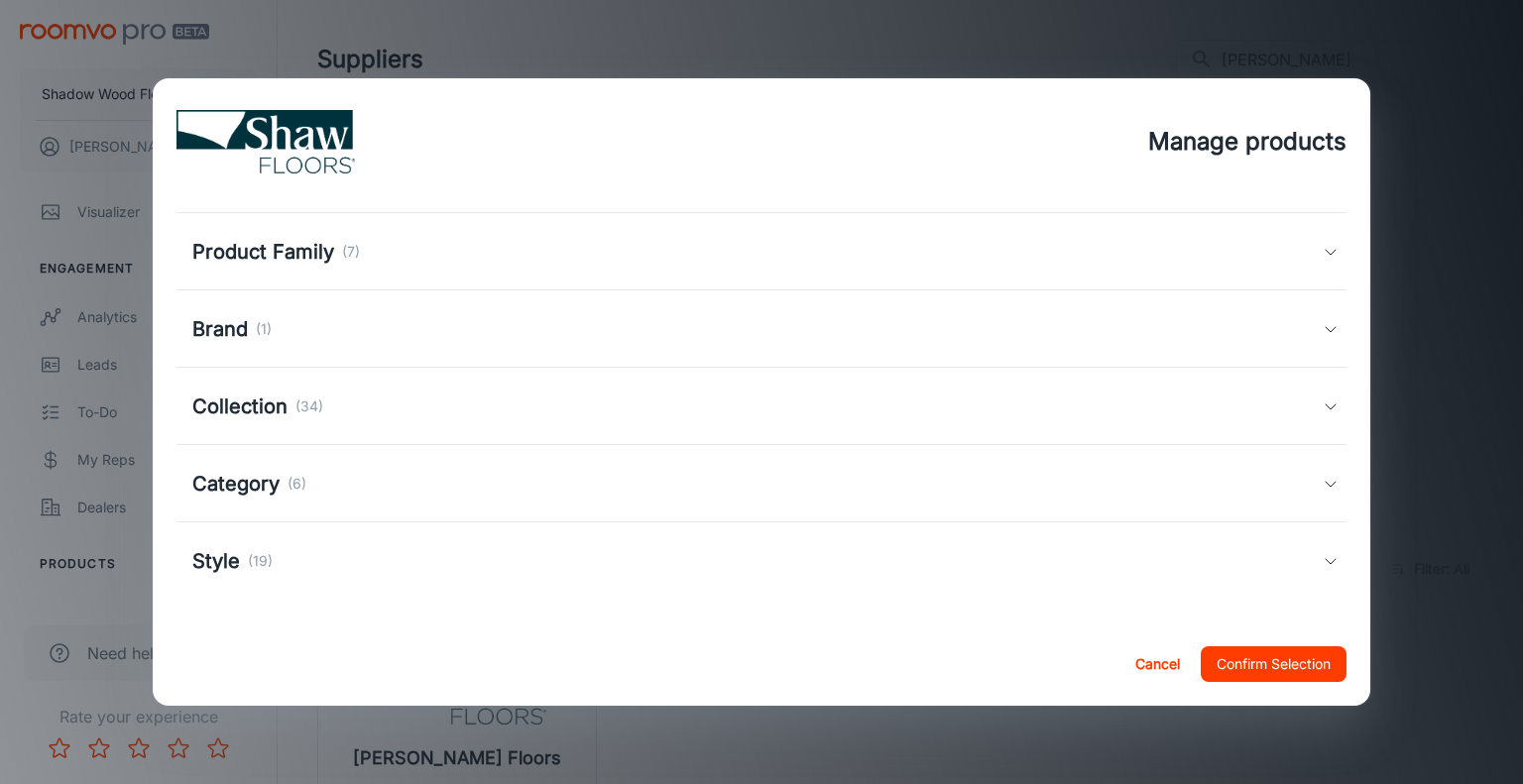click on "Collection (34)" at bounding box center [762, 406] 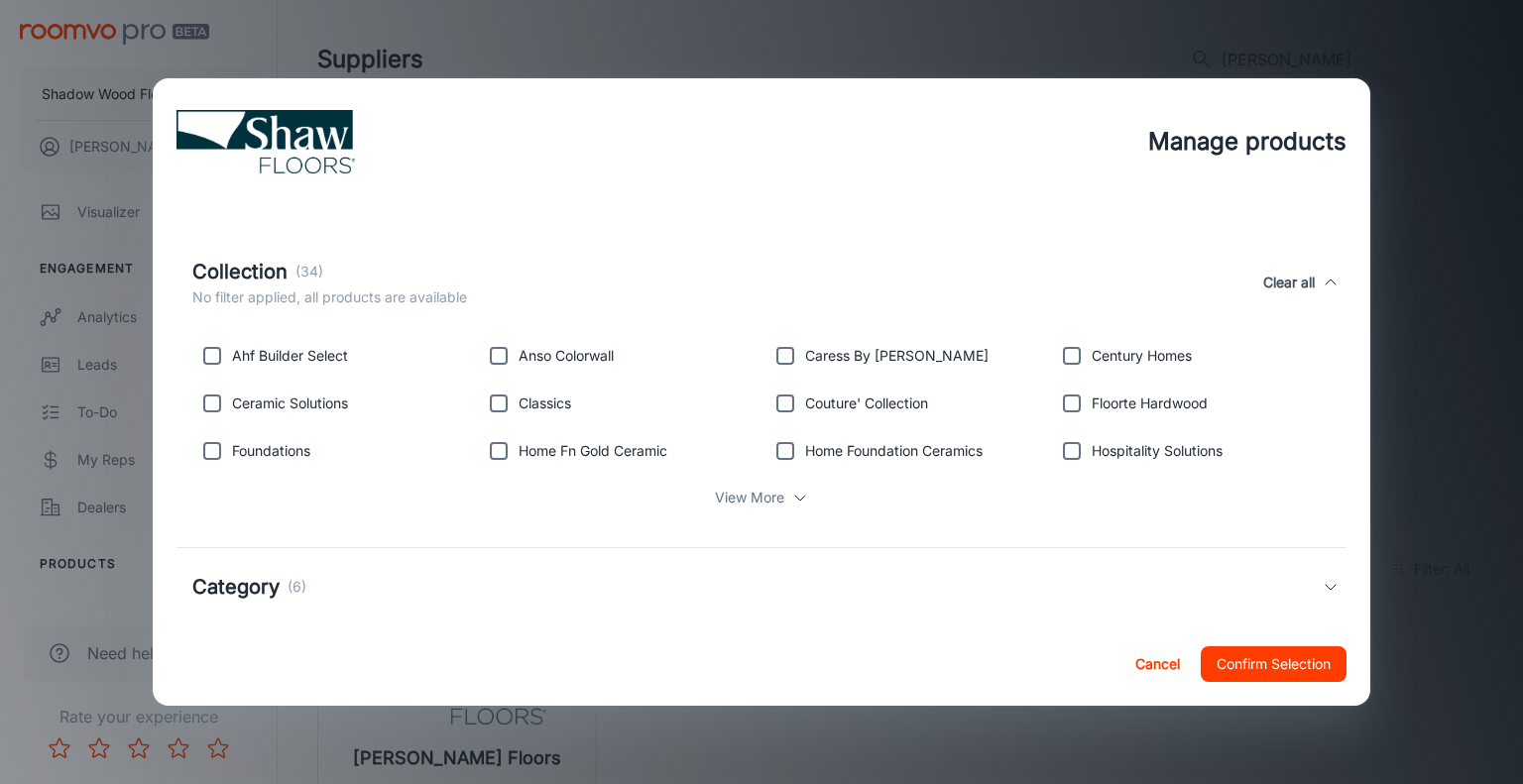 scroll, scrollTop: 300, scrollLeft: 0, axis: vertical 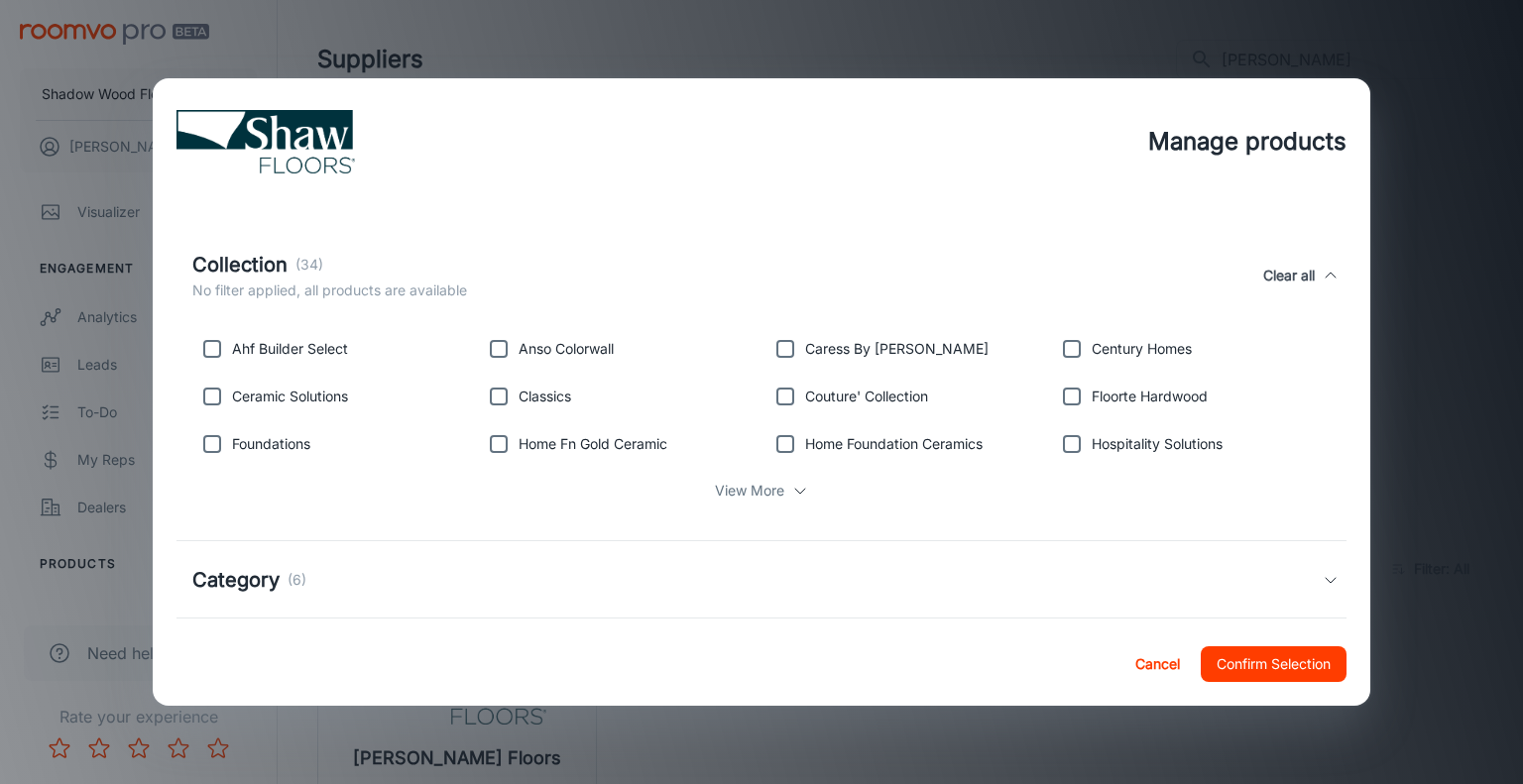 click on "View More" at bounding box center (750, 491) 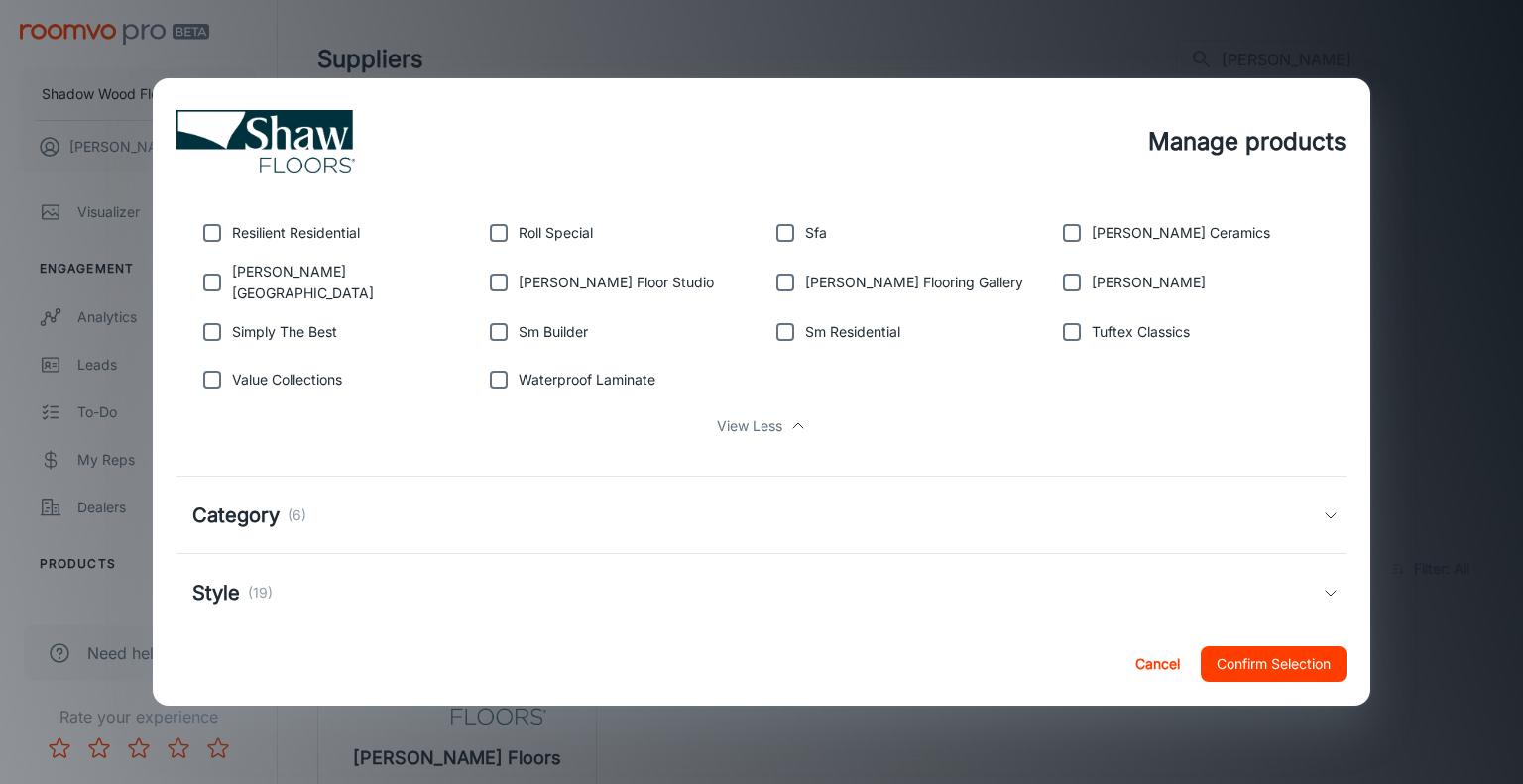 scroll, scrollTop: 676, scrollLeft: 0, axis: vertical 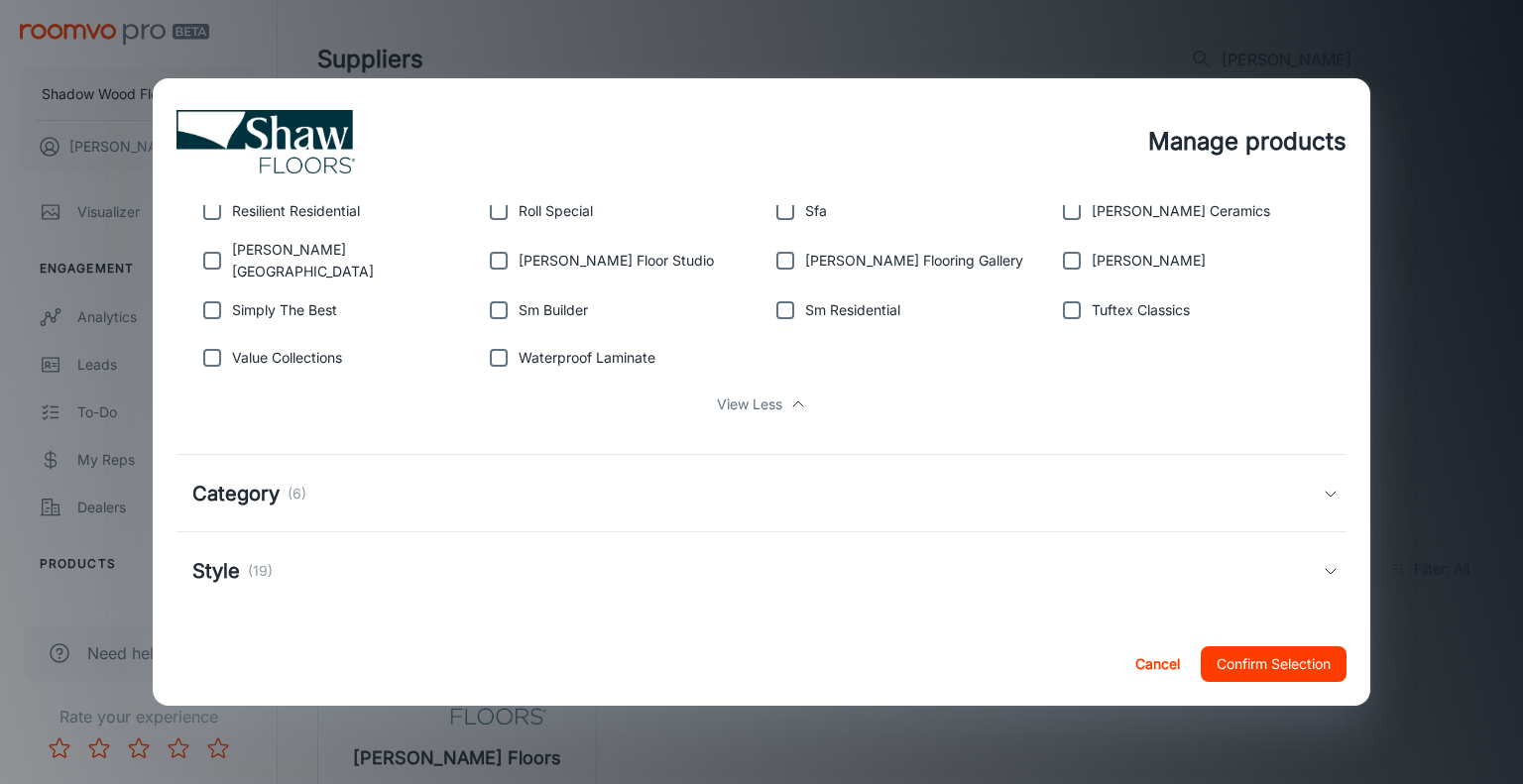 click on "Category (6)" at bounding box center [762, 494] 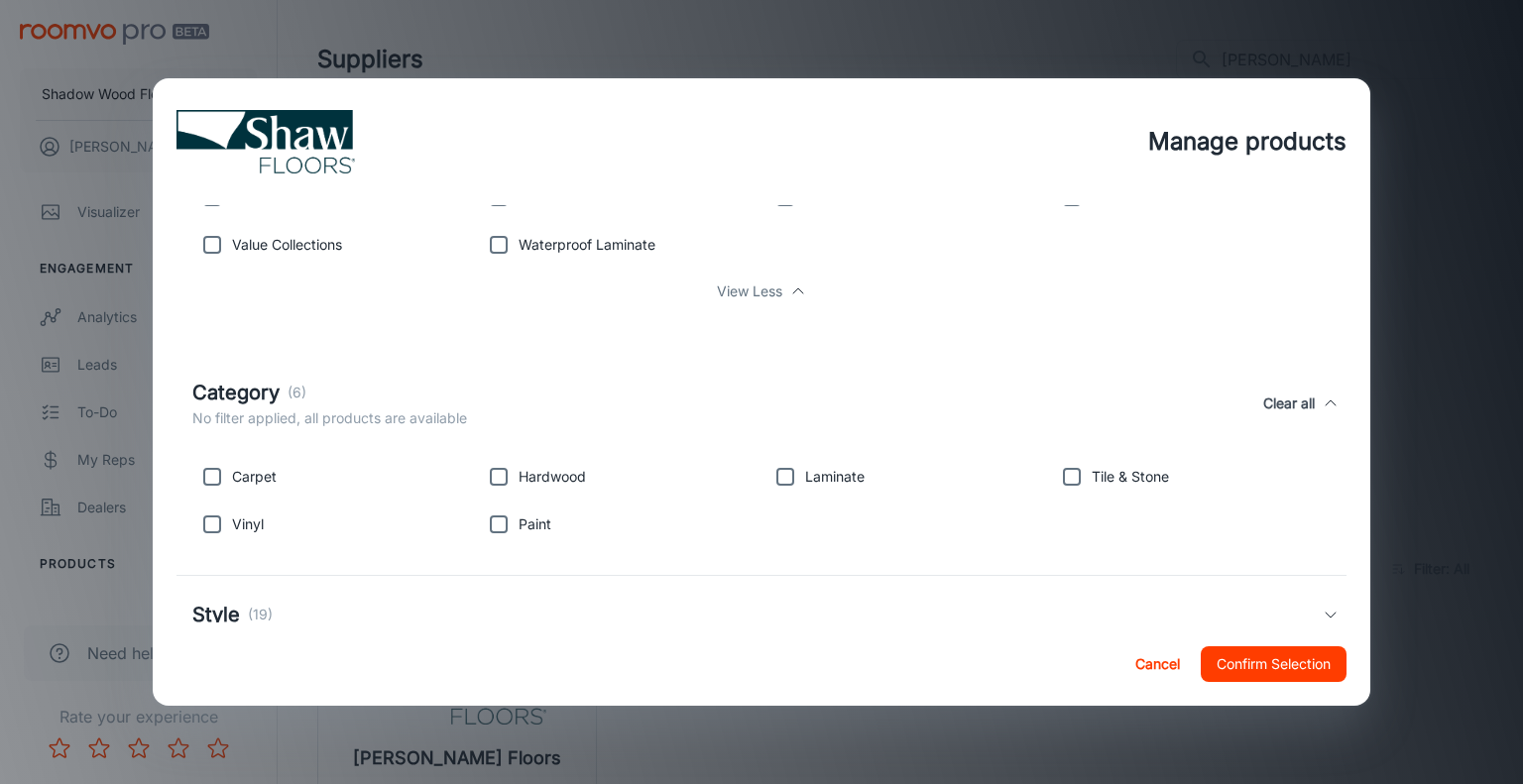 click on "Category (6) No filter applied, all products are available Clear all" at bounding box center [758, 403] 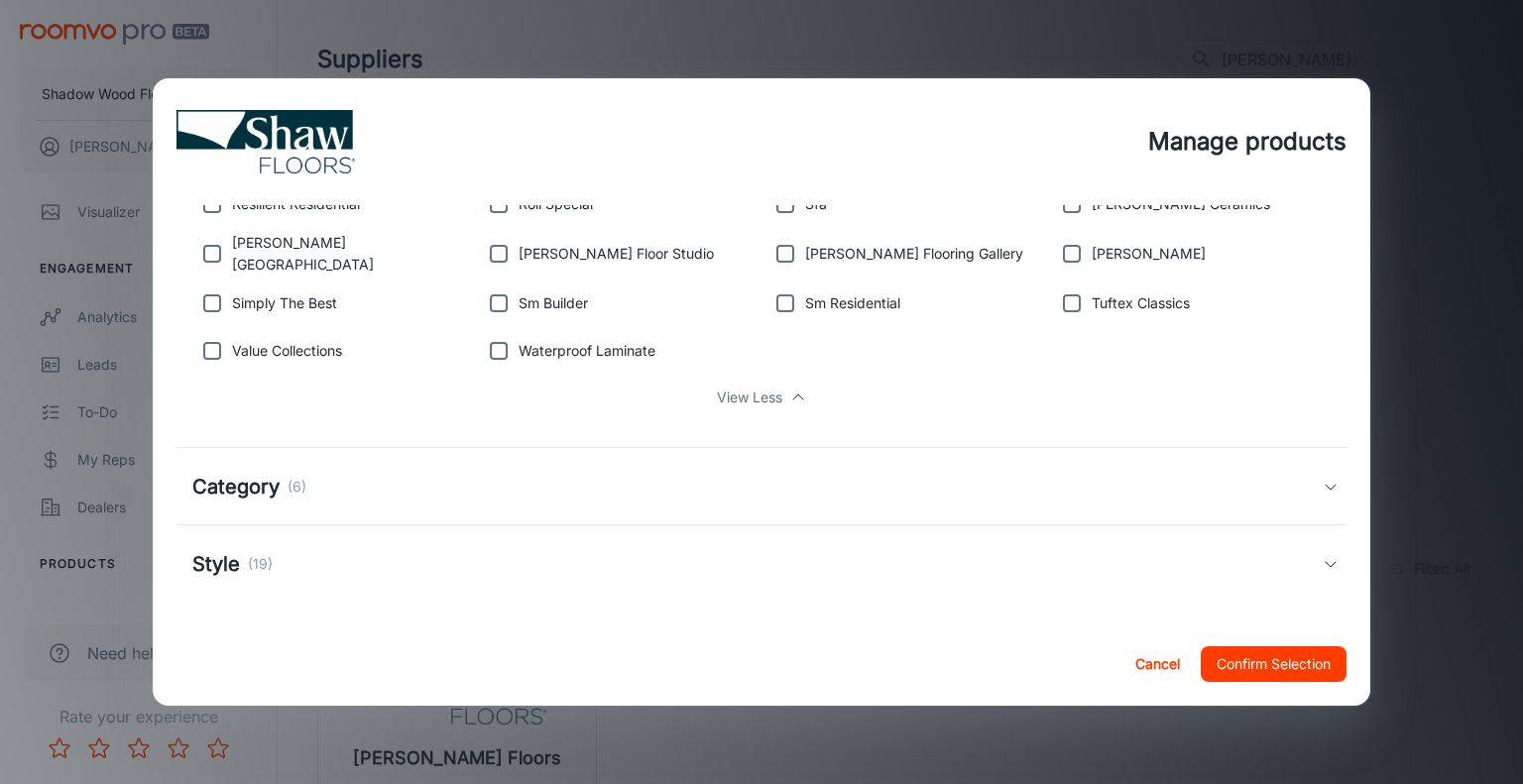 scroll, scrollTop: 682, scrollLeft: 0, axis: vertical 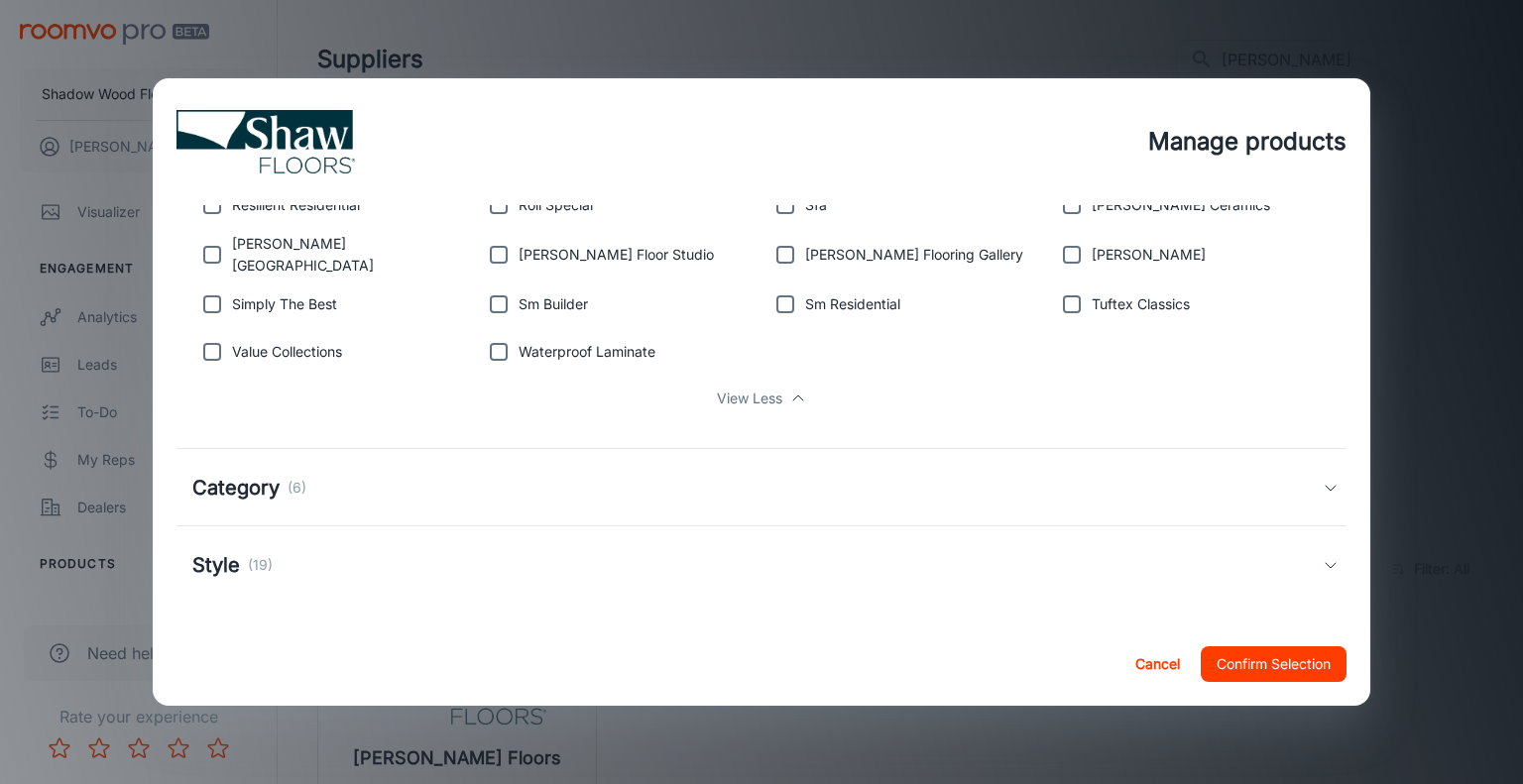 click on "Style (19)" at bounding box center [758, 565] 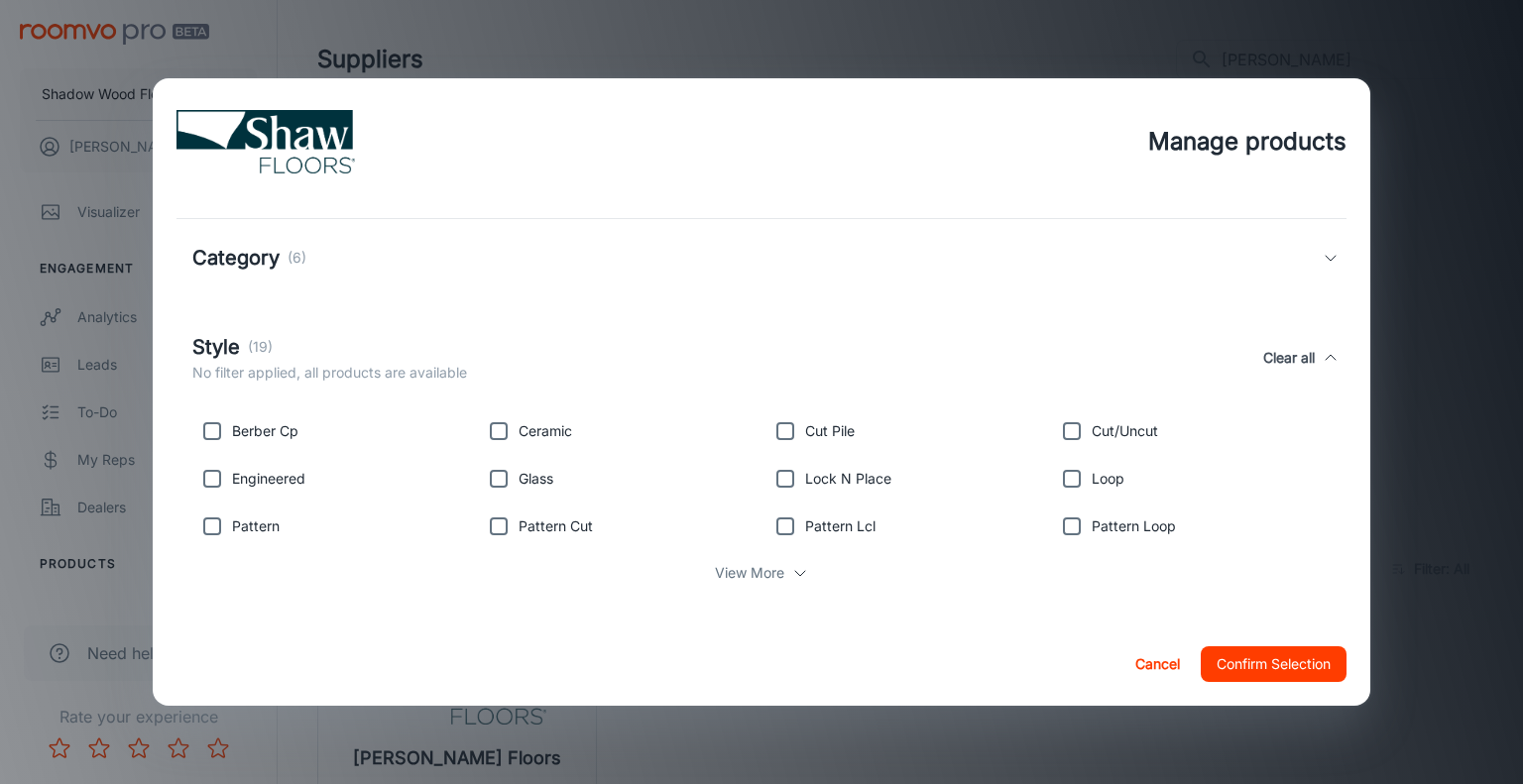 scroll, scrollTop: 916, scrollLeft: 0, axis: vertical 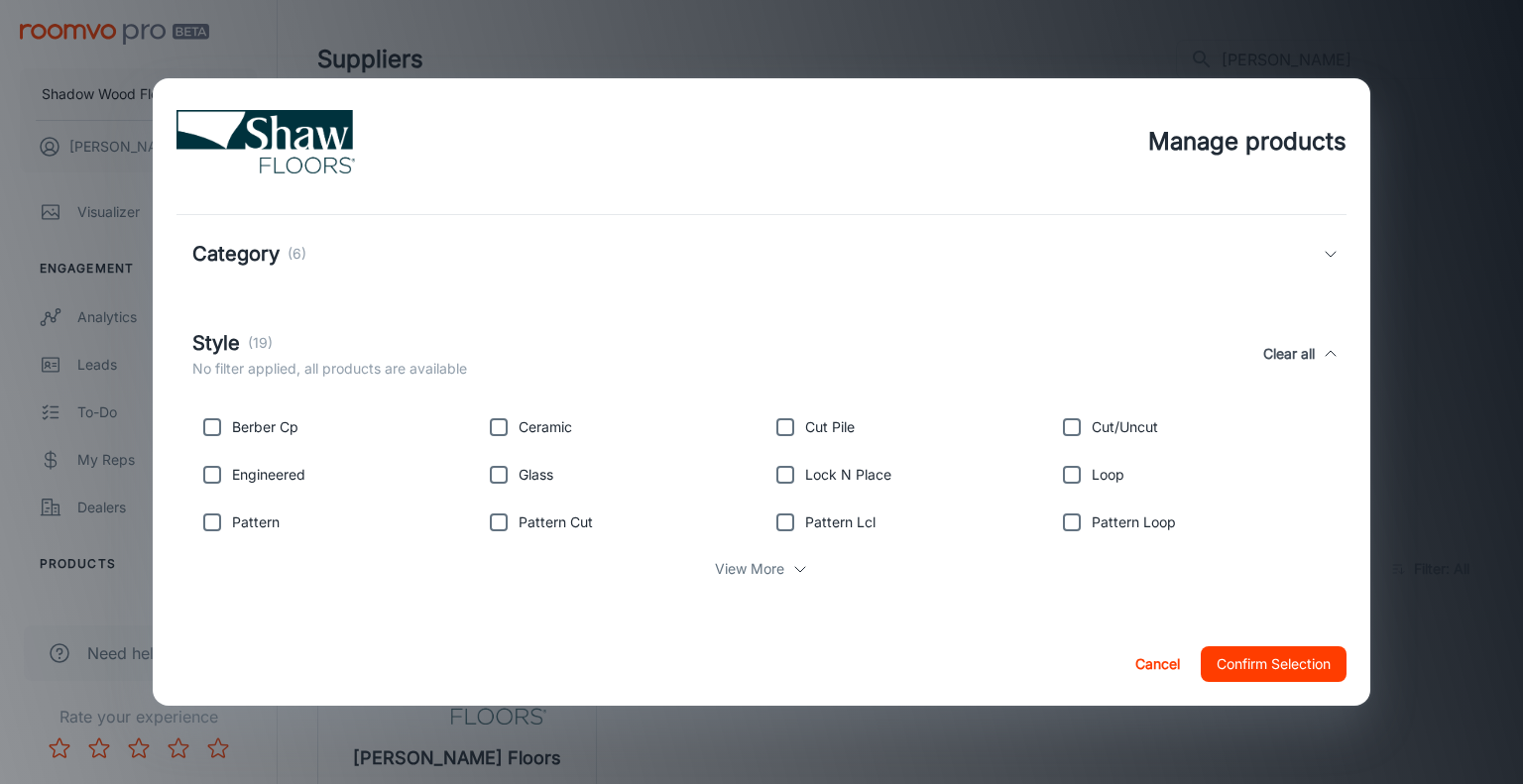 click on "View More" at bounding box center (750, 569) 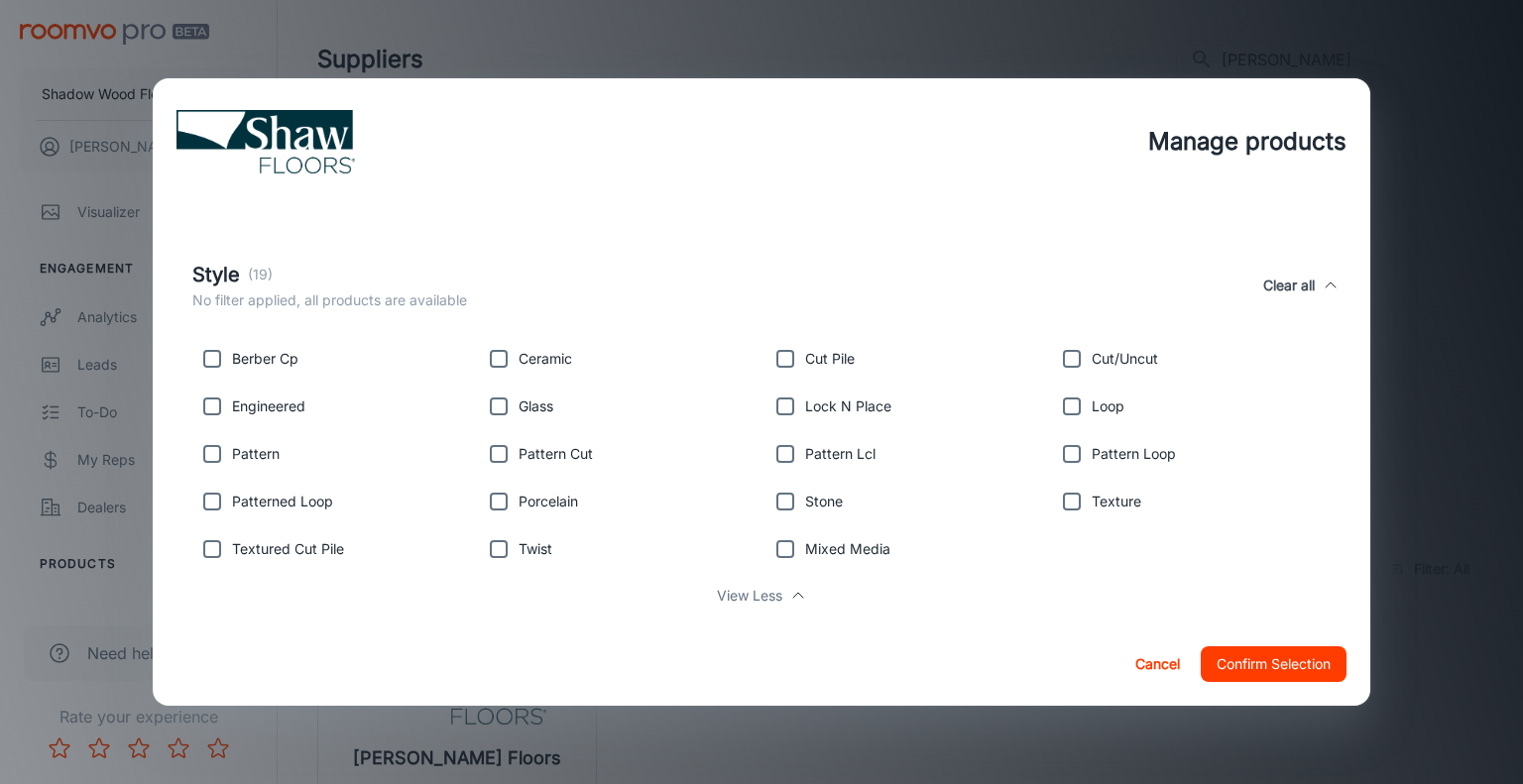 scroll, scrollTop: 988, scrollLeft: 0, axis: vertical 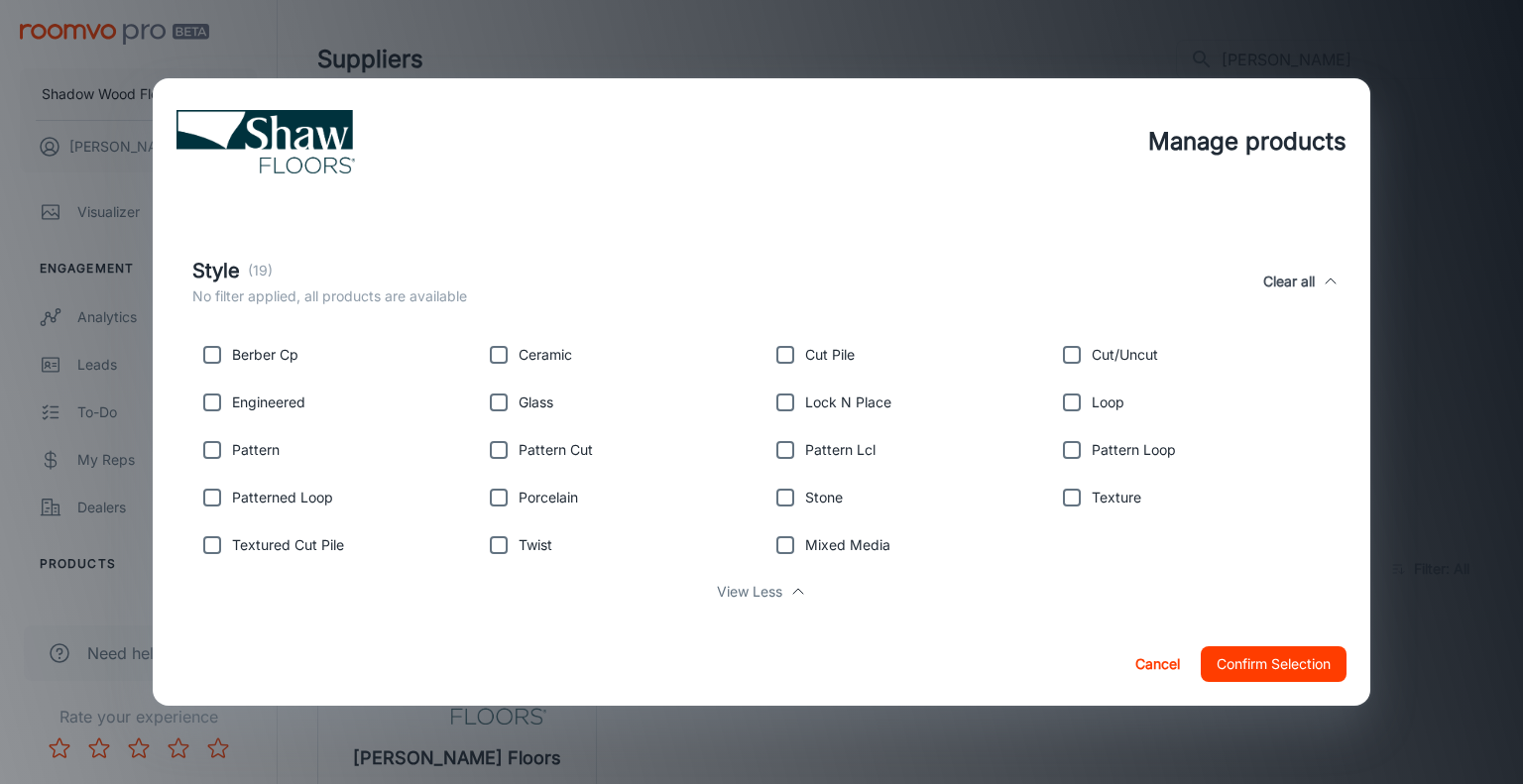 click on "View Less" at bounding box center (750, 592) 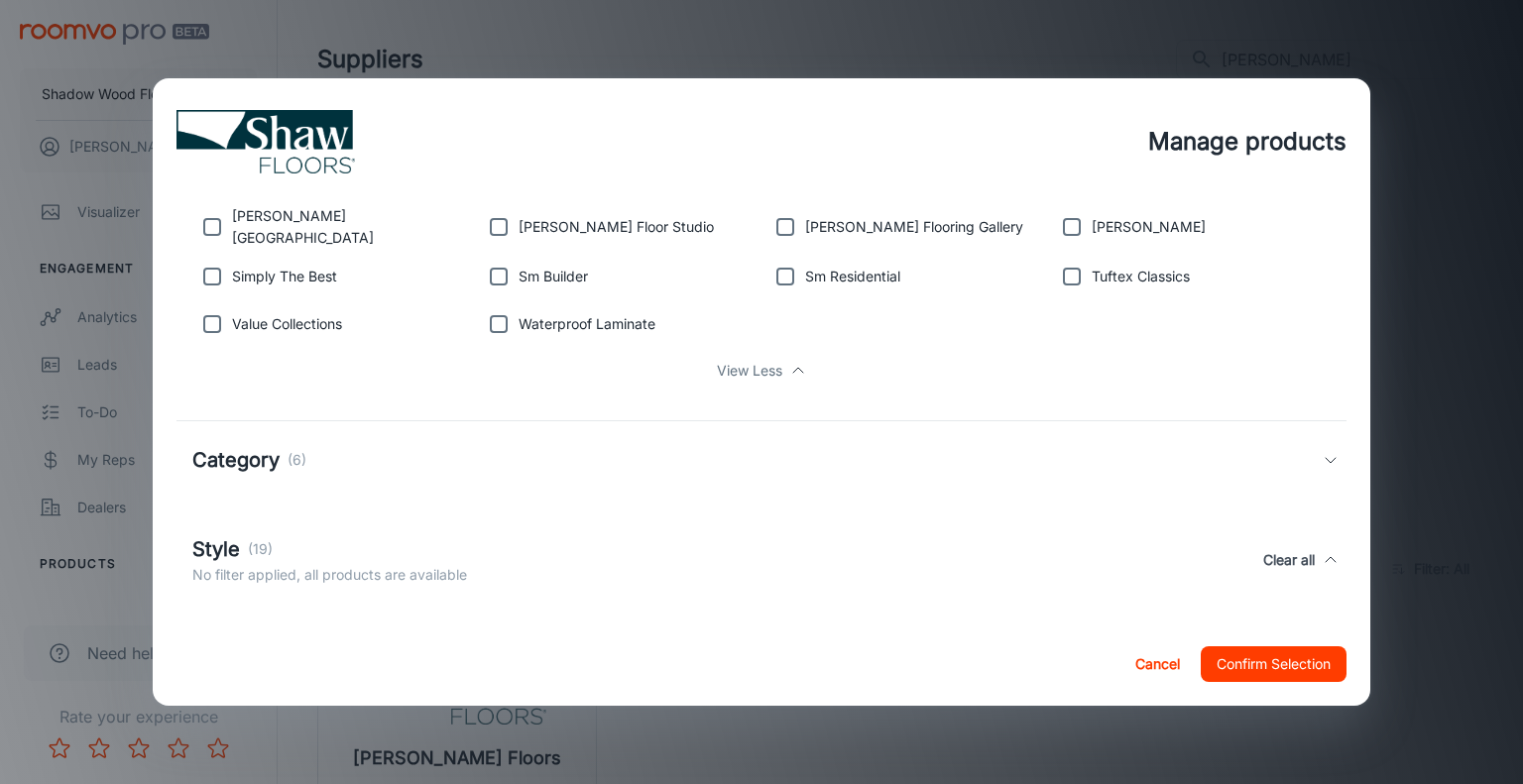 scroll, scrollTop: 708, scrollLeft: 0, axis: vertical 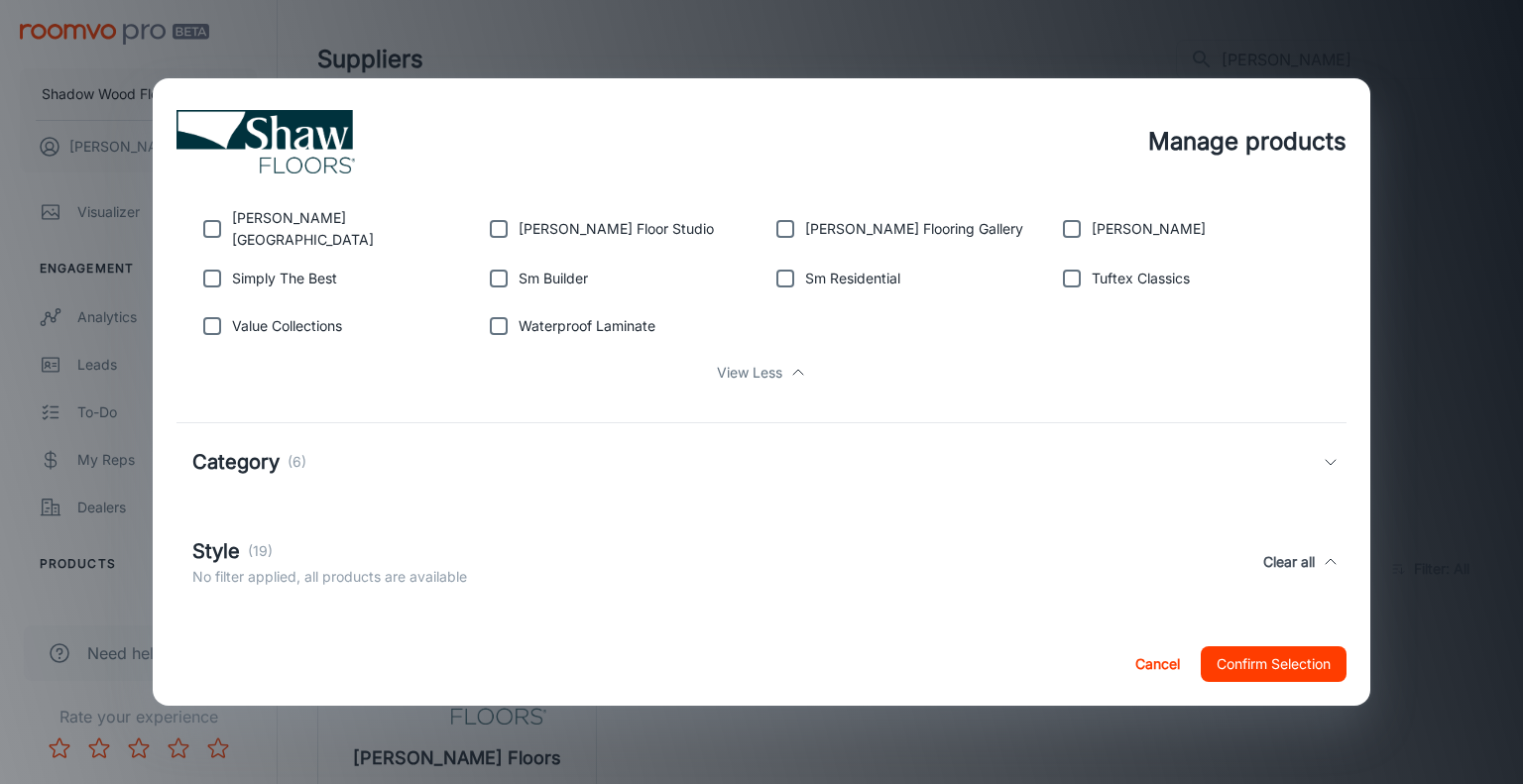 click on "Category (6)" at bounding box center [762, 462] 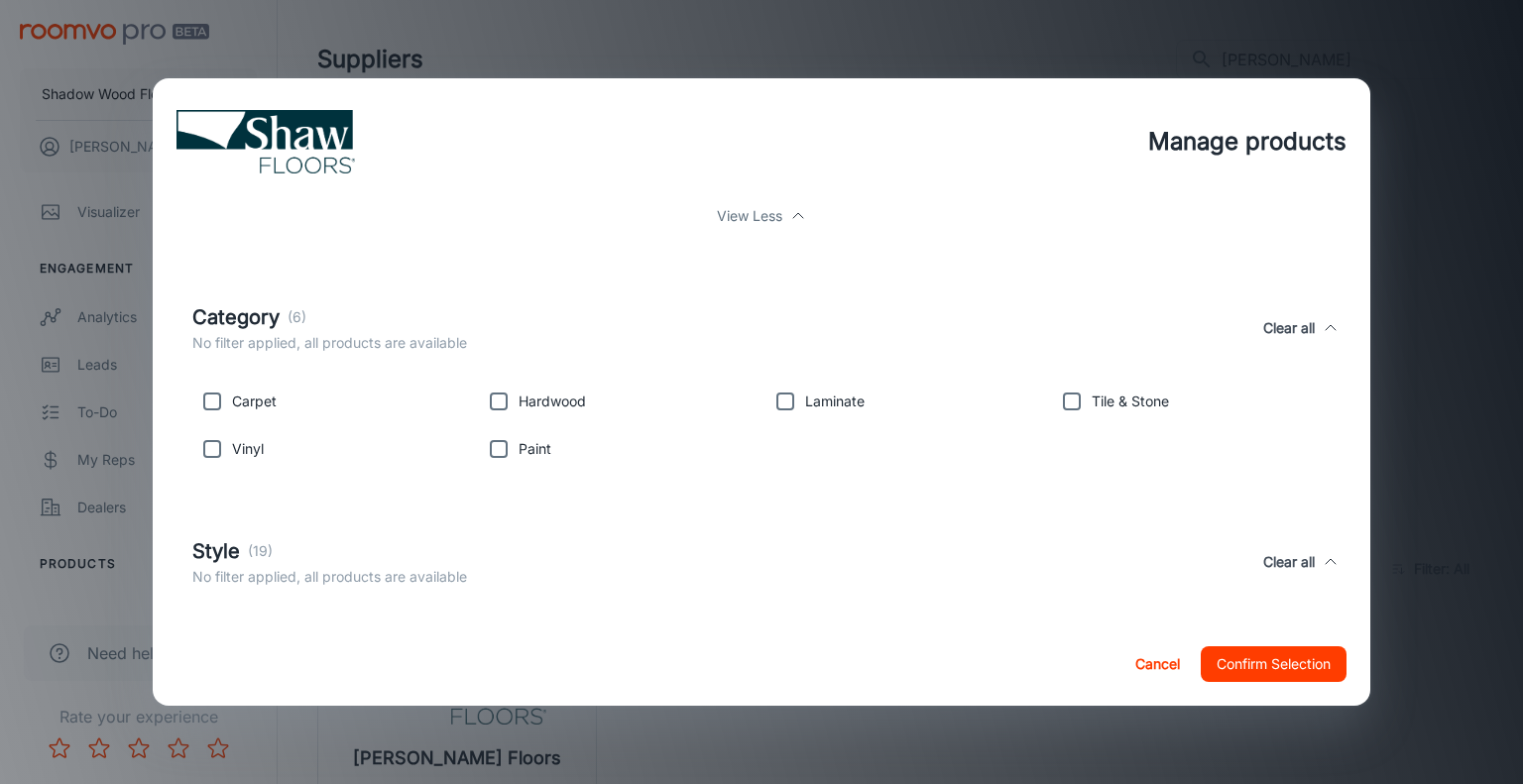 click on "Category (6) No filter applied, all products are available Clear all" at bounding box center (758, 328) 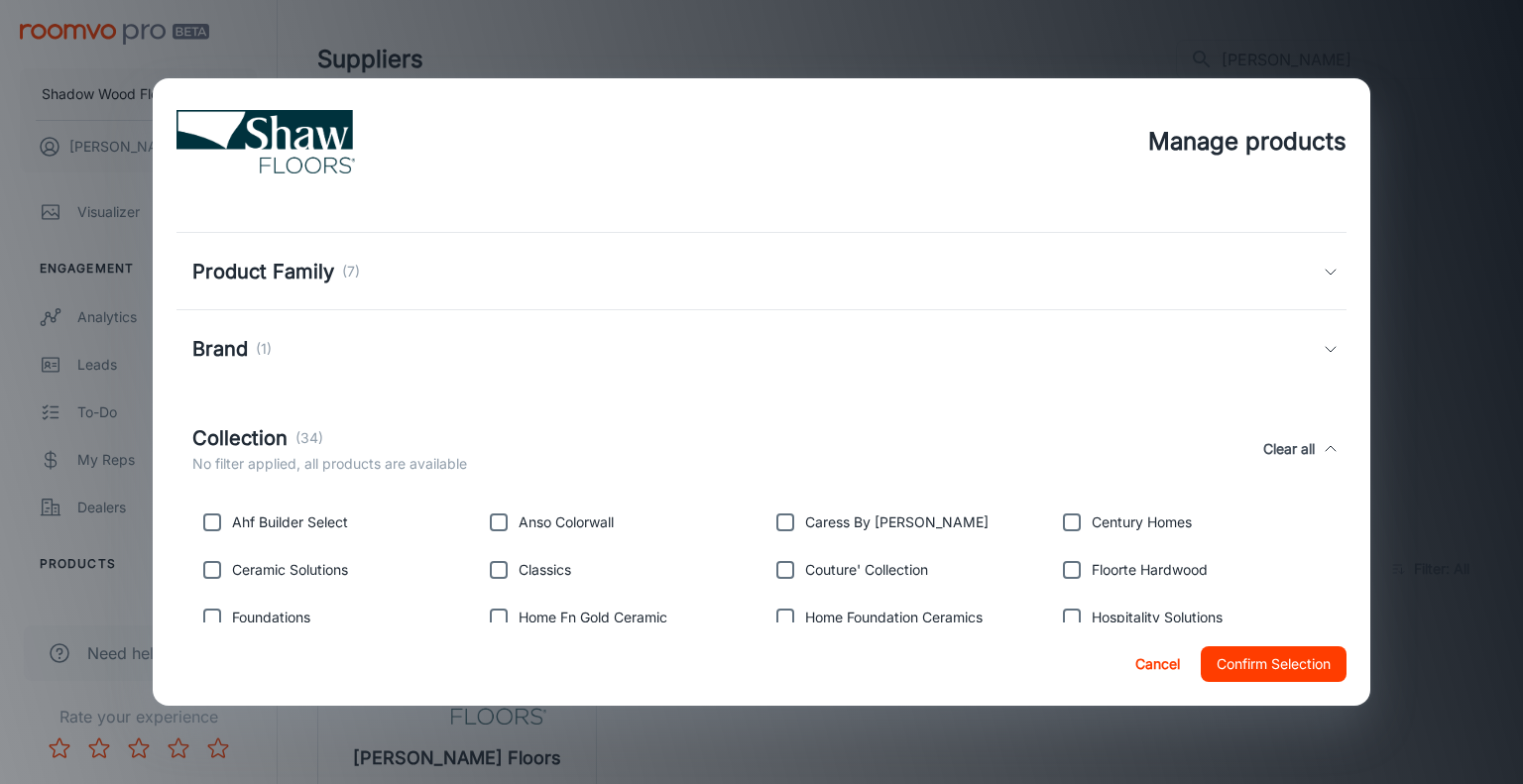 scroll, scrollTop: 0, scrollLeft: 0, axis: both 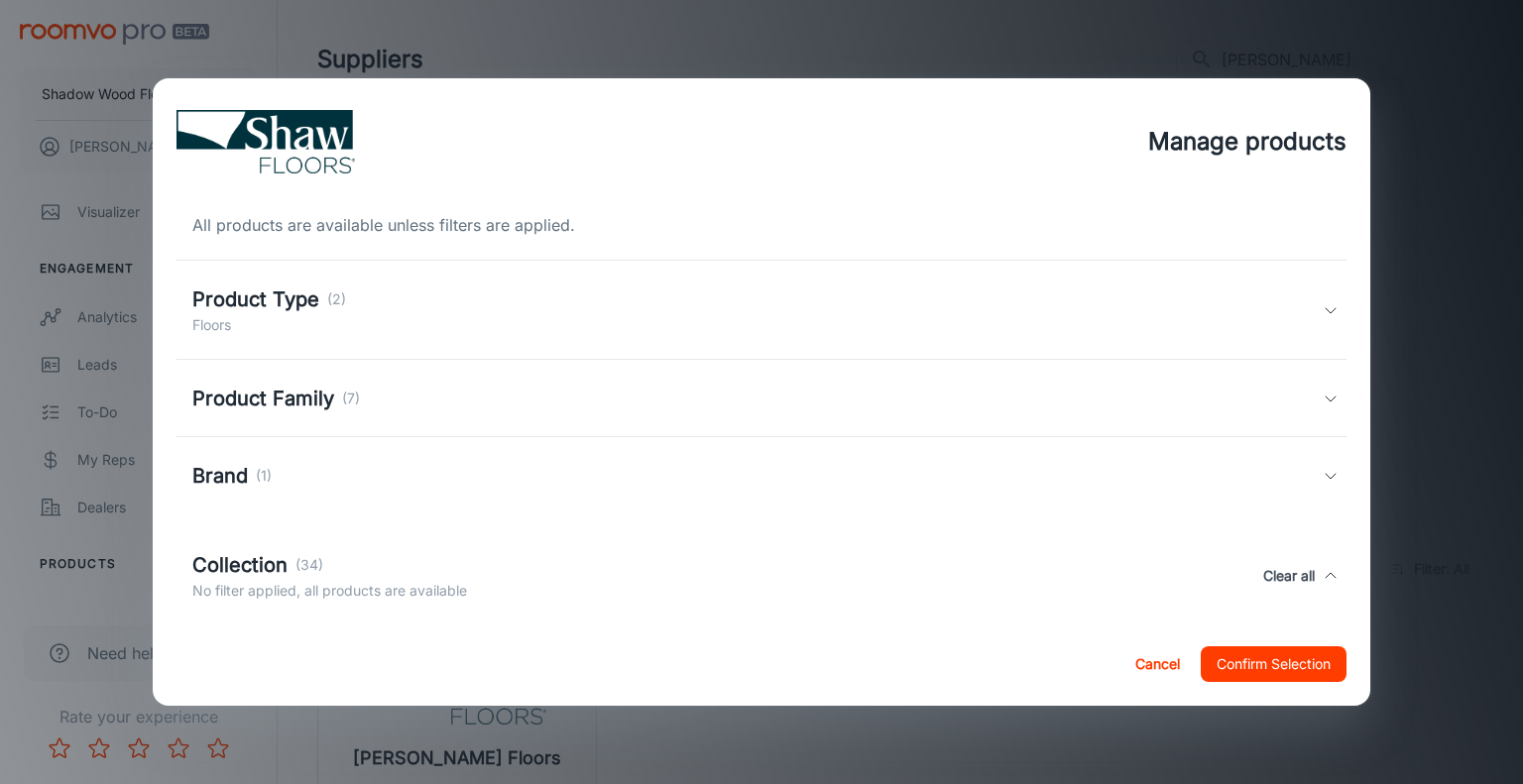 click on "Product Family (7)" at bounding box center [758, 398] 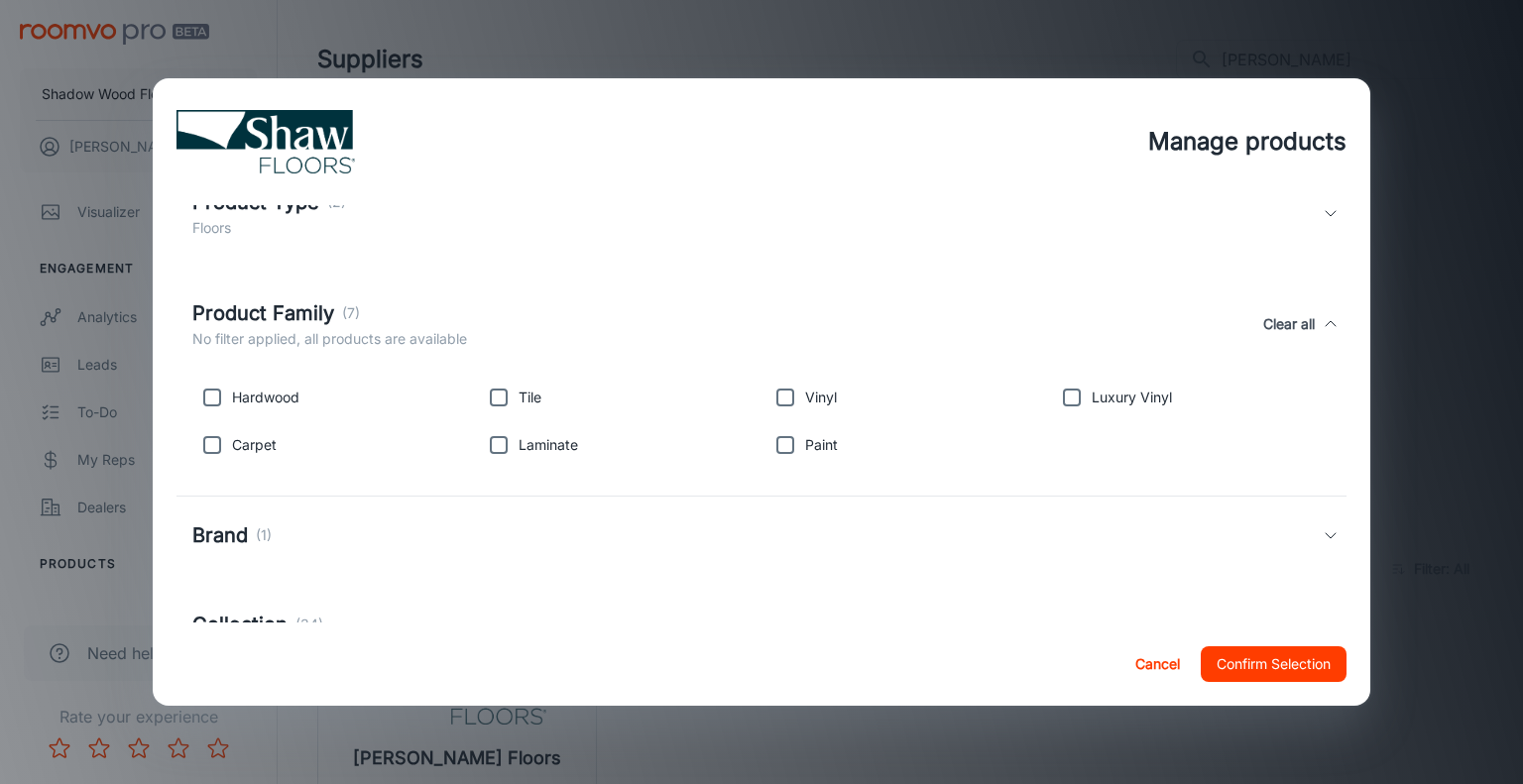 scroll, scrollTop: 102, scrollLeft: 0, axis: vertical 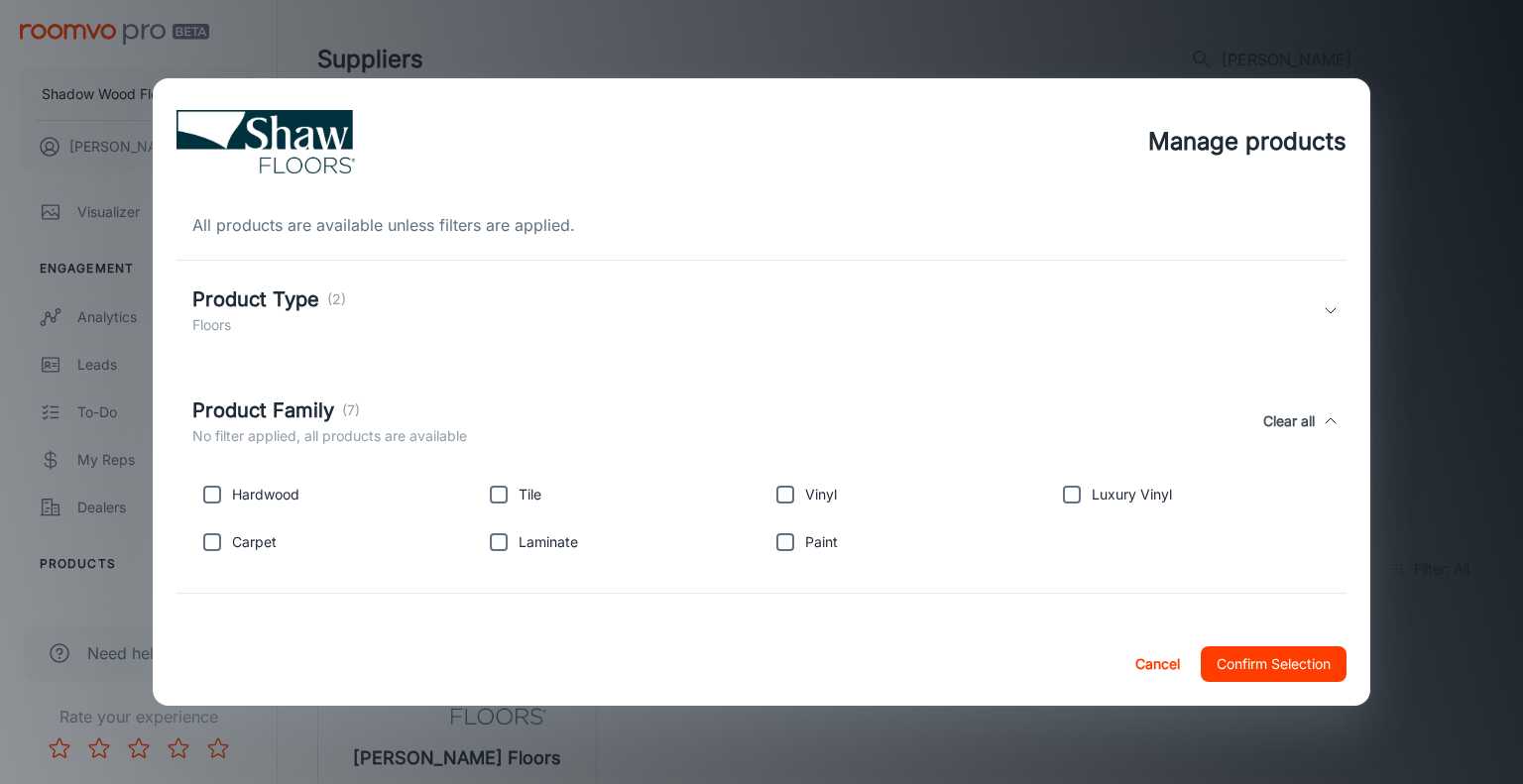 click on "Product Type (2) Floors" at bounding box center (758, 310) 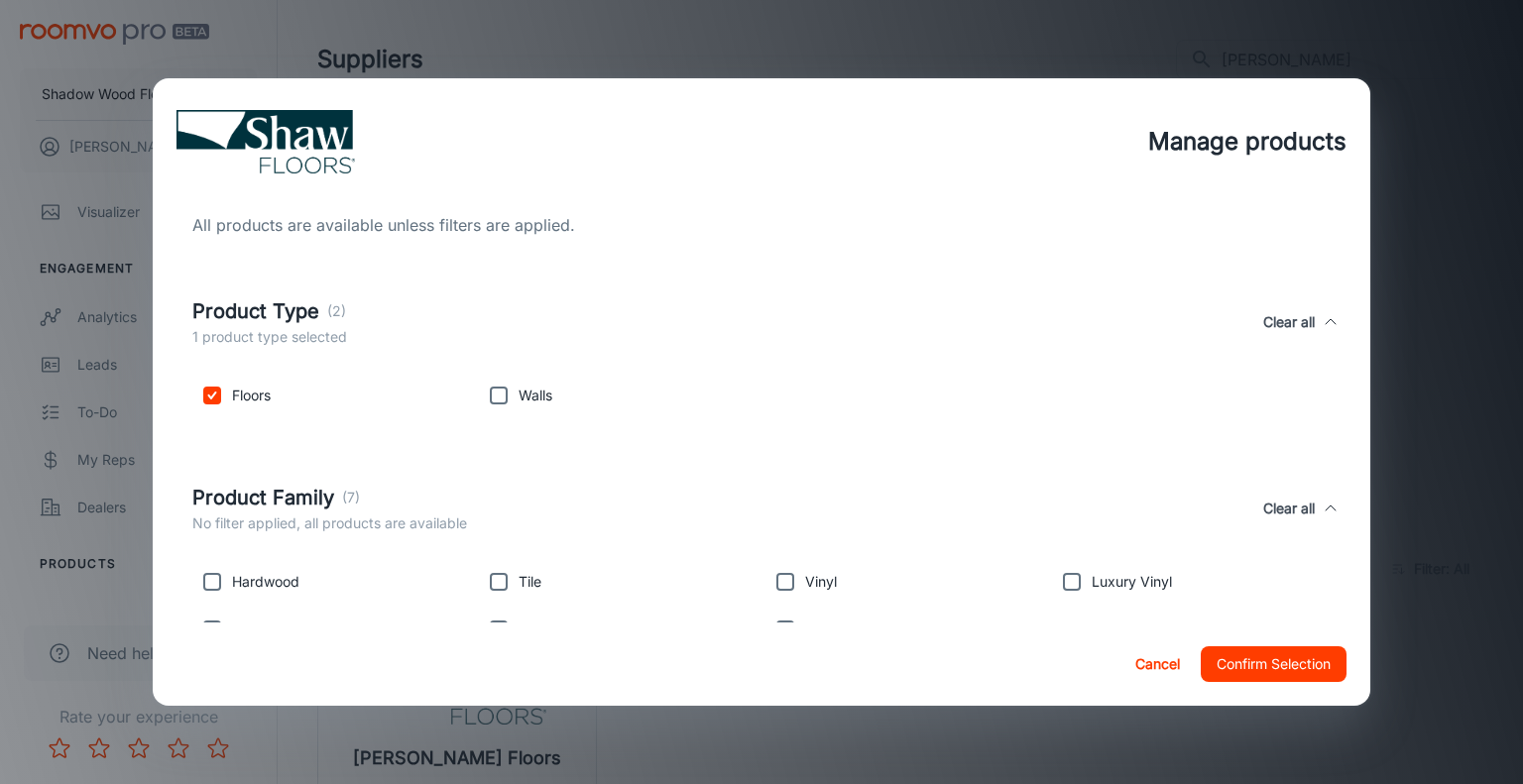 click at bounding box center (212, 395) 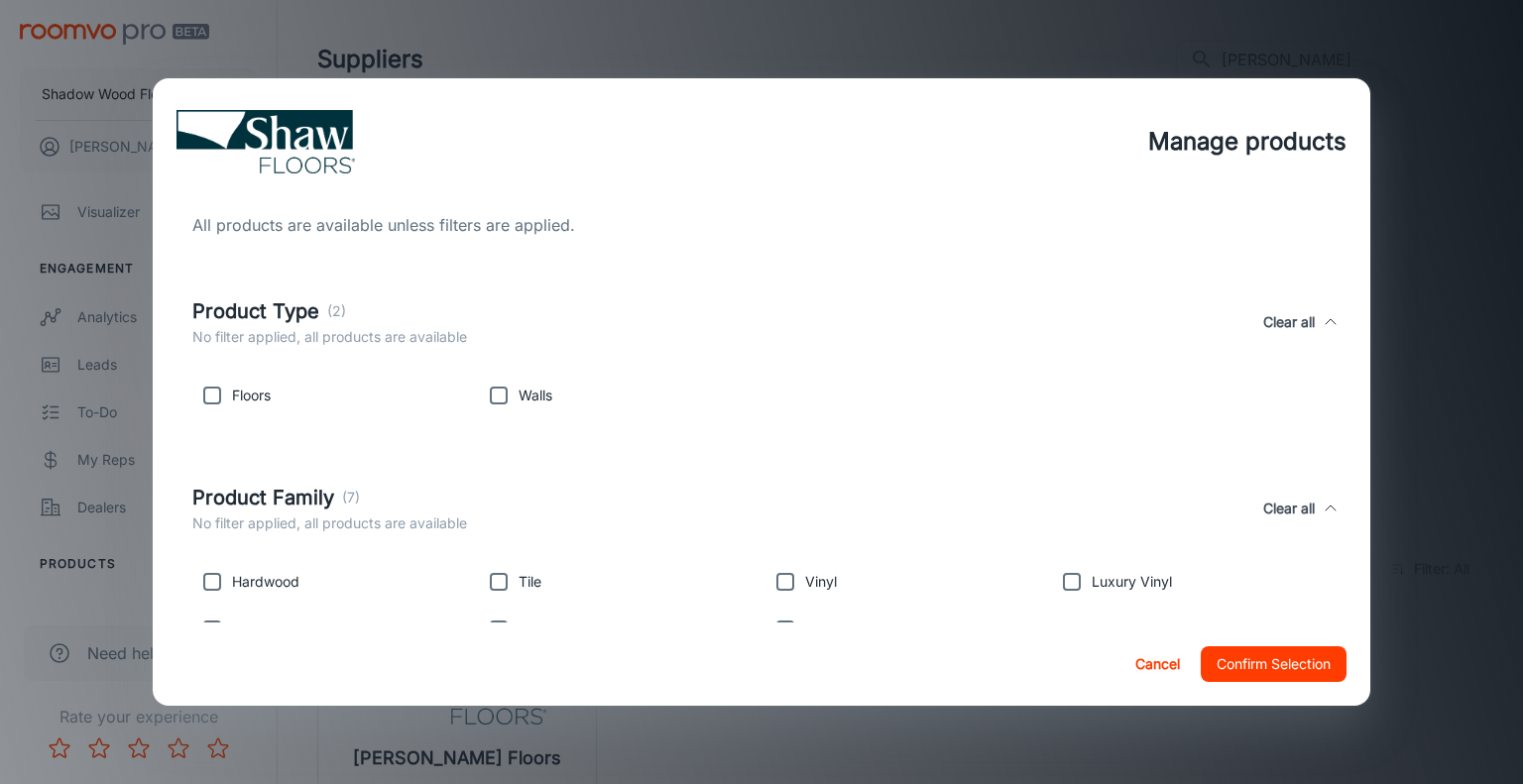 click on "Confirm Selection" at bounding box center (1273, 664) 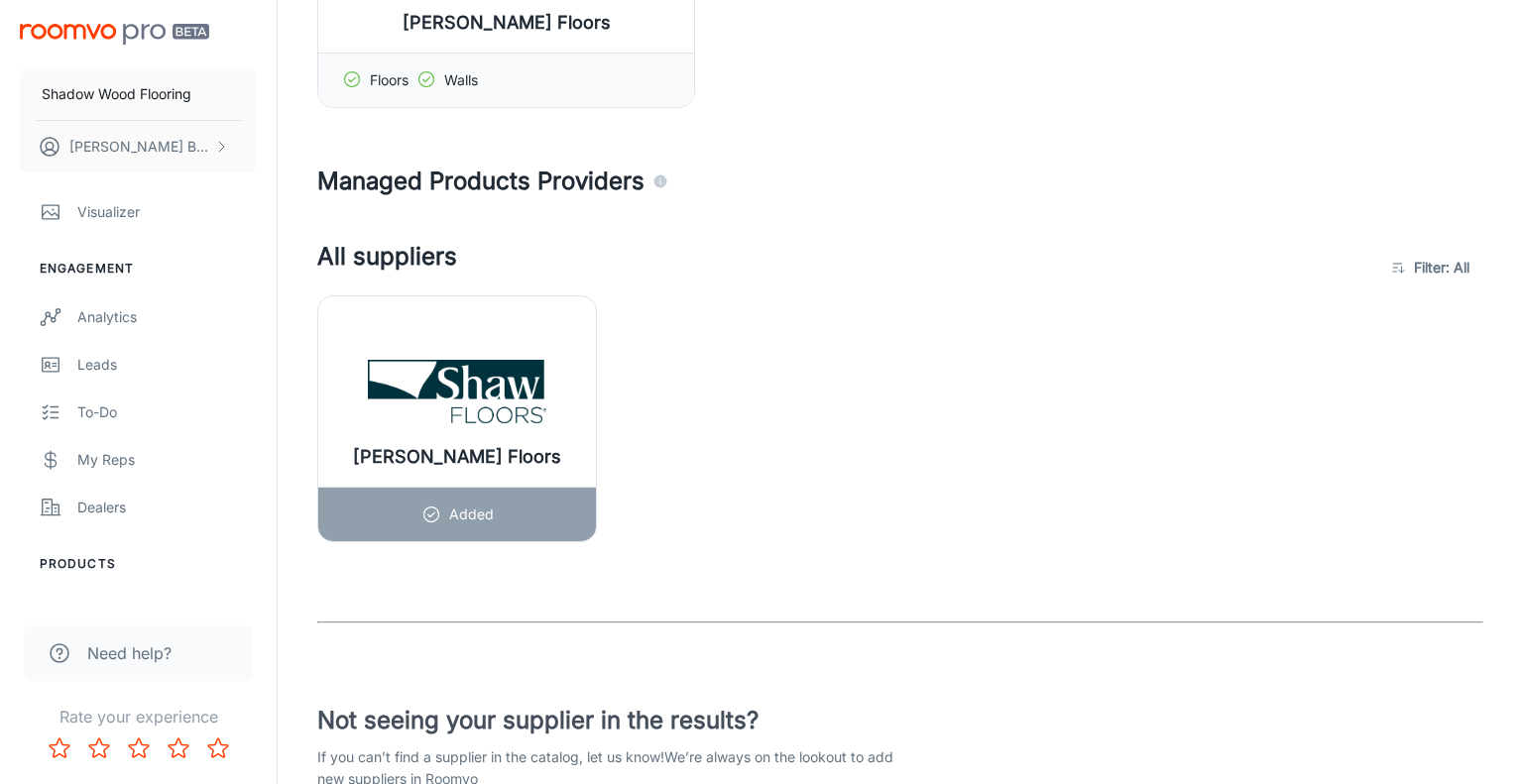 scroll, scrollTop: 0, scrollLeft: 0, axis: both 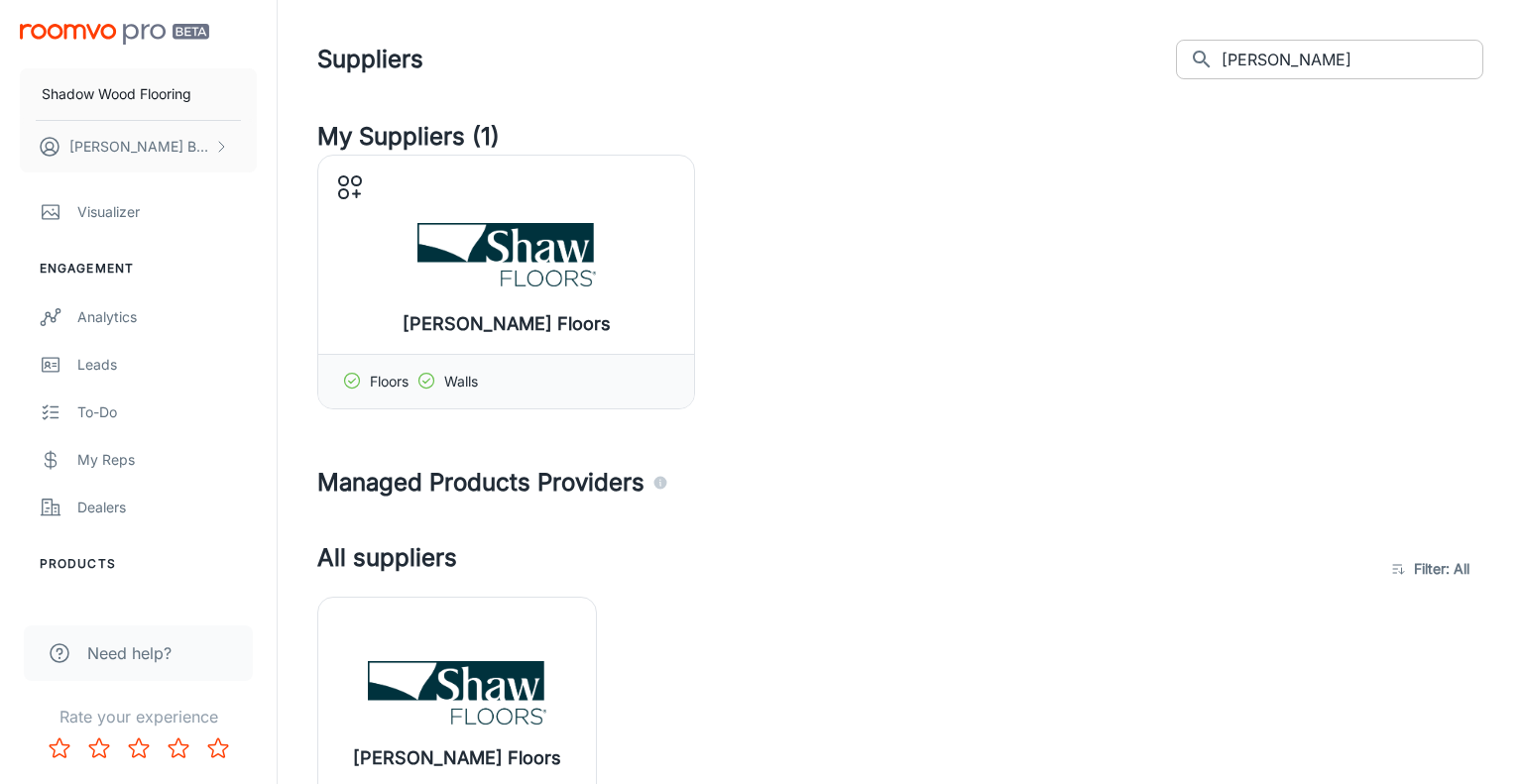 click on "[PERSON_NAME]" at bounding box center (1352, 59) 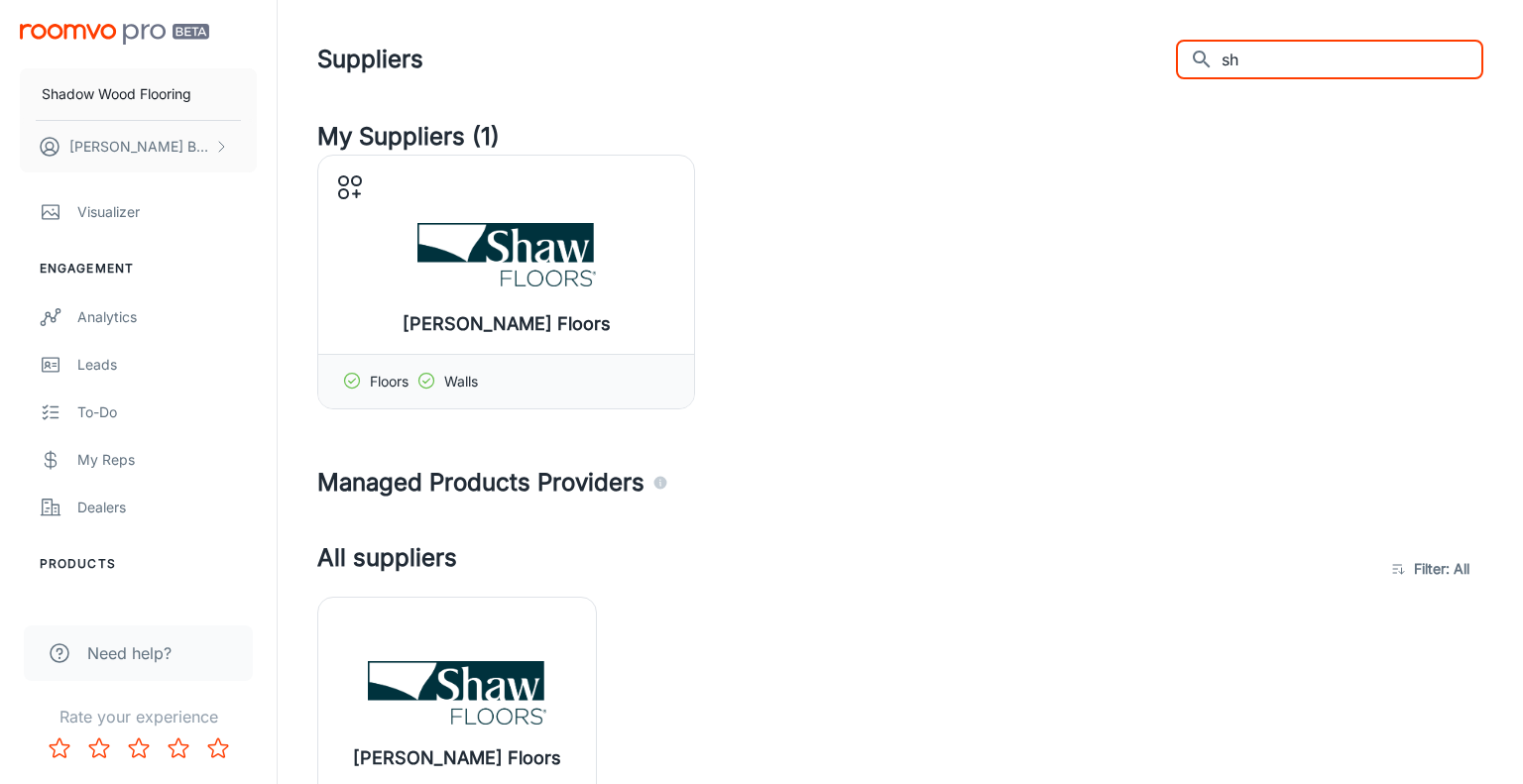 type on "s" 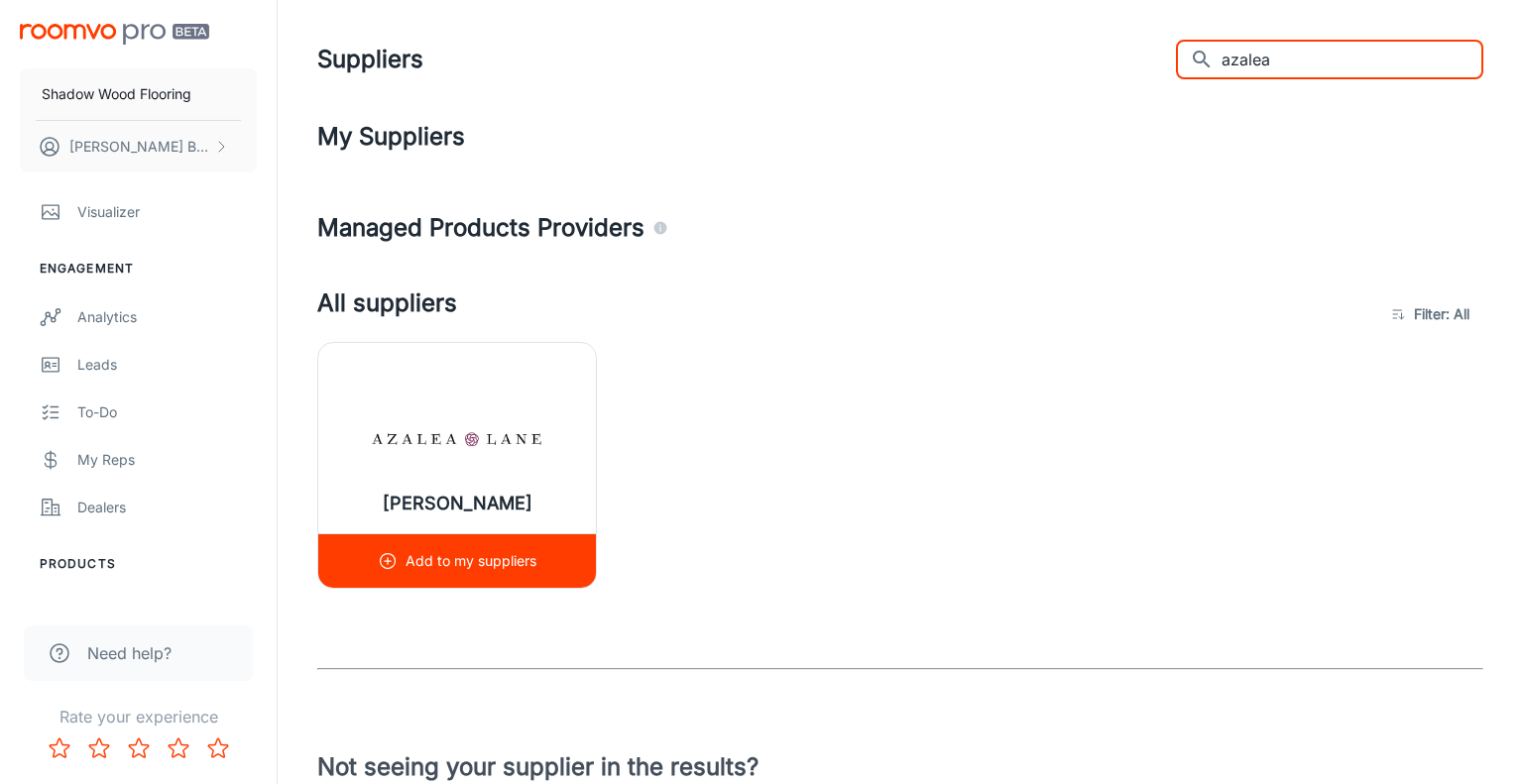 click on "Add to my suppliers" at bounding box center [471, 561] 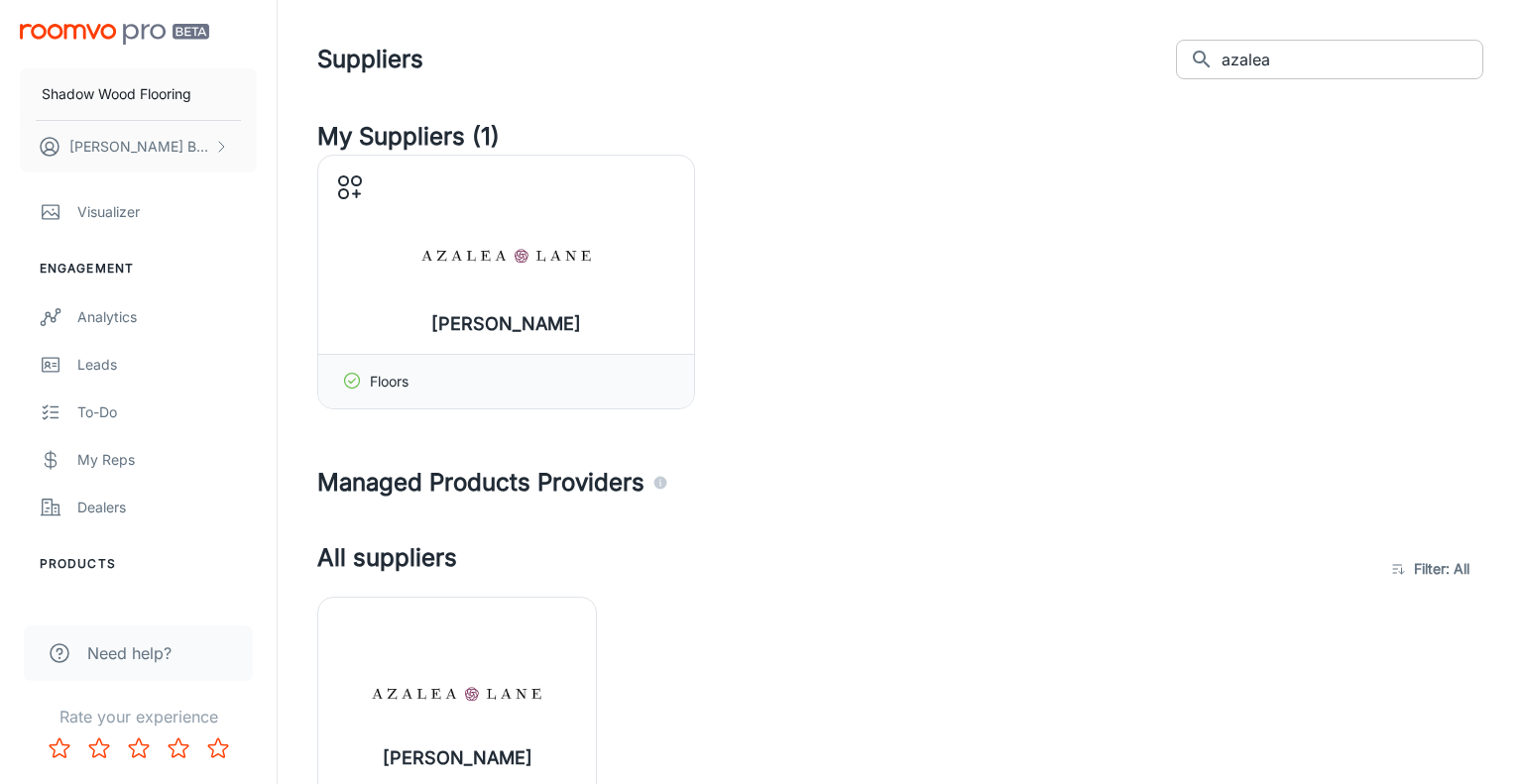 click on "azalea" at bounding box center (1352, 59) 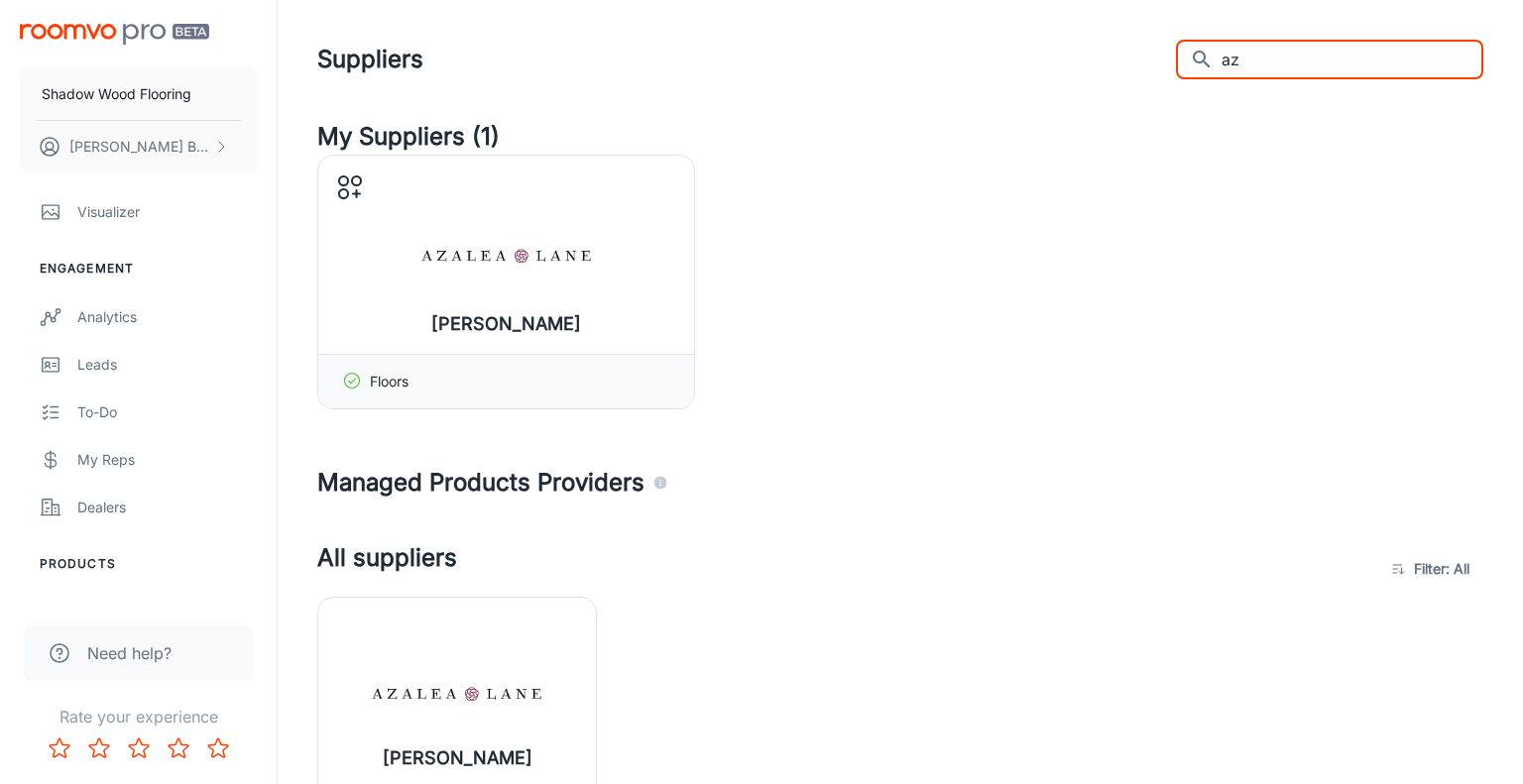 type on "a" 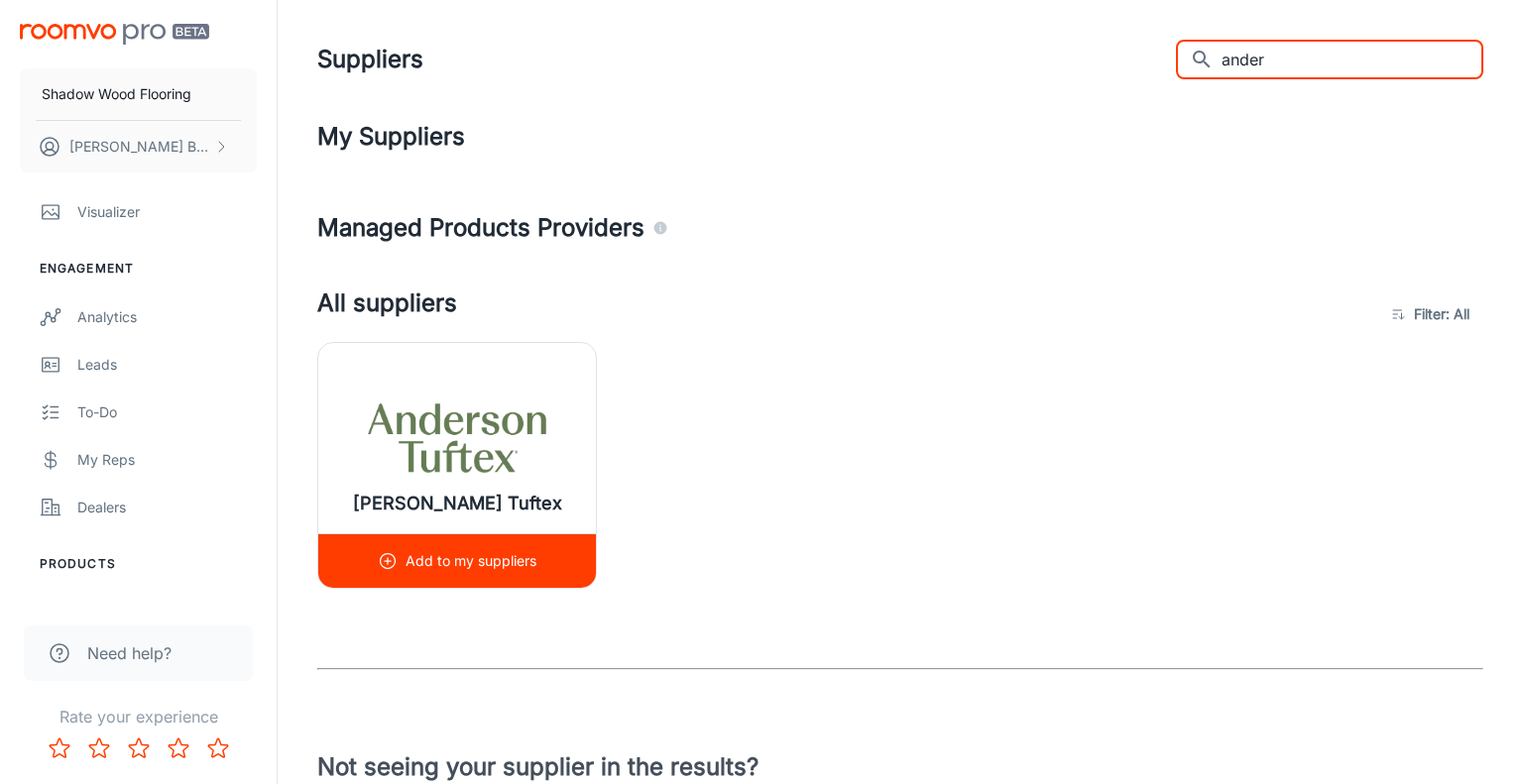 click at bounding box center (457, 438) 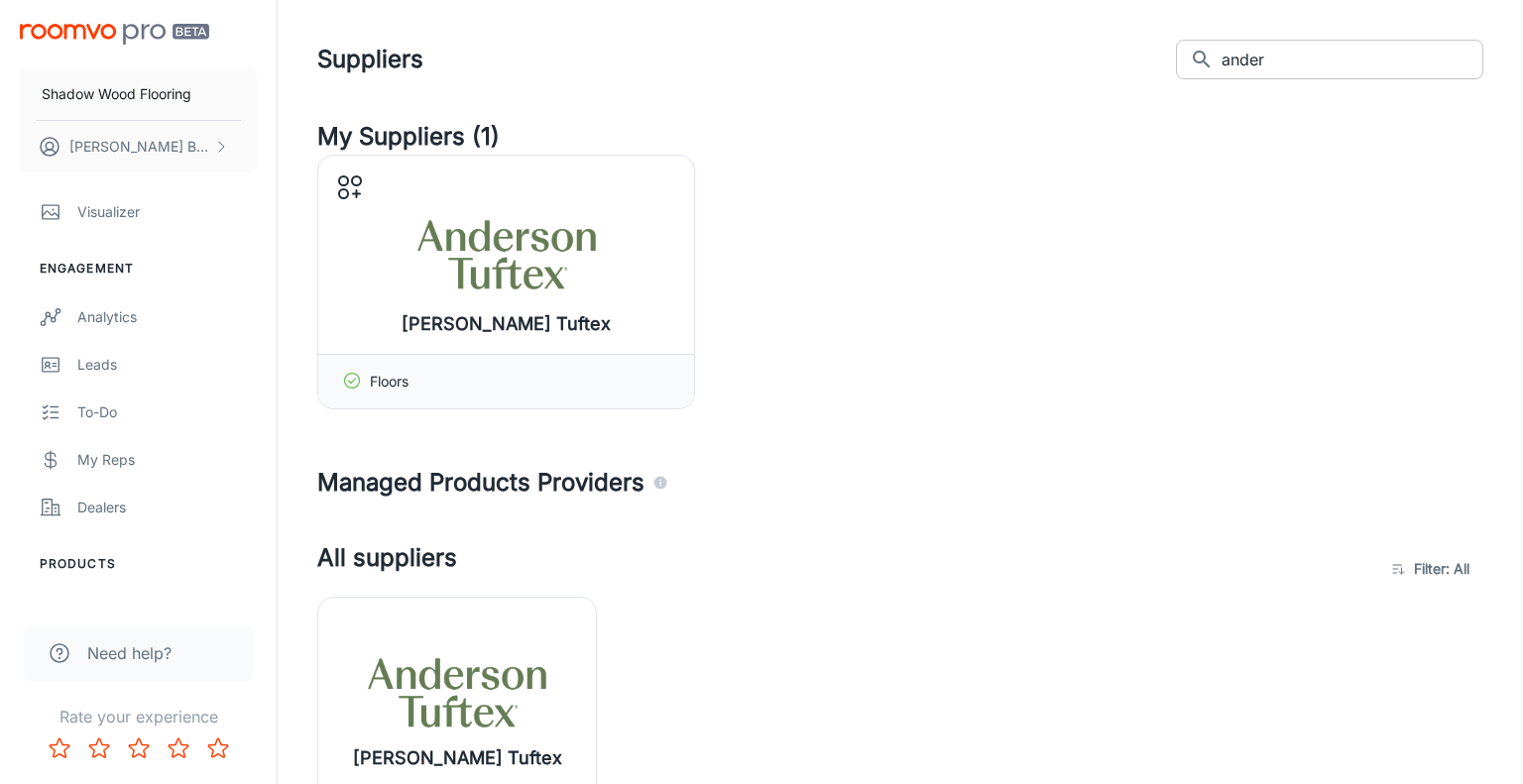 click on "ander" at bounding box center (1352, 59) 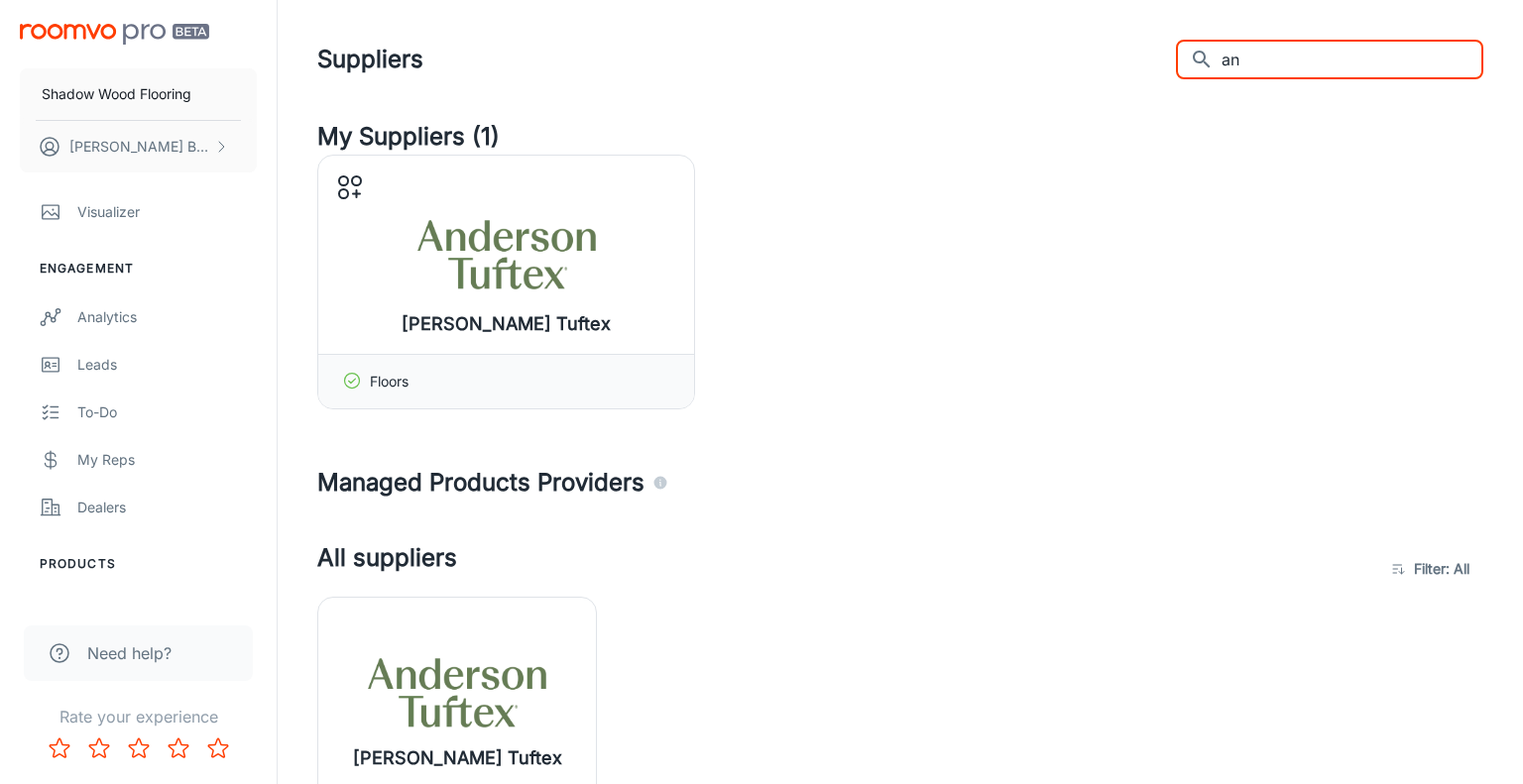 type on "a" 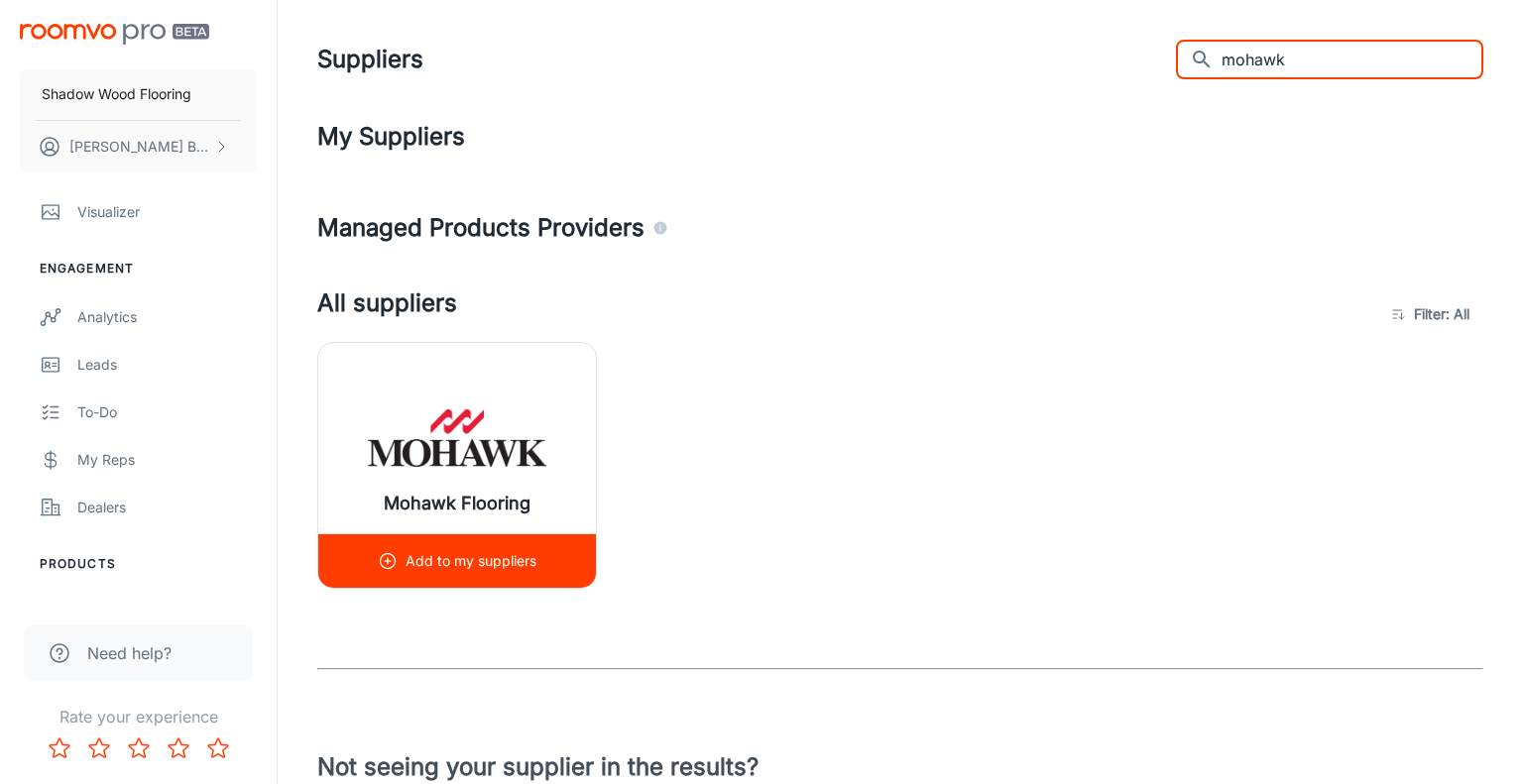 click at bounding box center (457, 438) 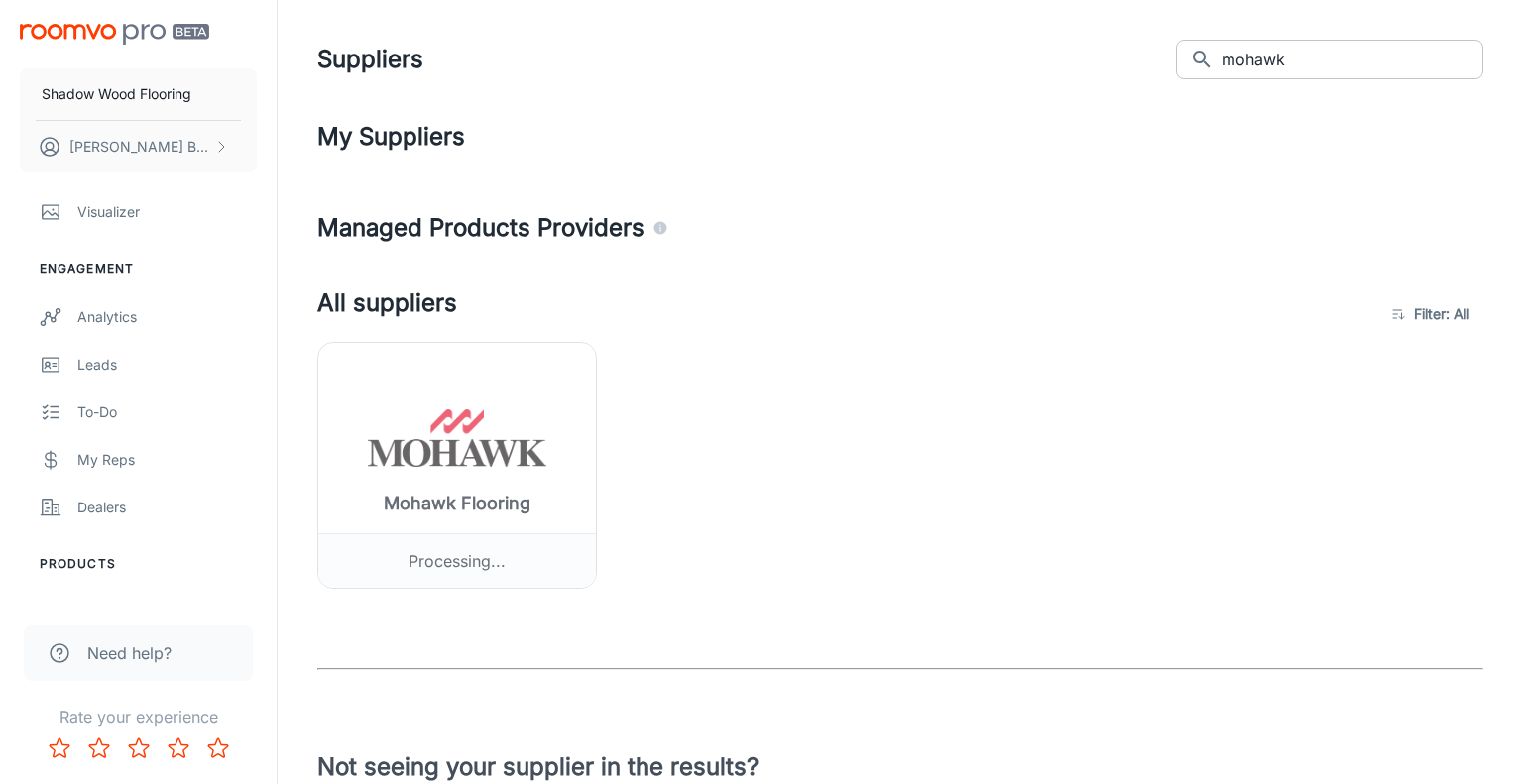click on "mohawk" at bounding box center (1352, 59) 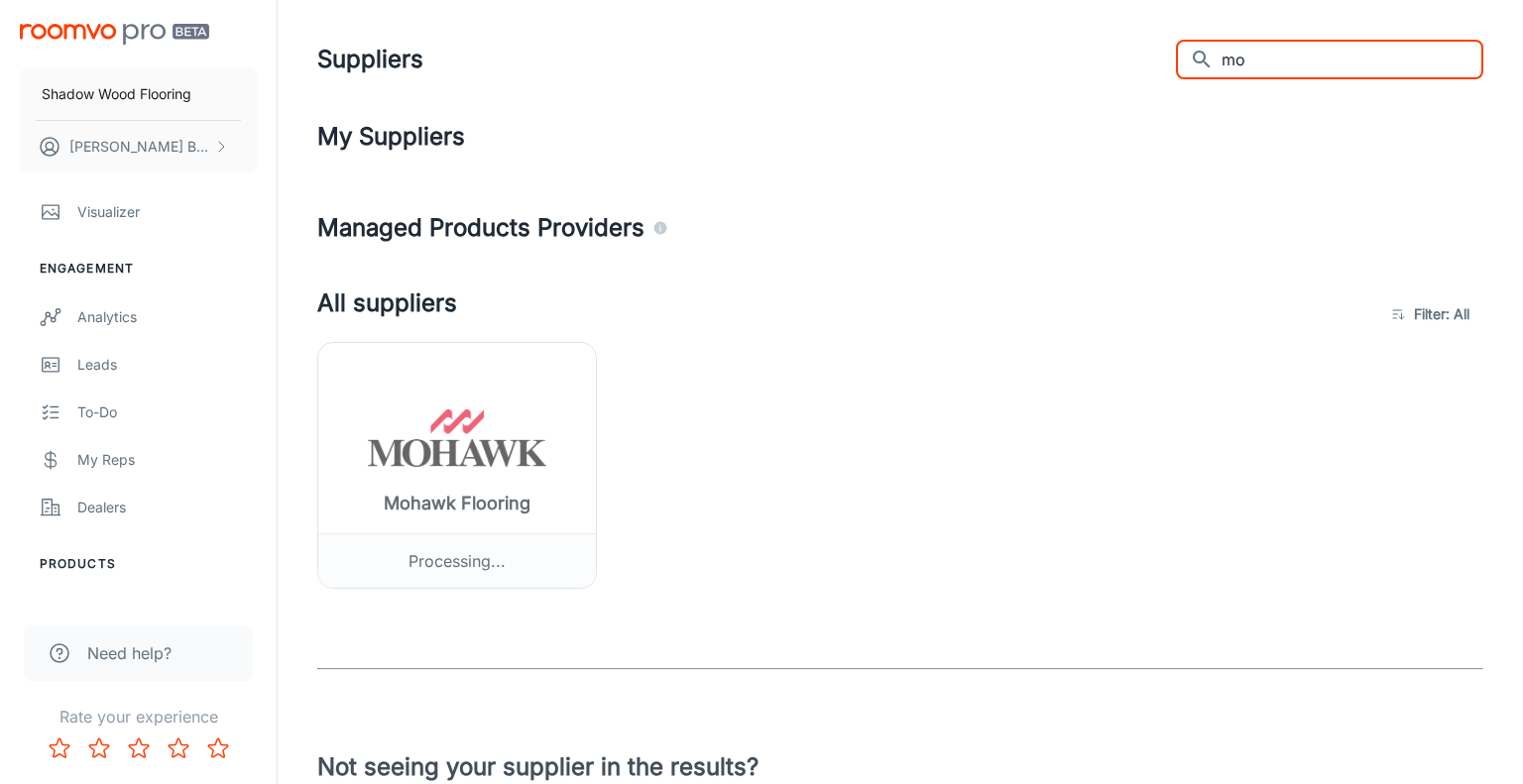 type on "m" 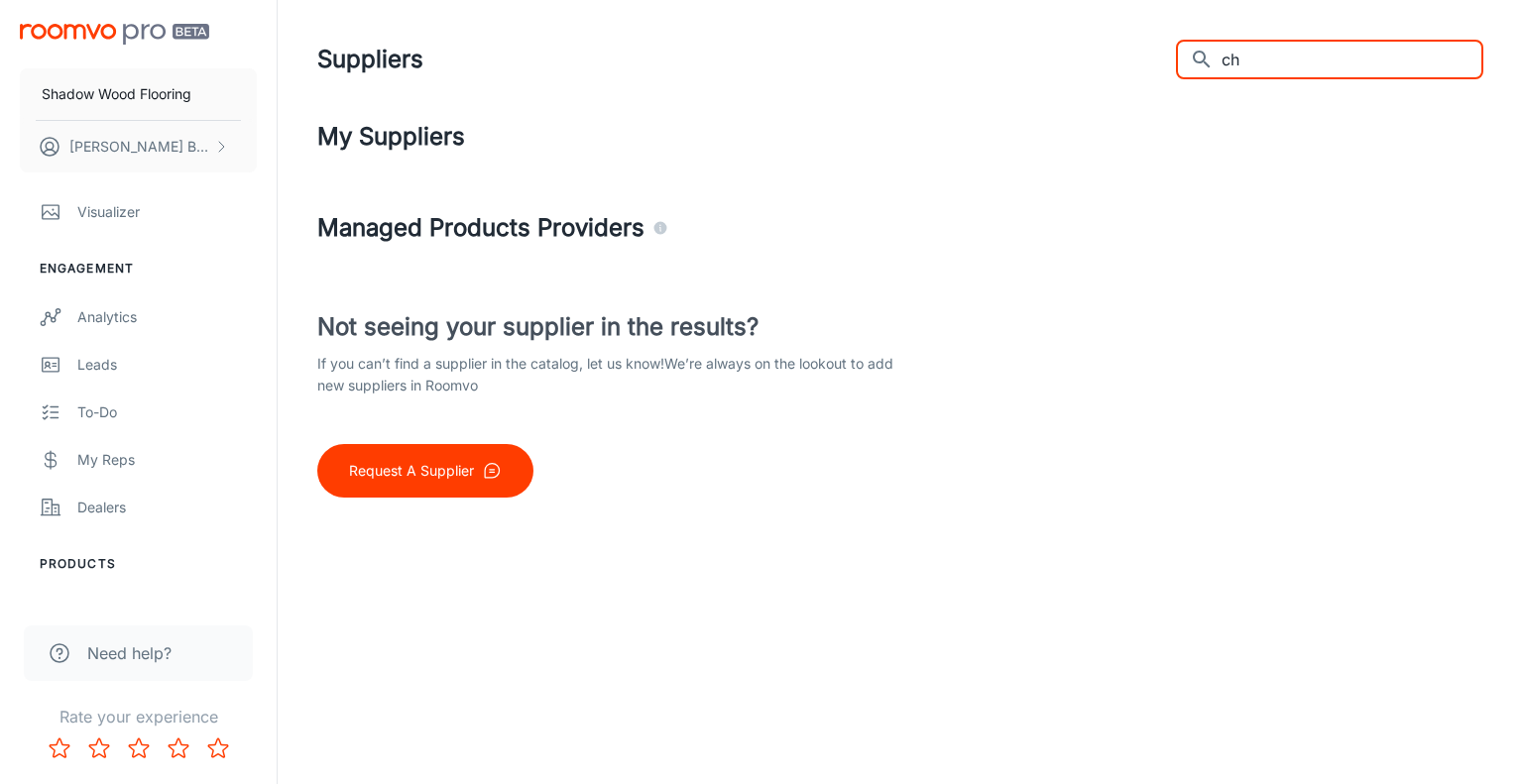 type on "c" 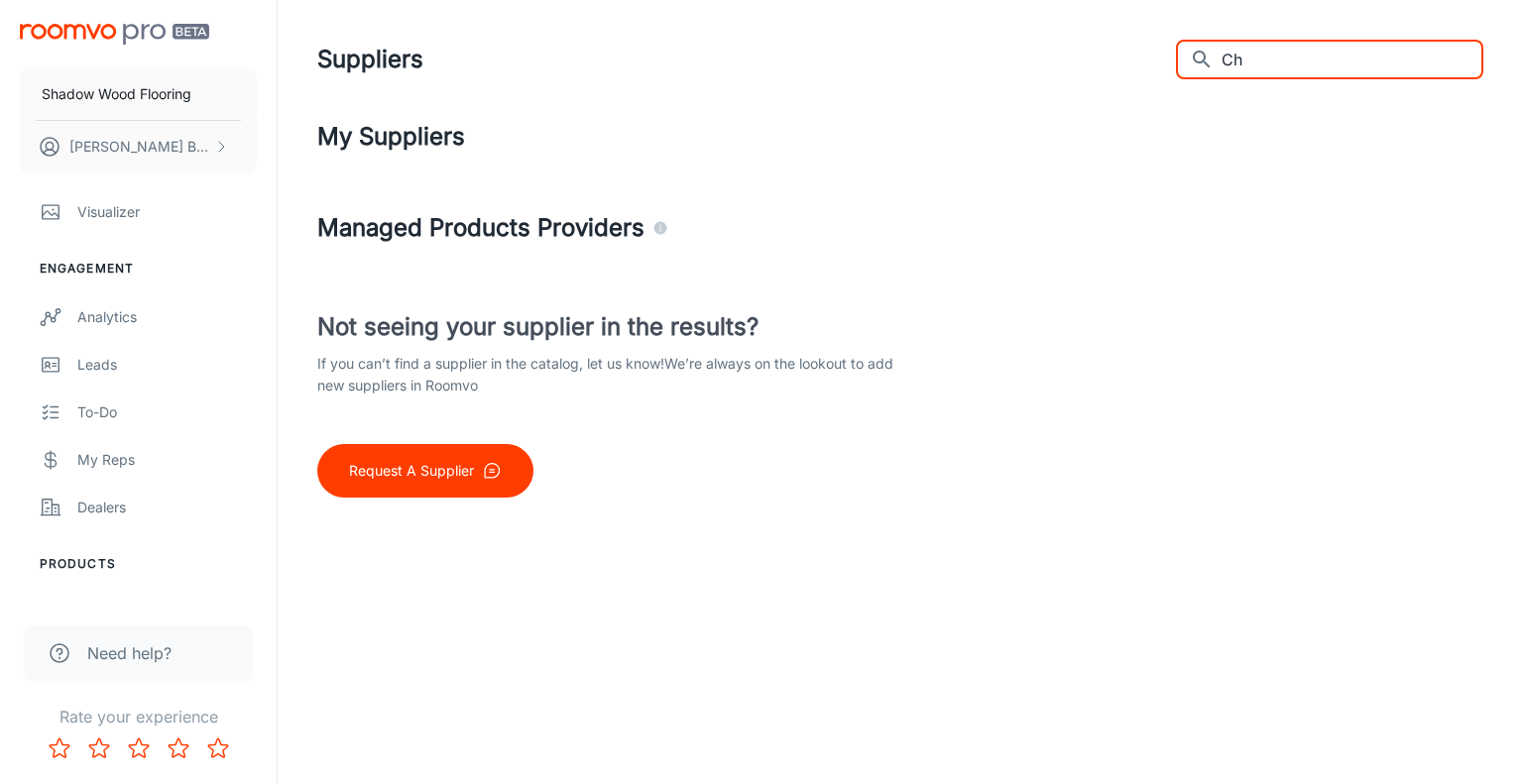 type on "C" 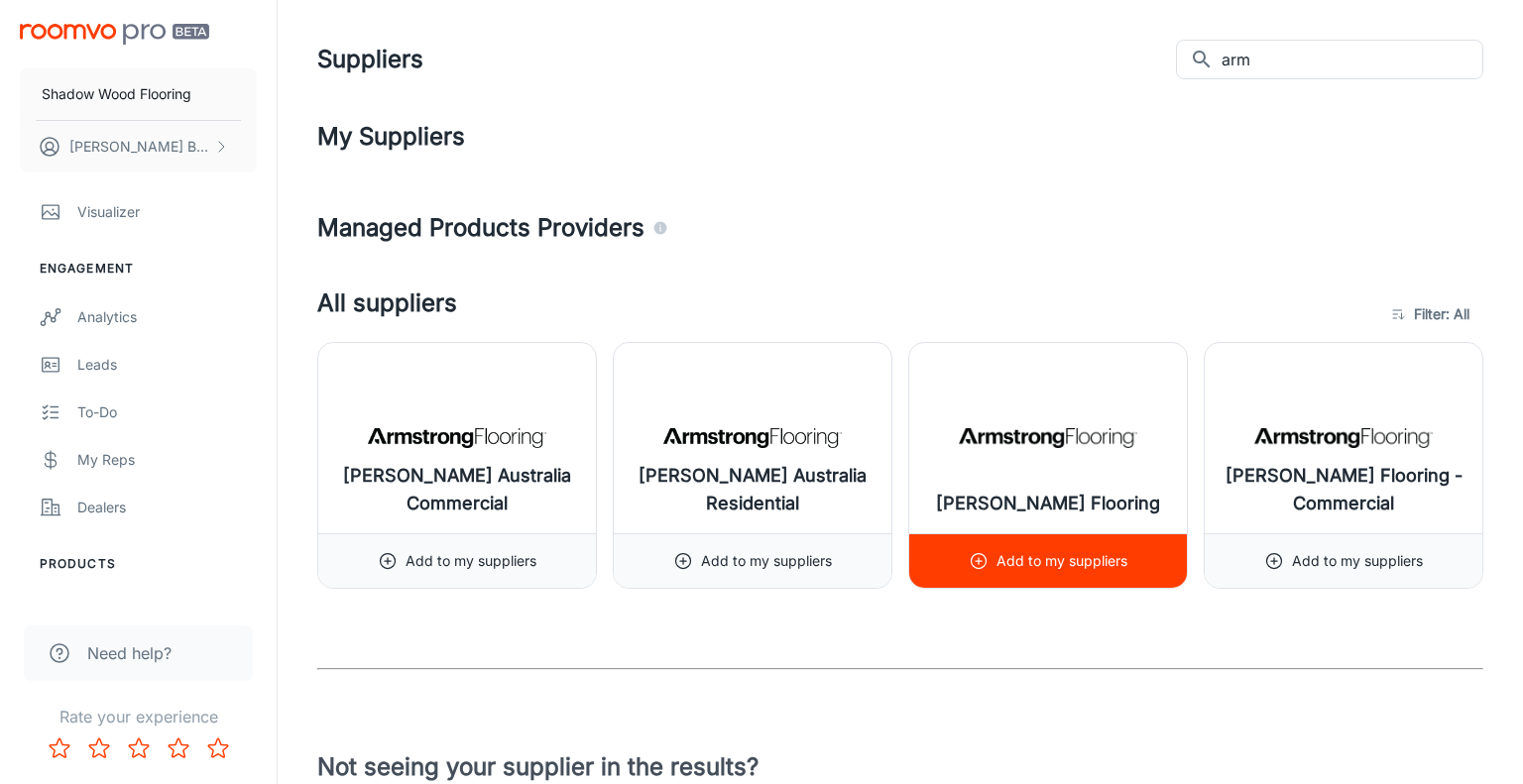 click at bounding box center [1048, 438] 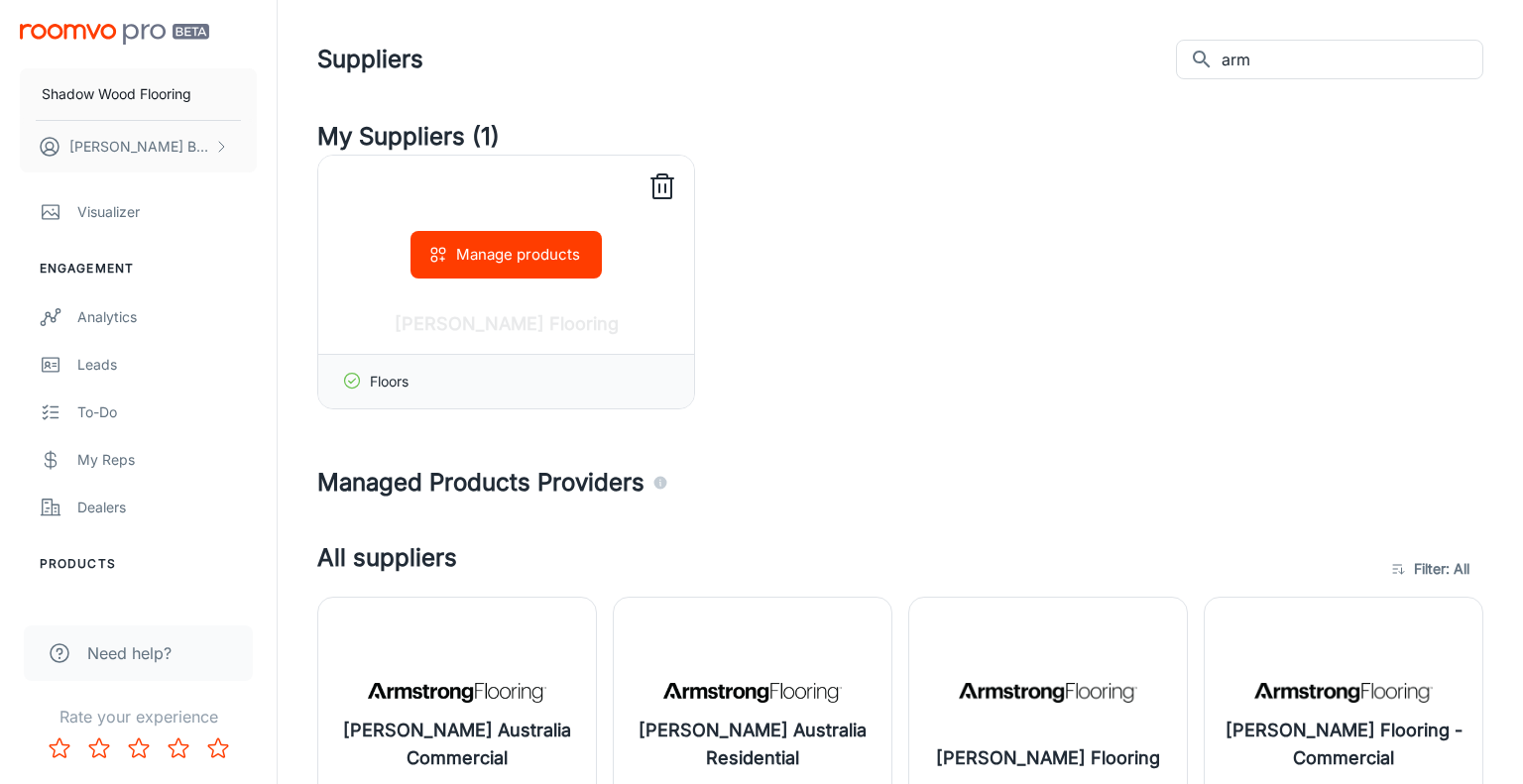 click on "Manage products" at bounding box center [506, 255] 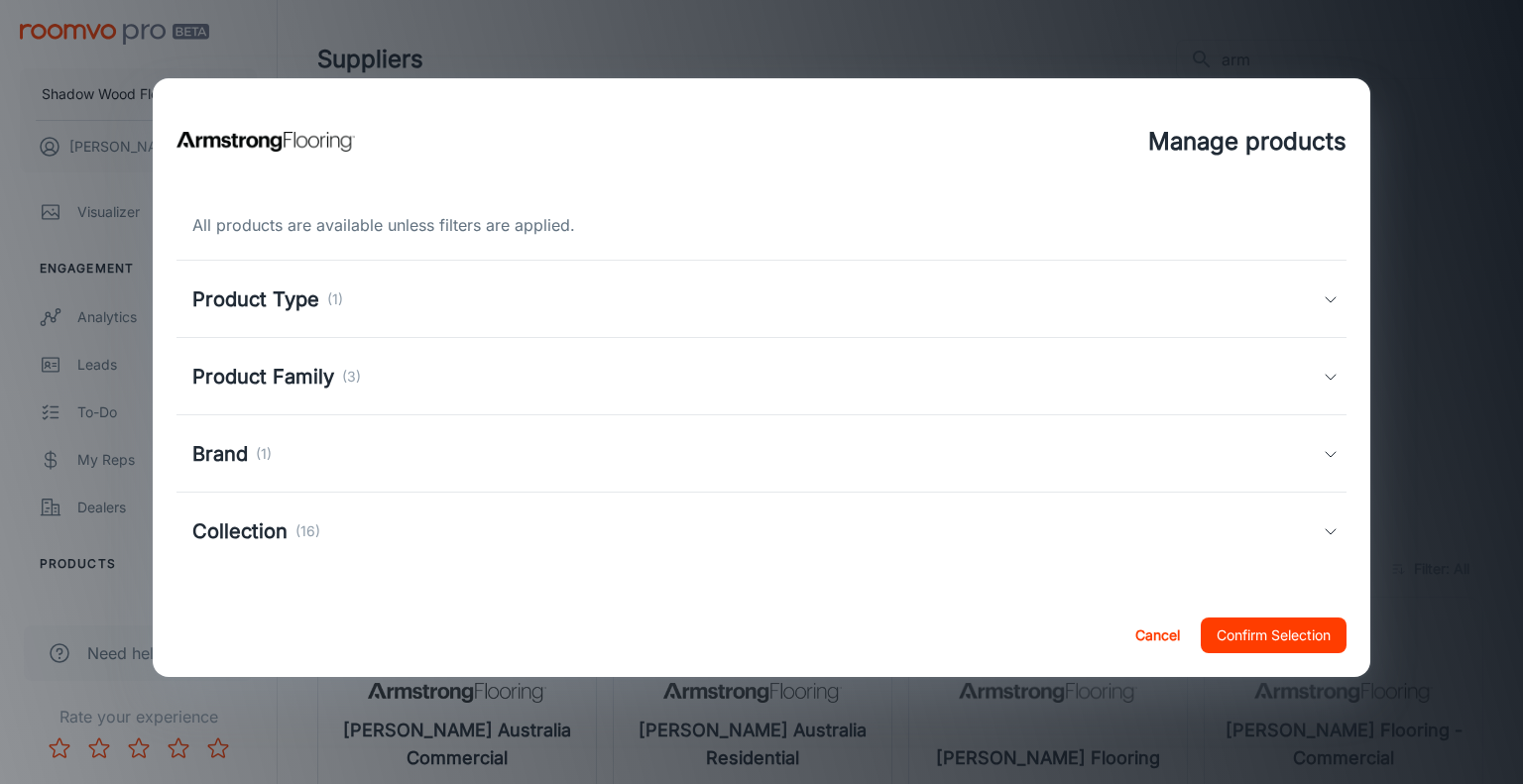 click on "Brand (1)" at bounding box center [762, 454] 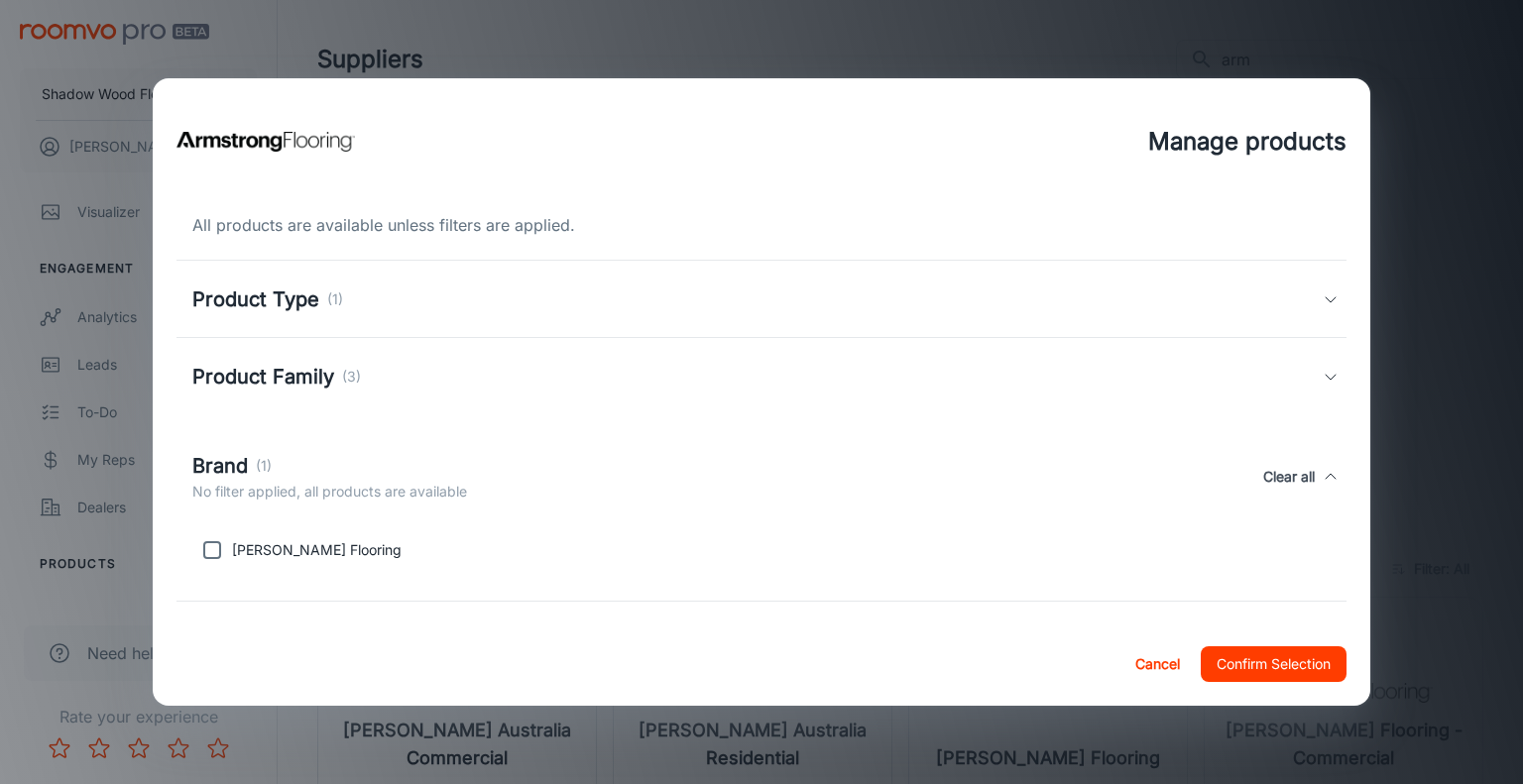 scroll, scrollTop: 55, scrollLeft: 0, axis: vertical 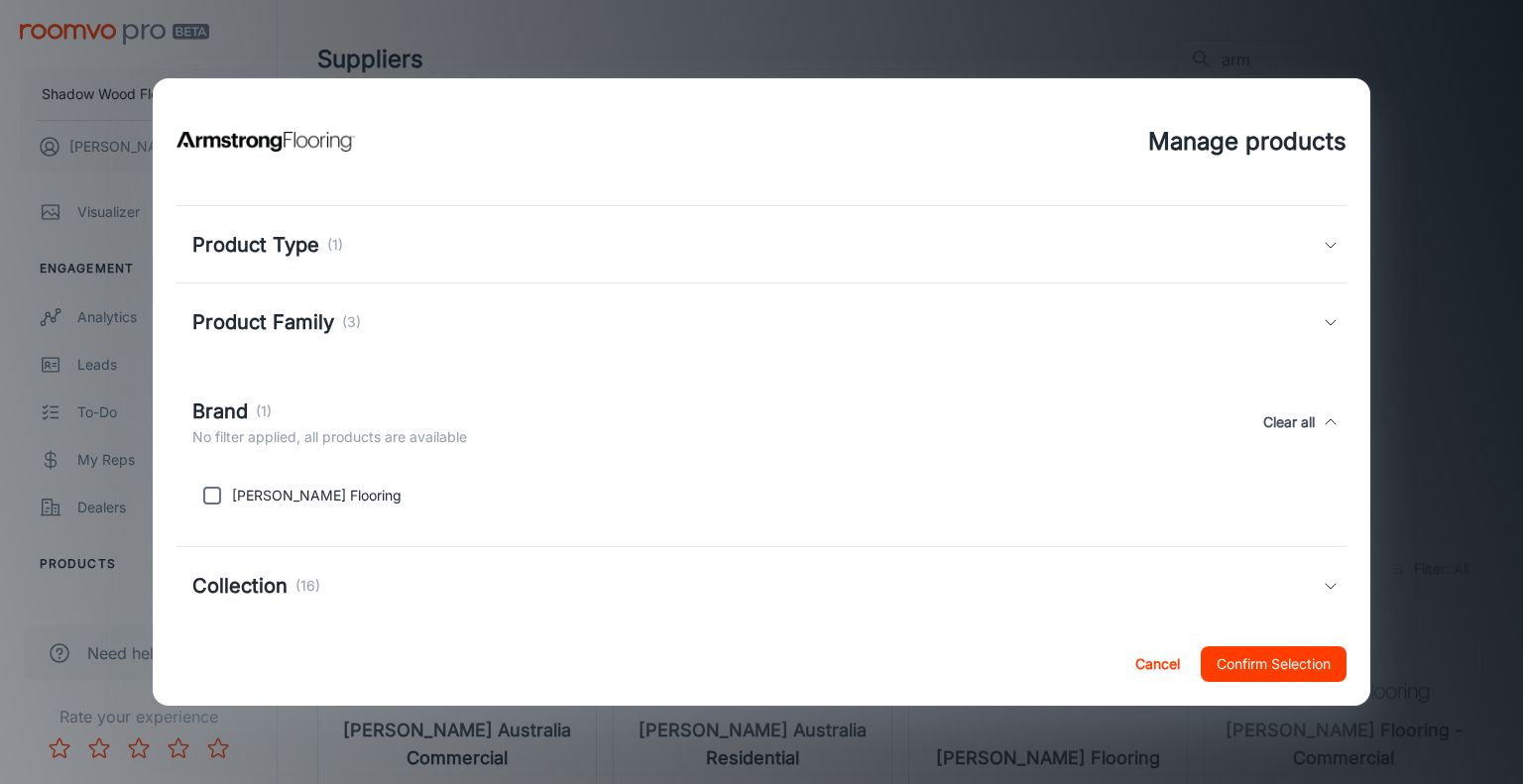 click on "Product Family (3)" at bounding box center (762, 322) 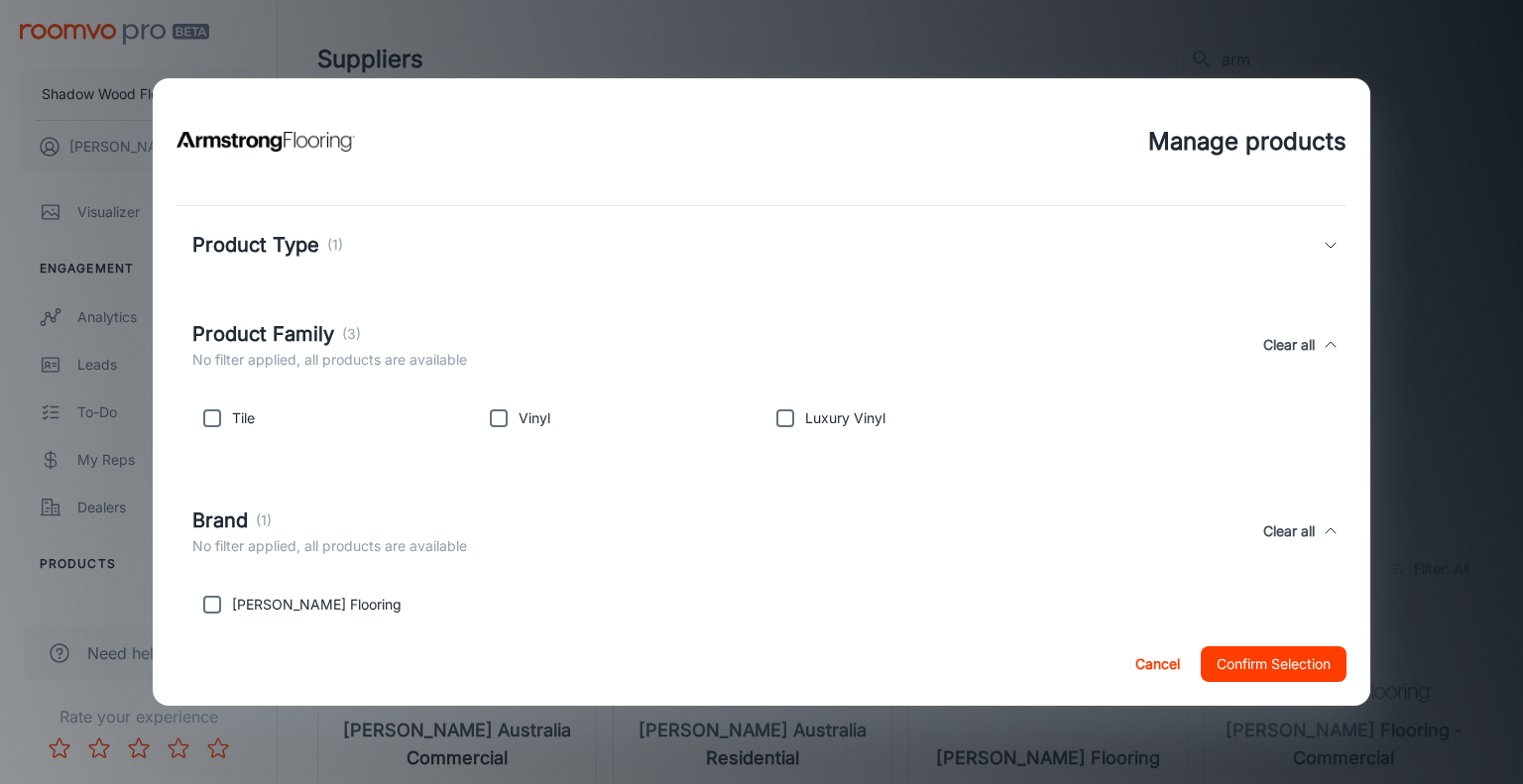 click on "Product Type (1)" at bounding box center [758, 245] 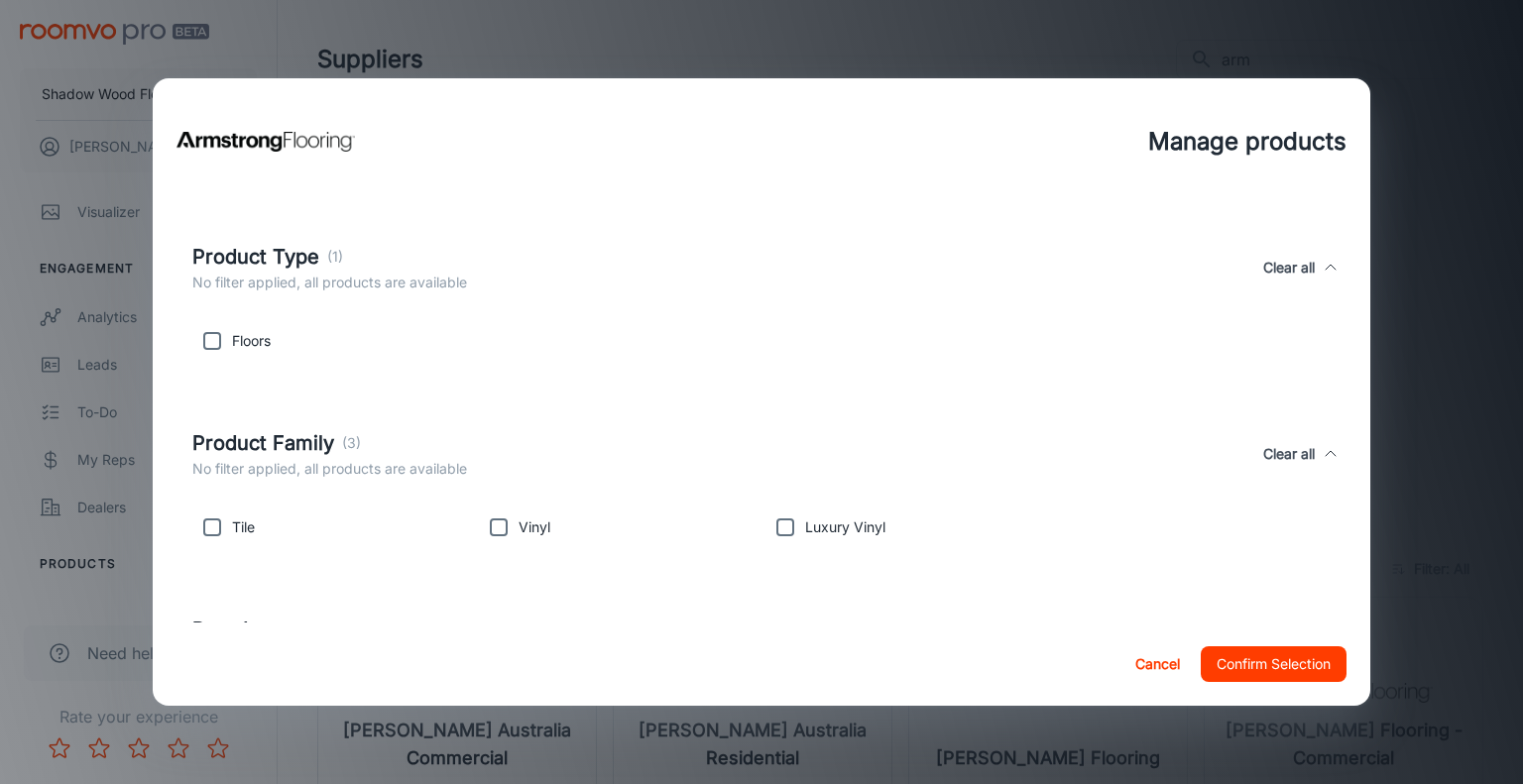 scroll, scrollTop: 297, scrollLeft: 0, axis: vertical 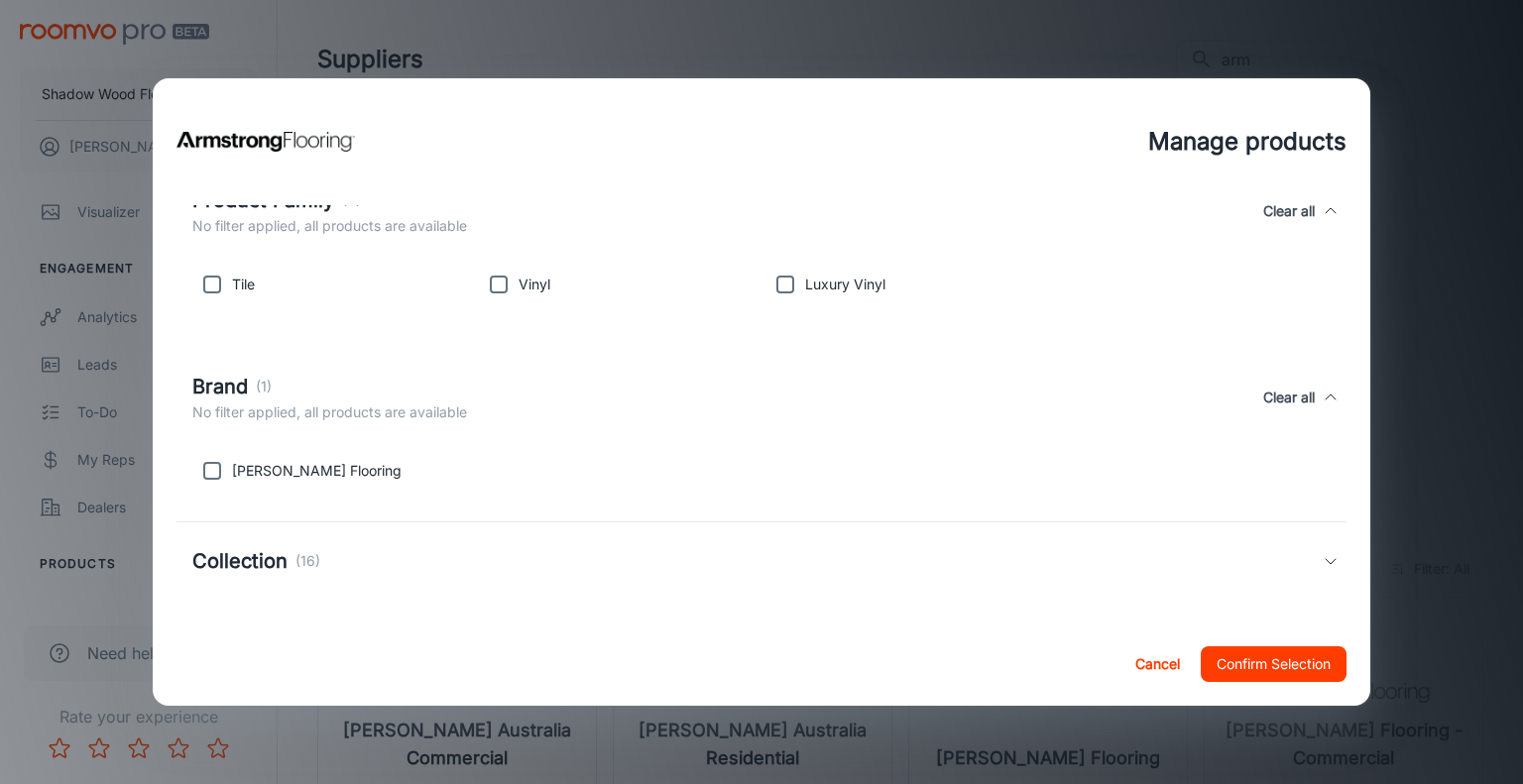 click on "Collection (16)" at bounding box center [758, 561] 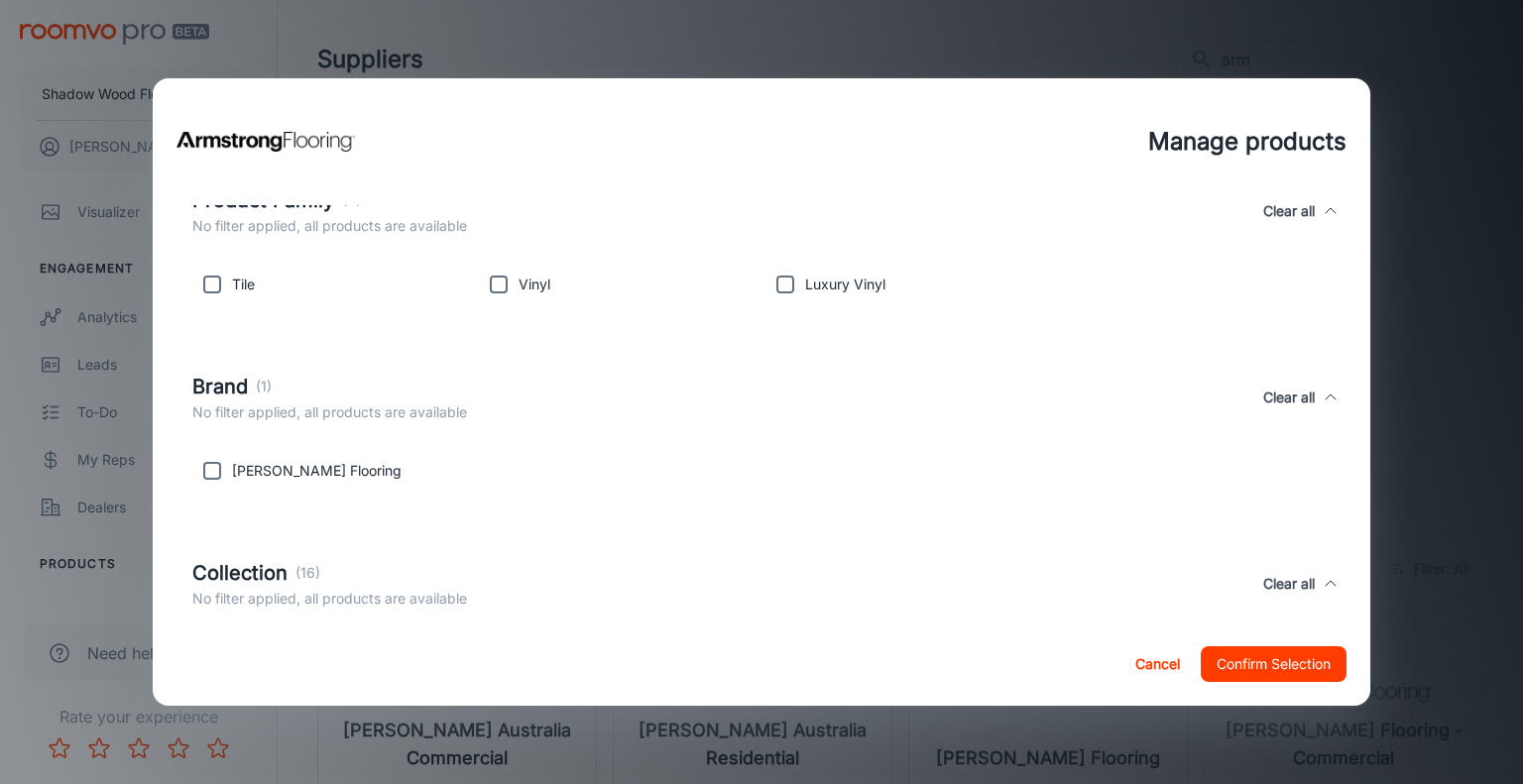 scroll, scrollTop: 531, scrollLeft: 0, axis: vertical 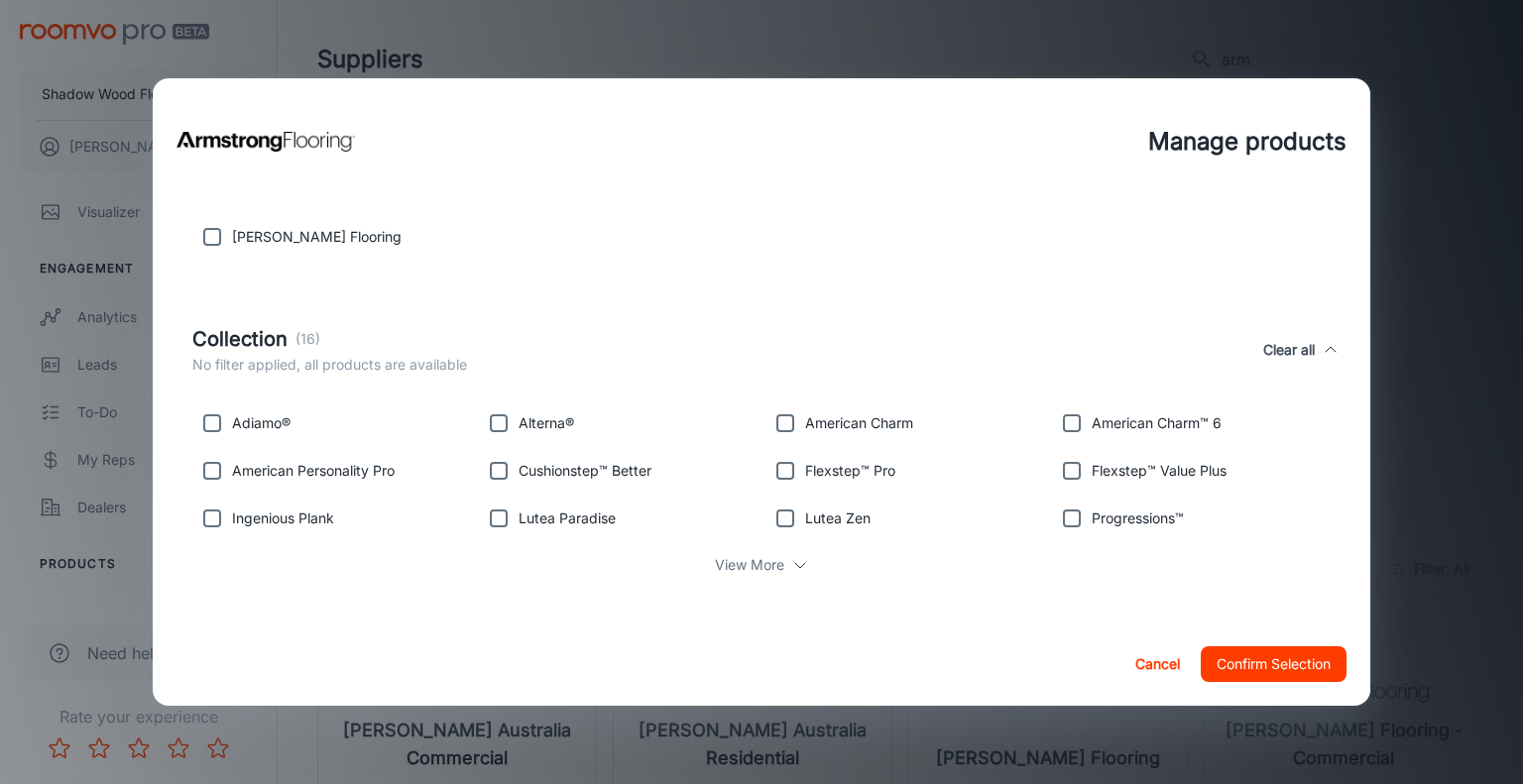 click on "View More" at bounding box center (750, 565) 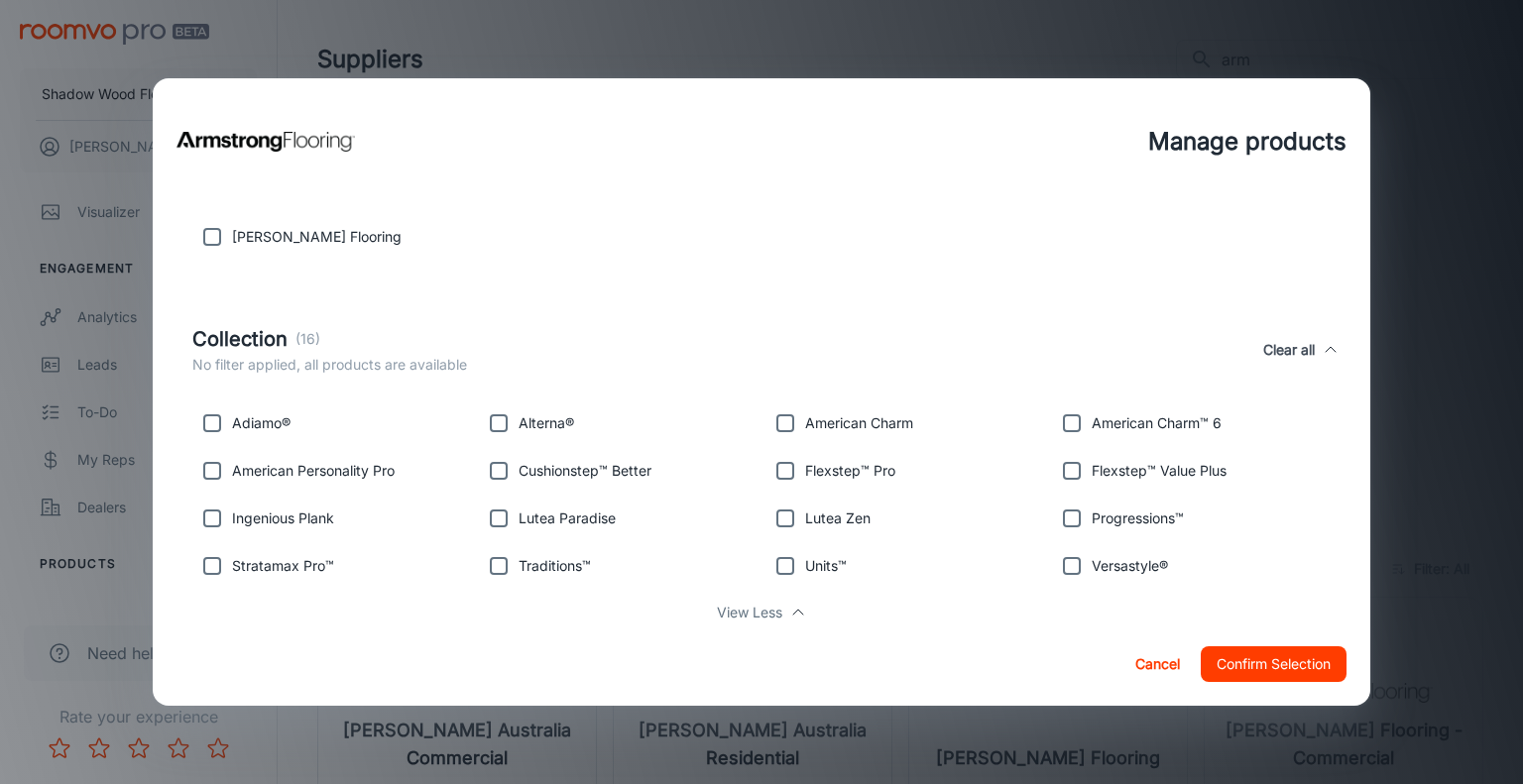 scroll, scrollTop: 579, scrollLeft: 0, axis: vertical 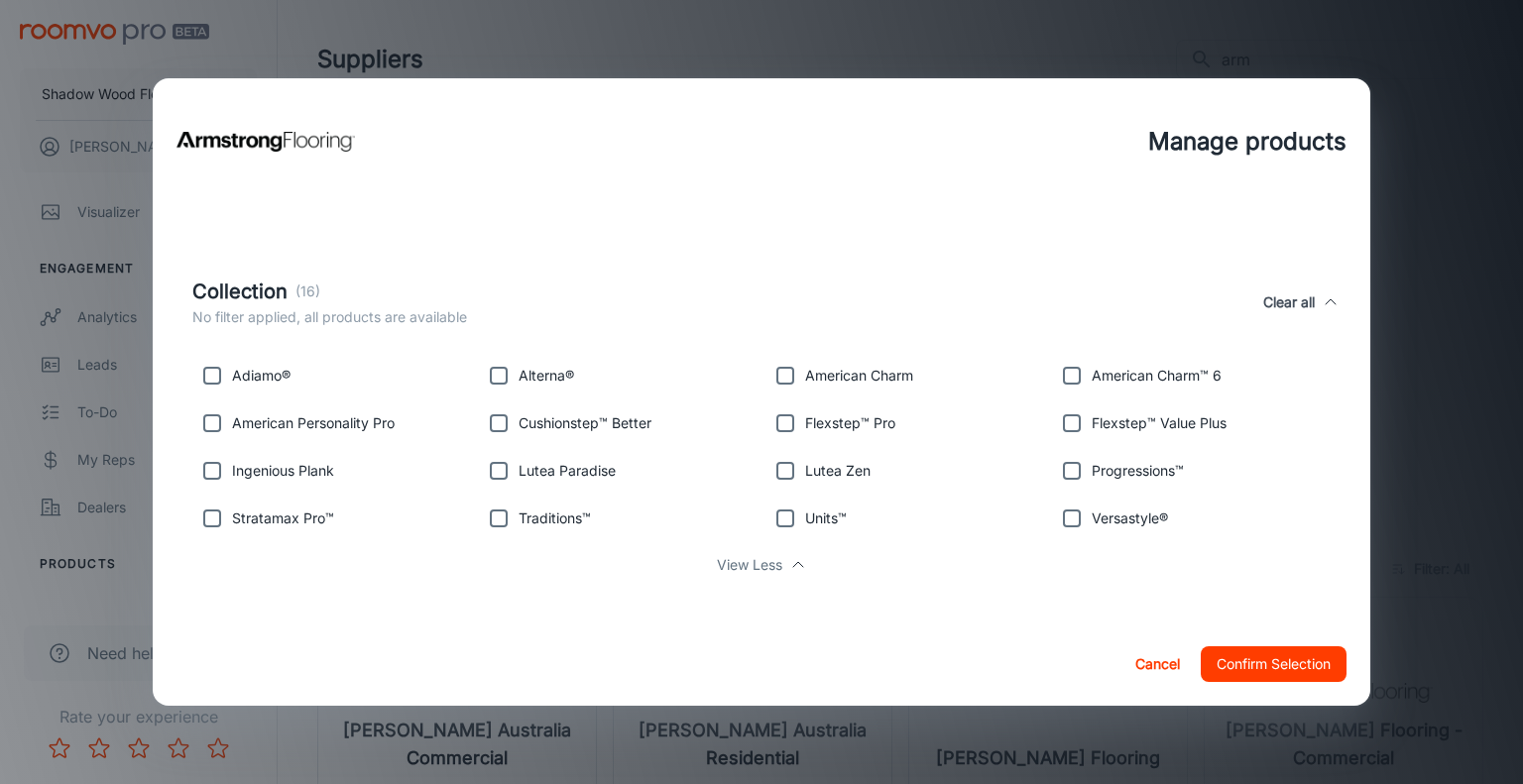 click on "Cancel" at bounding box center (1157, 664) 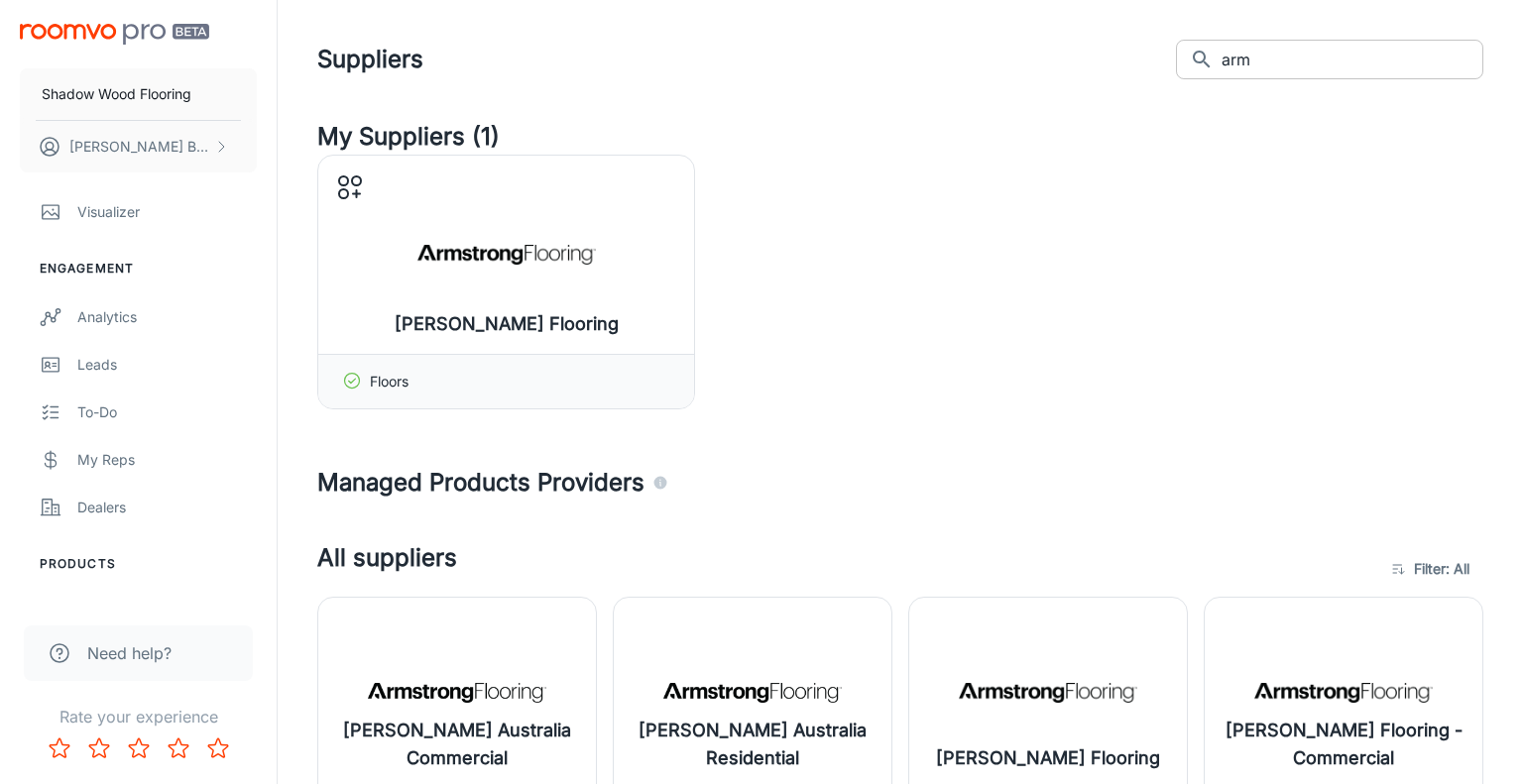 click on "arm" at bounding box center (1352, 59) 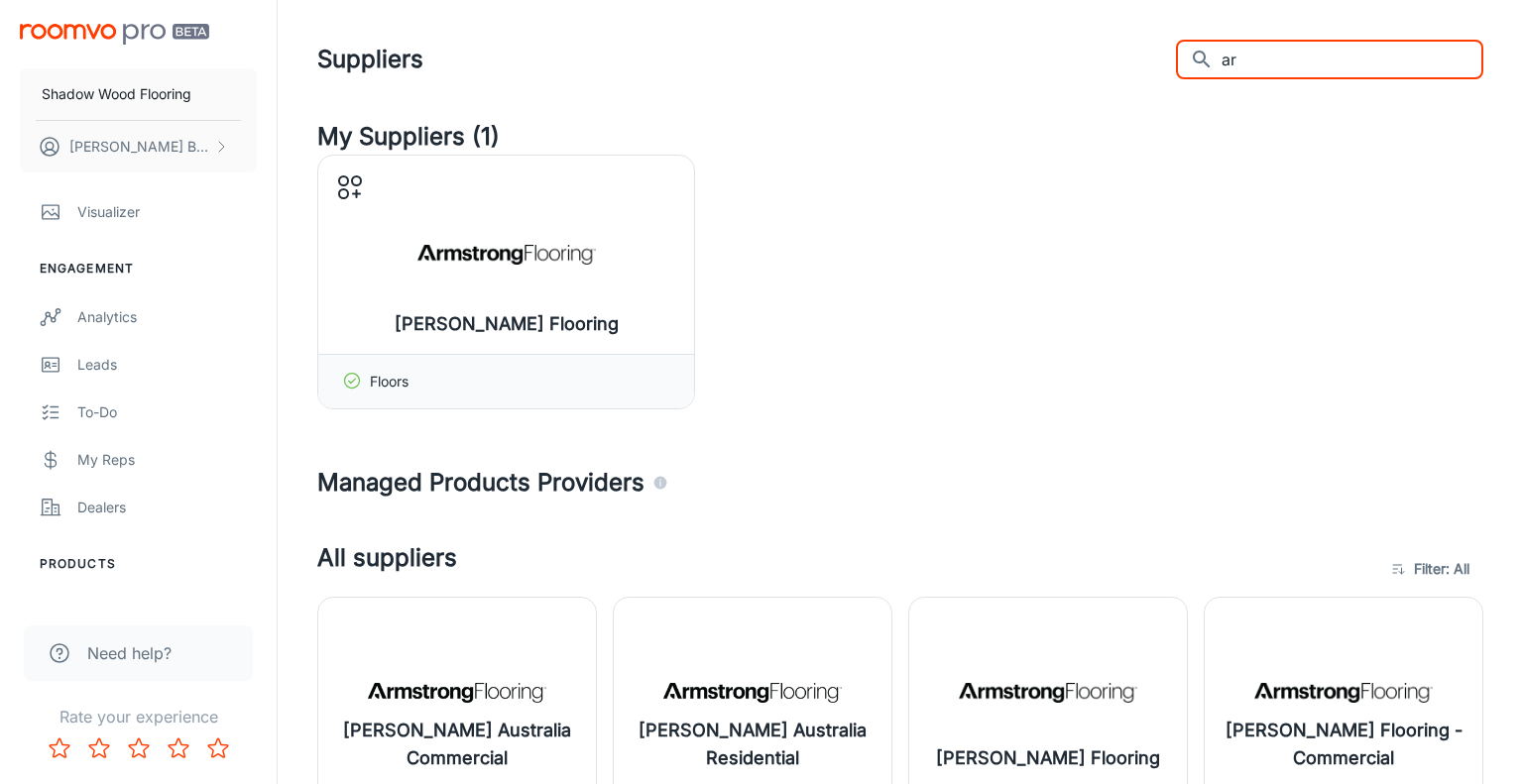 type on "a" 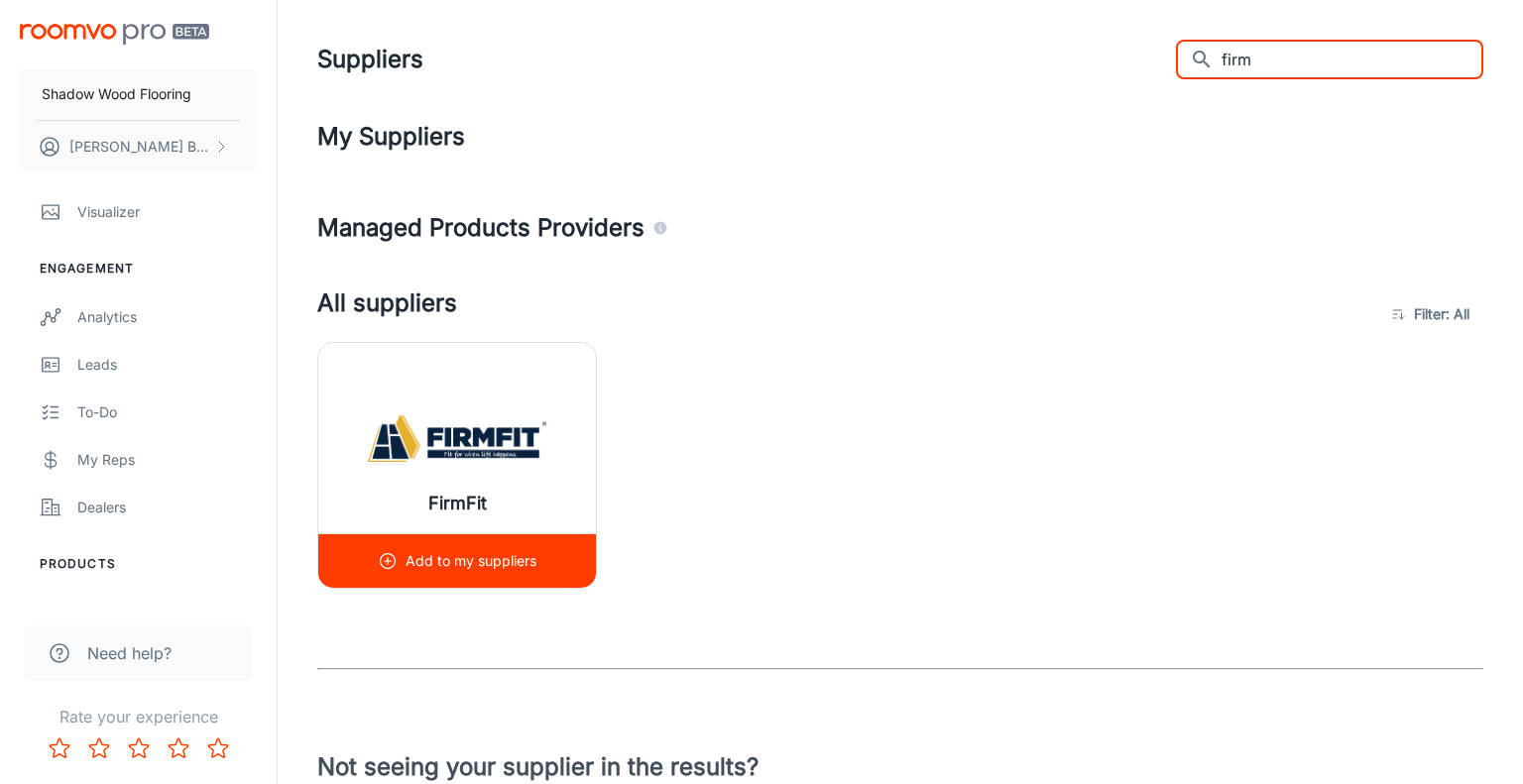 click at bounding box center (457, 438) 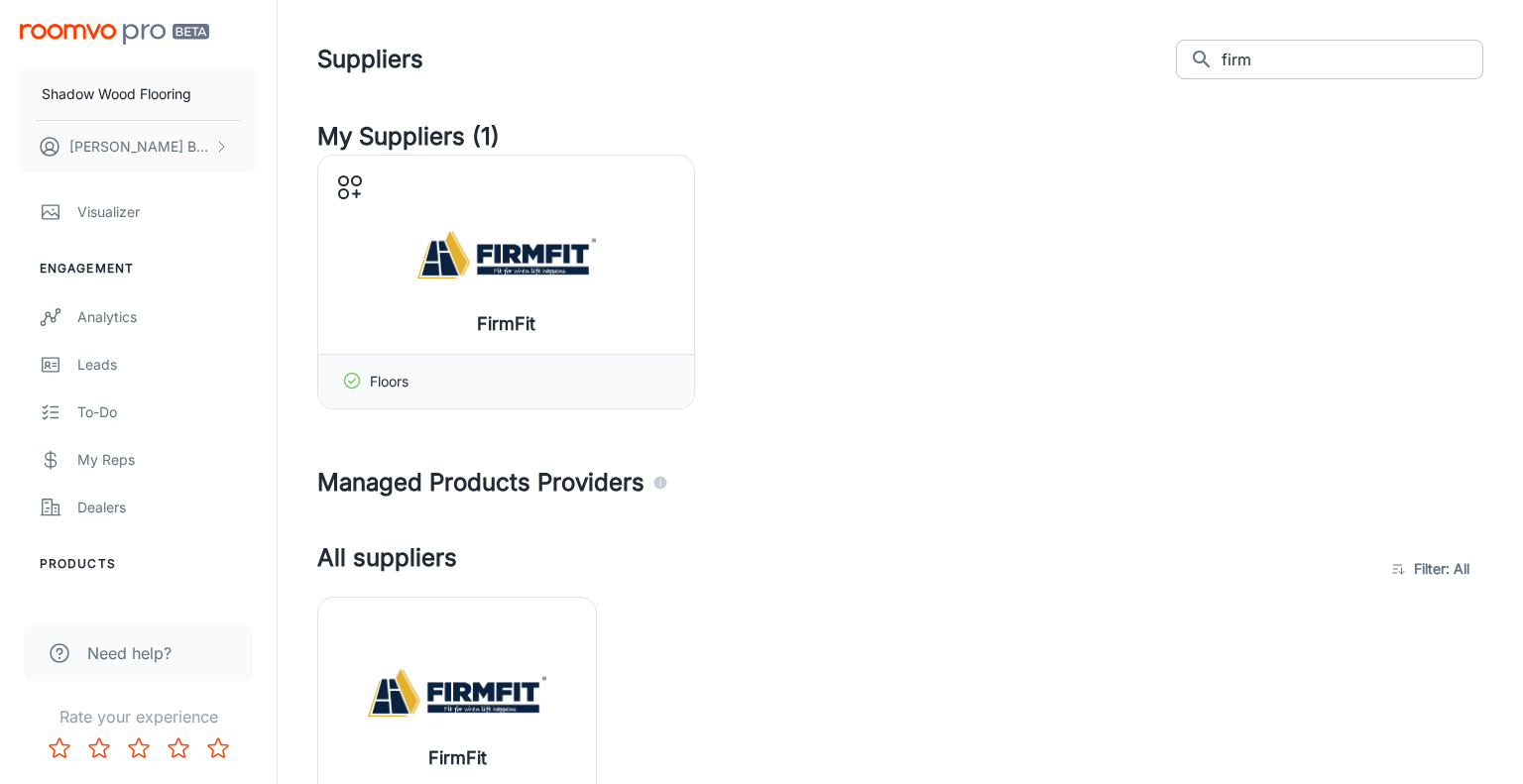 click on "firm" at bounding box center [1352, 59] 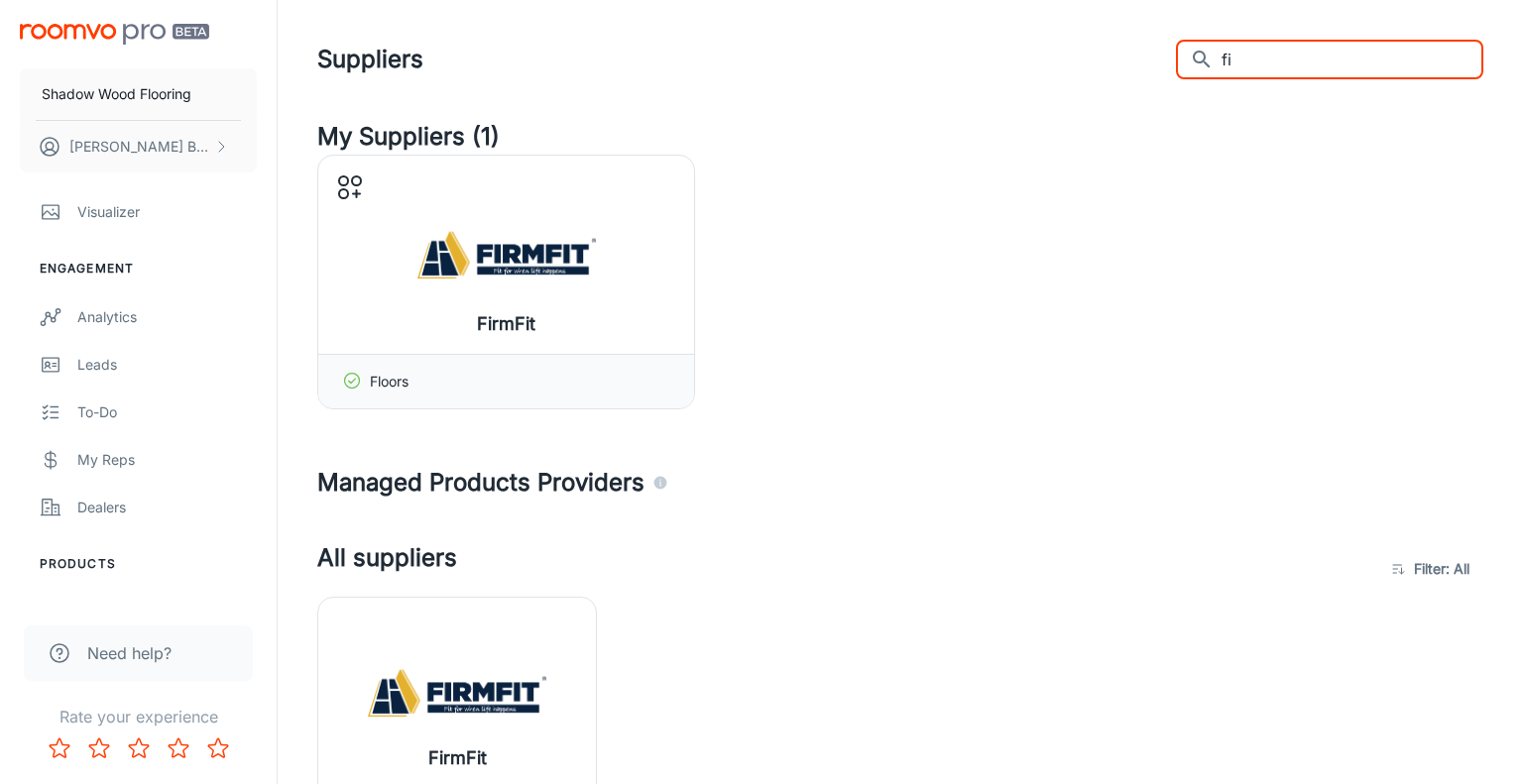 type on "f" 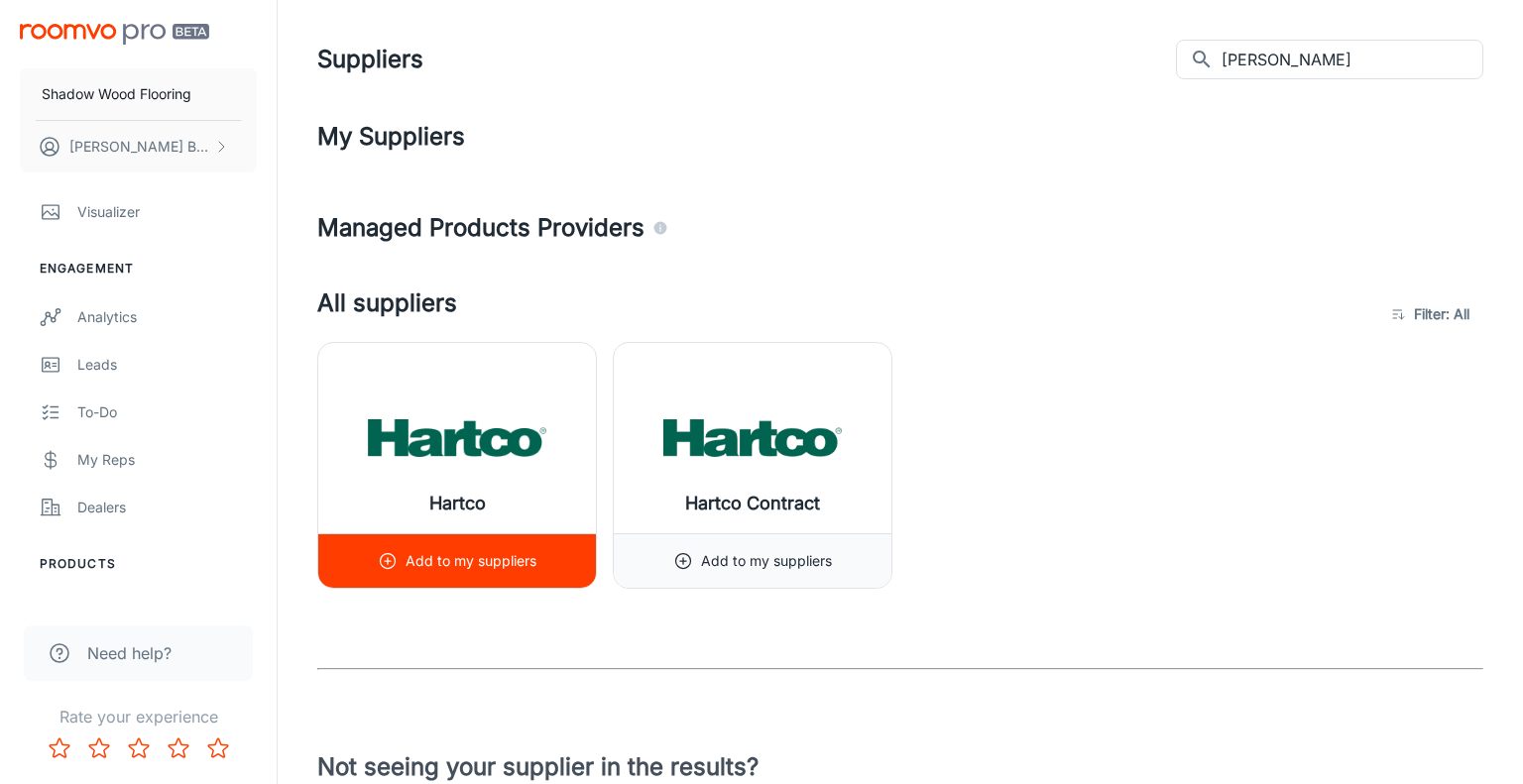 click at bounding box center [457, 438] 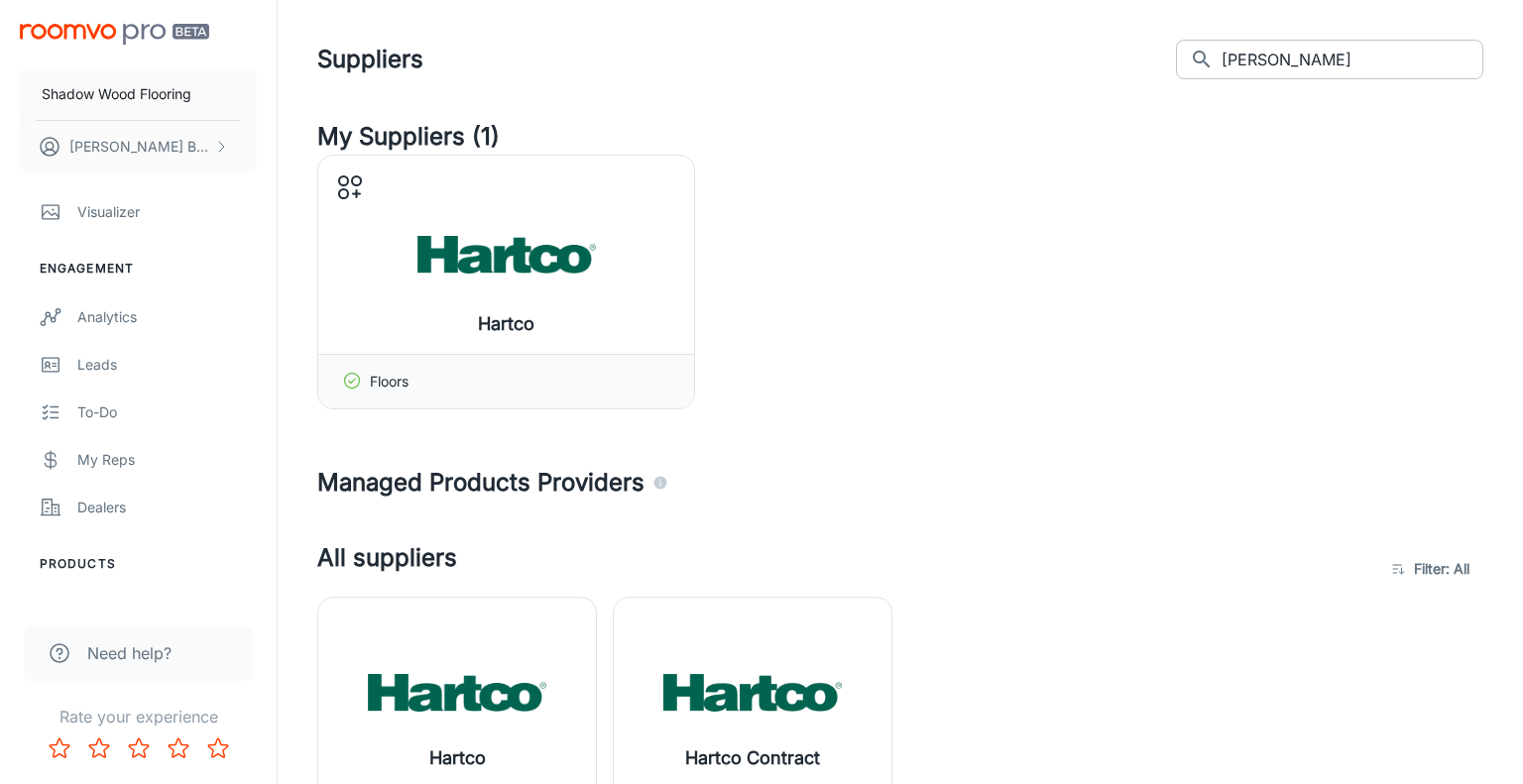 click on "[PERSON_NAME]" at bounding box center [1352, 59] 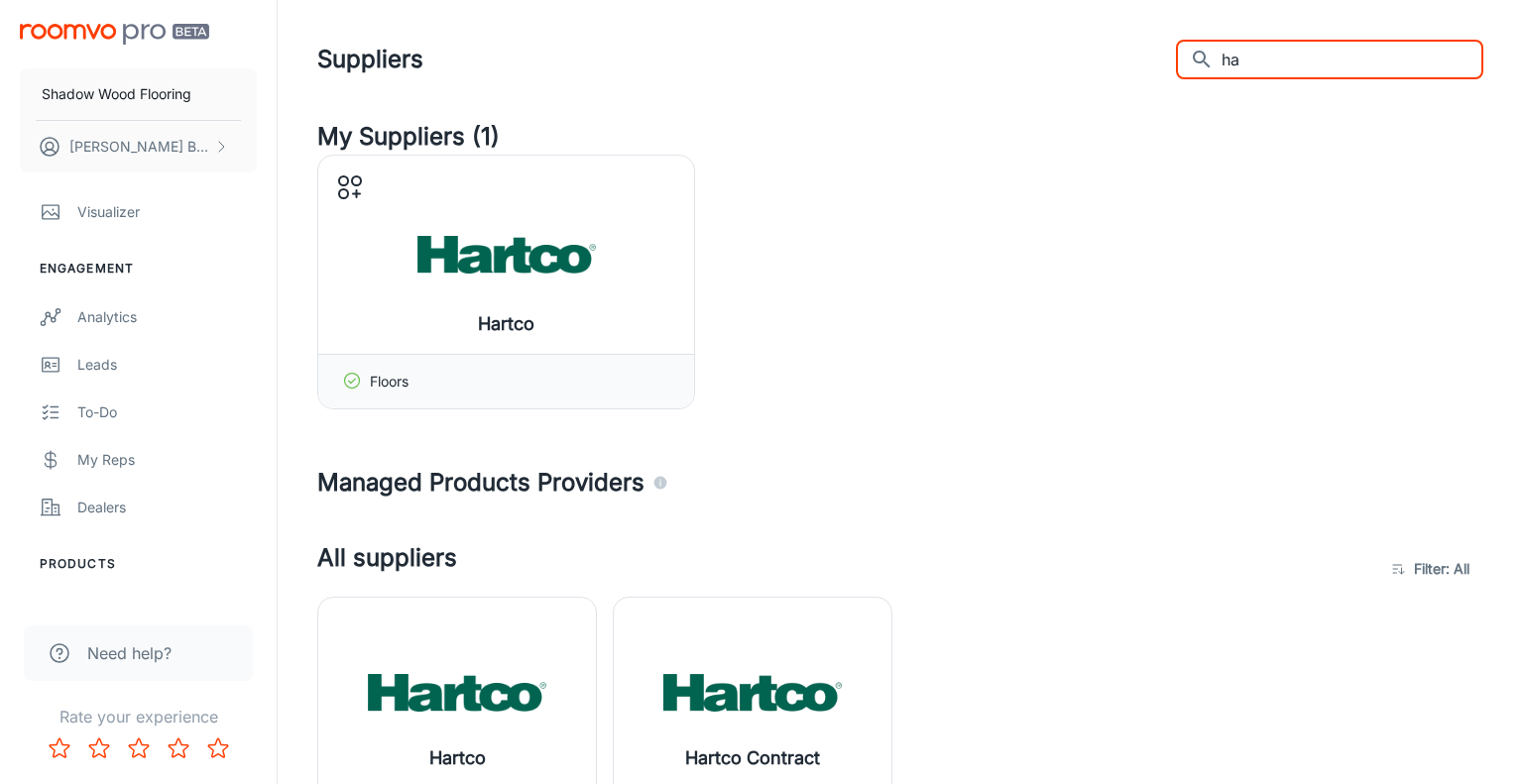 type on "h" 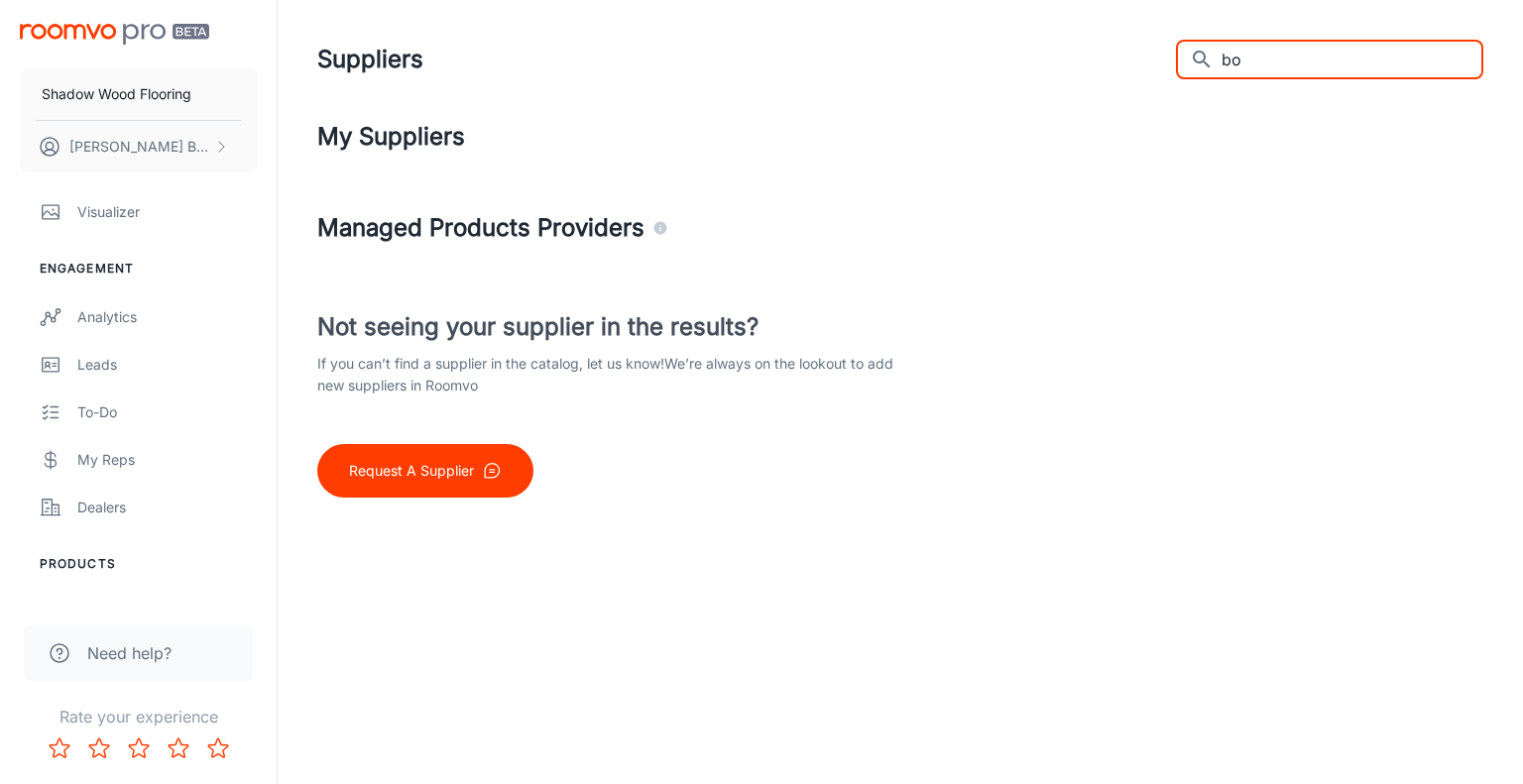type on "b" 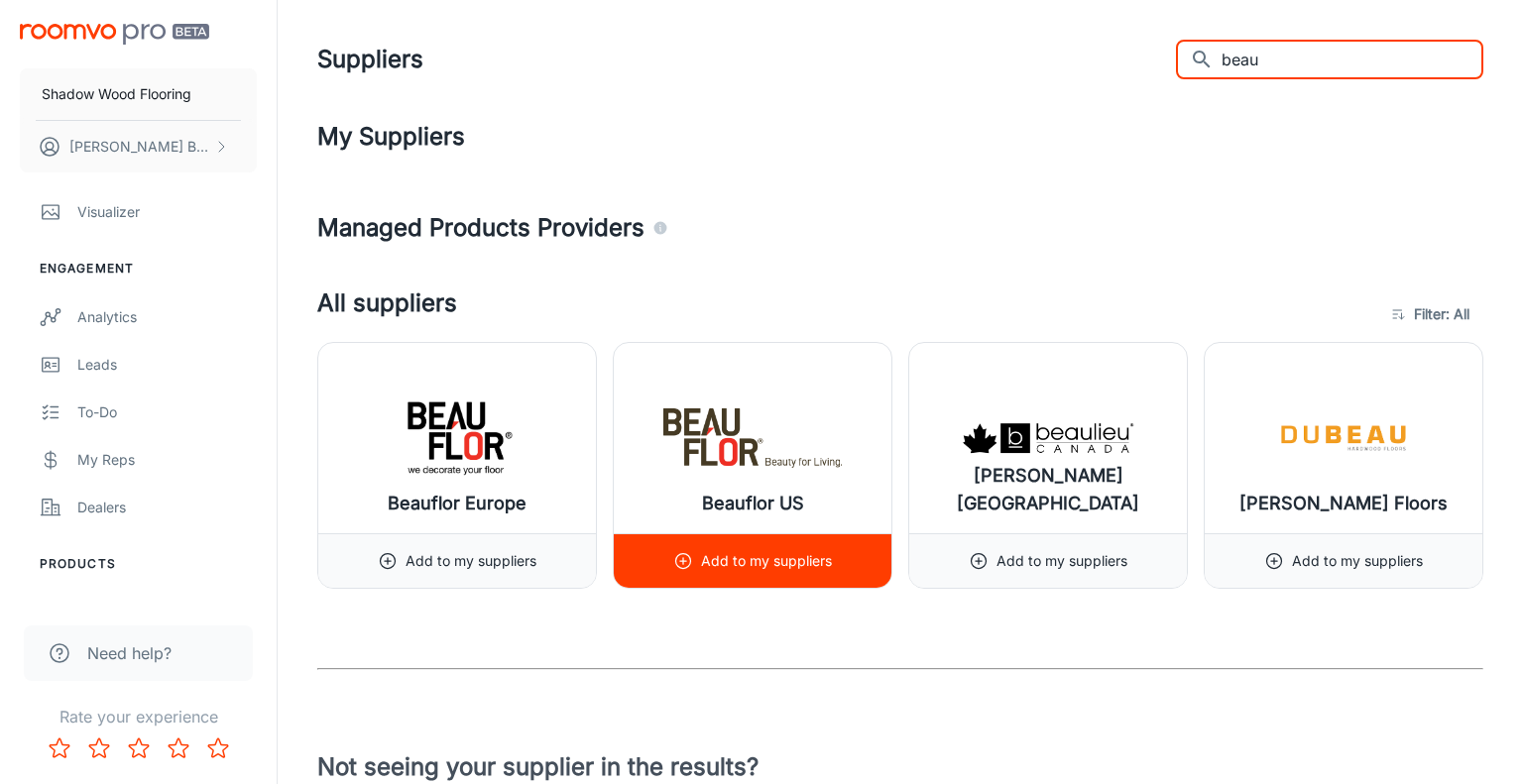 click at bounding box center [753, 438] 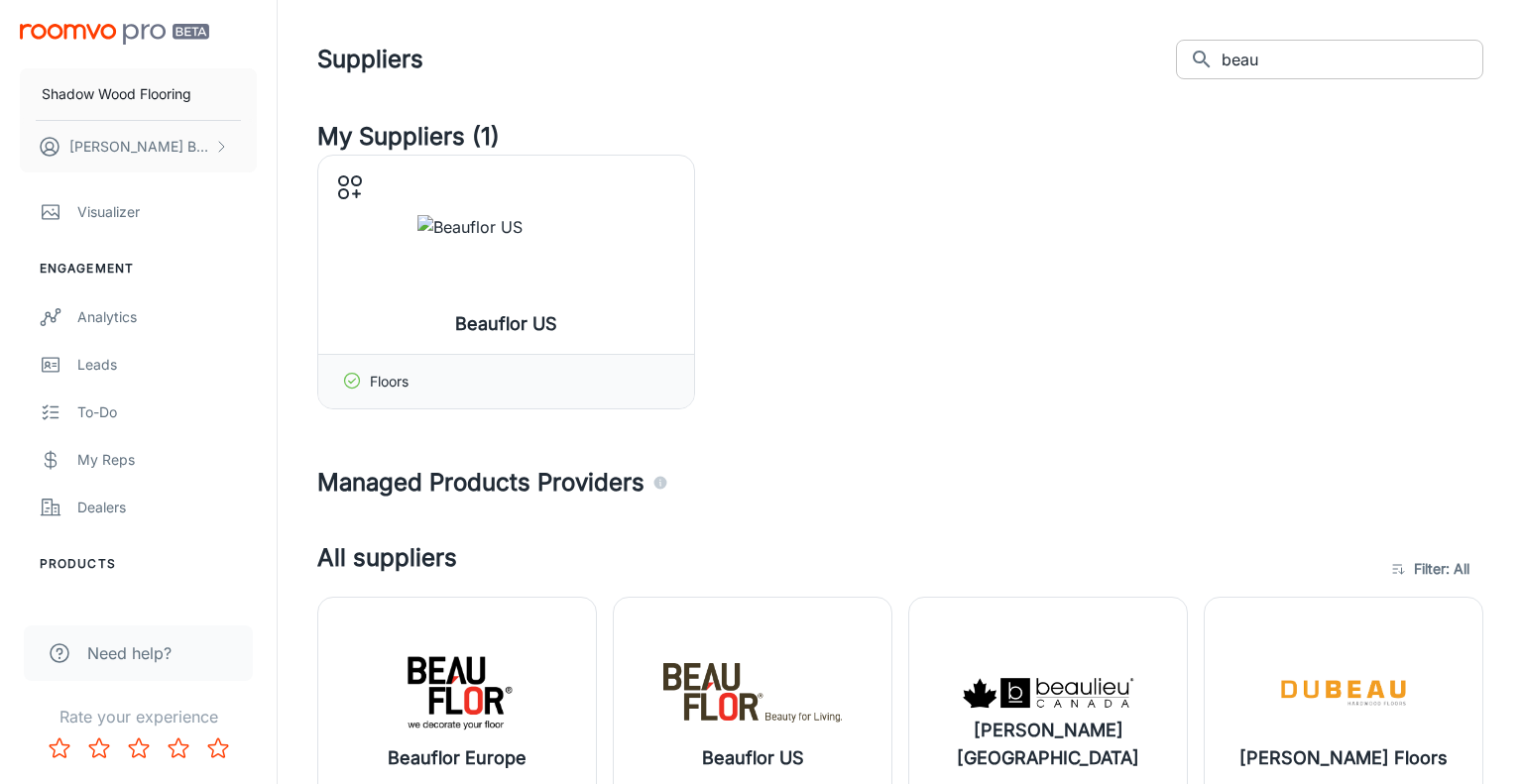 click on "beau" at bounding box center [1352, 59] 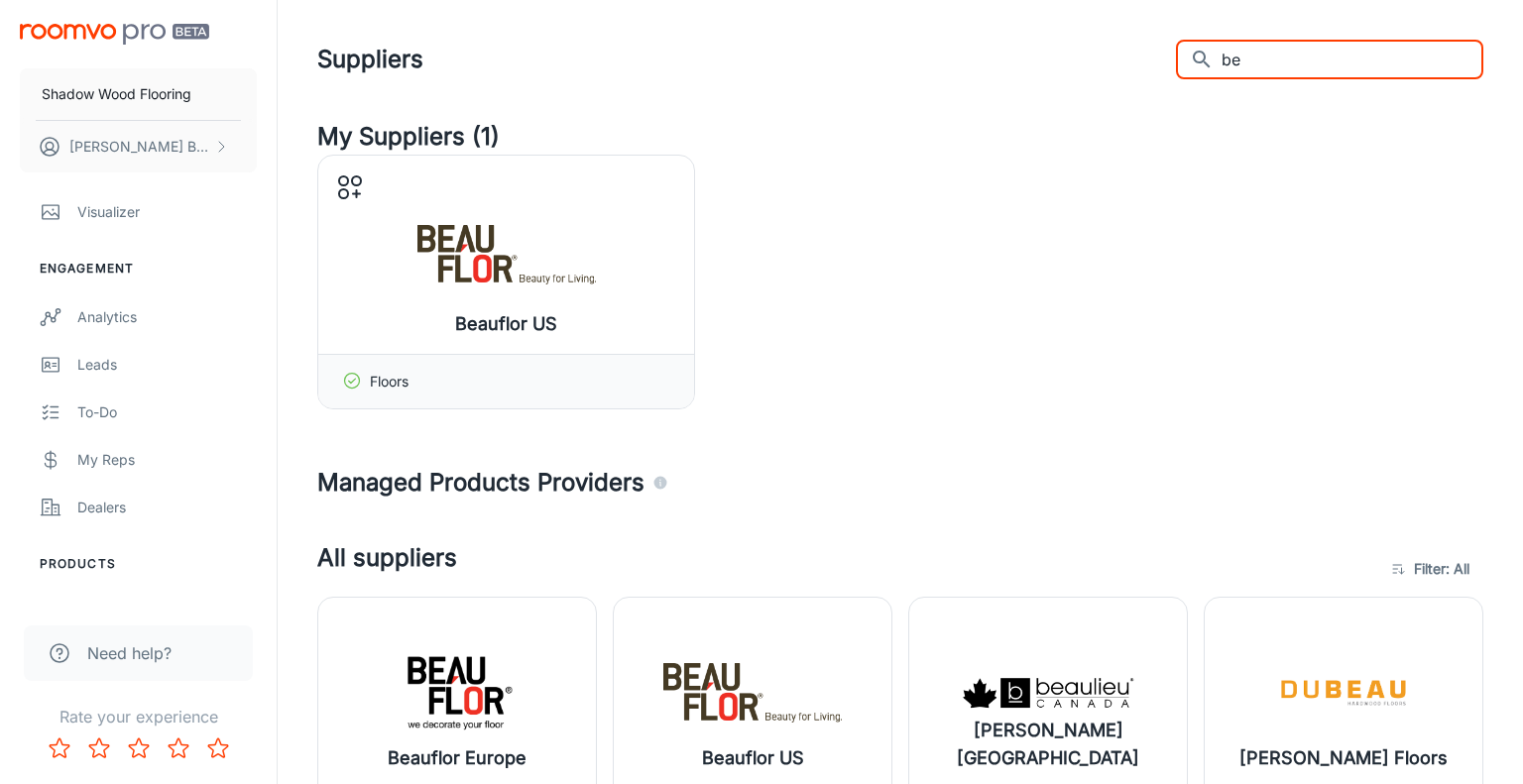 type on "b" 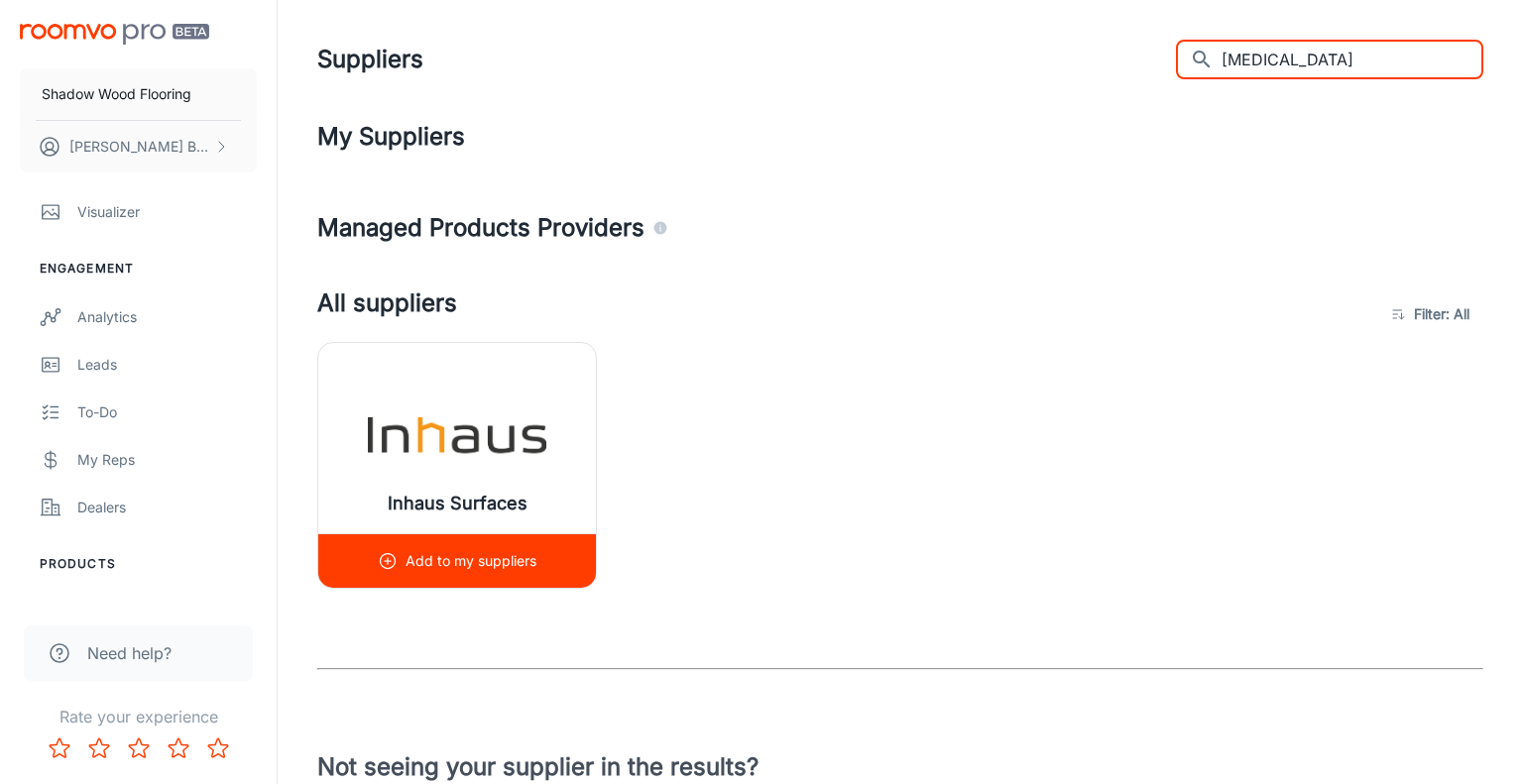 click at bounding box center (457, 438) 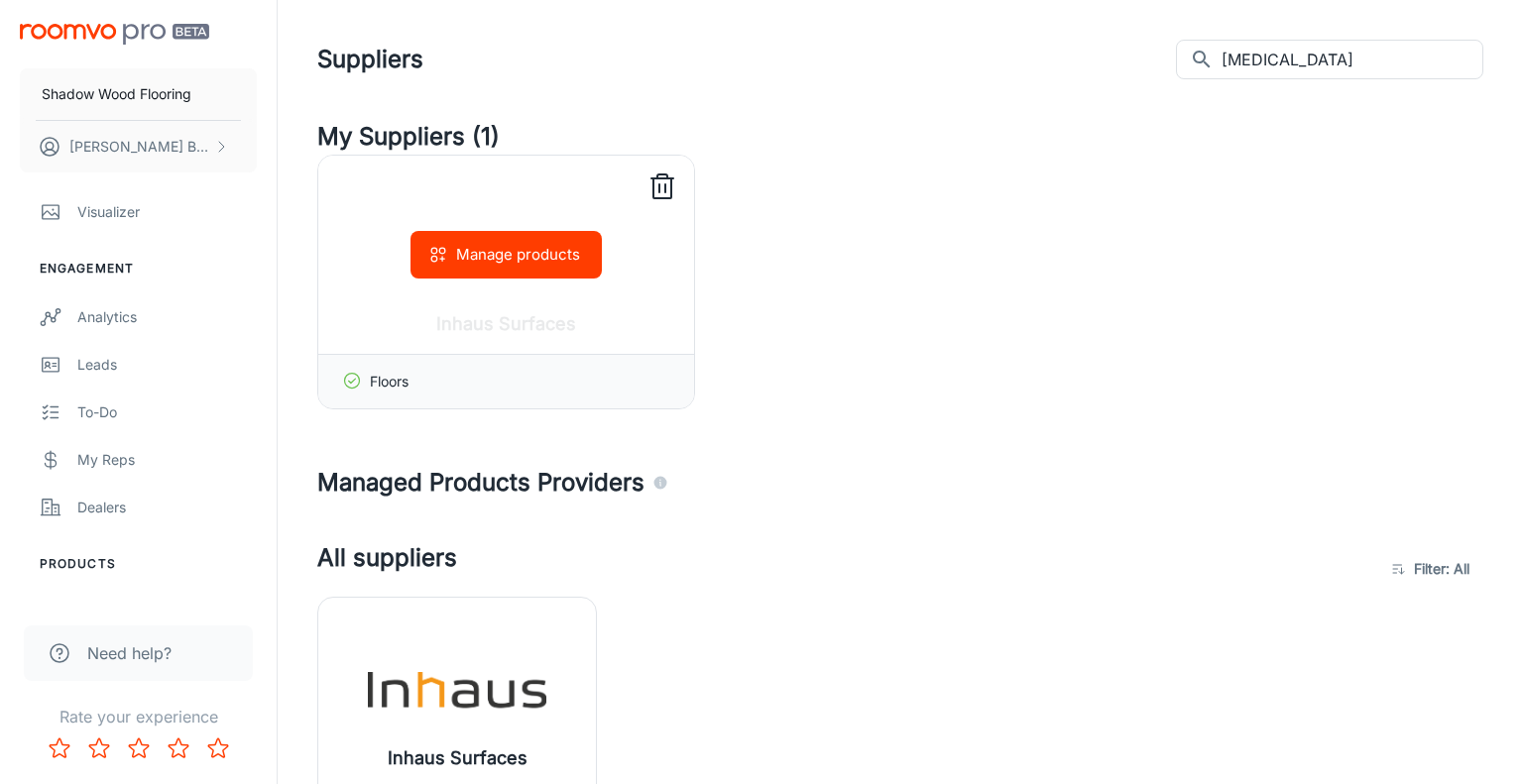 click on "Manage products" at bounding box center (506, 255) 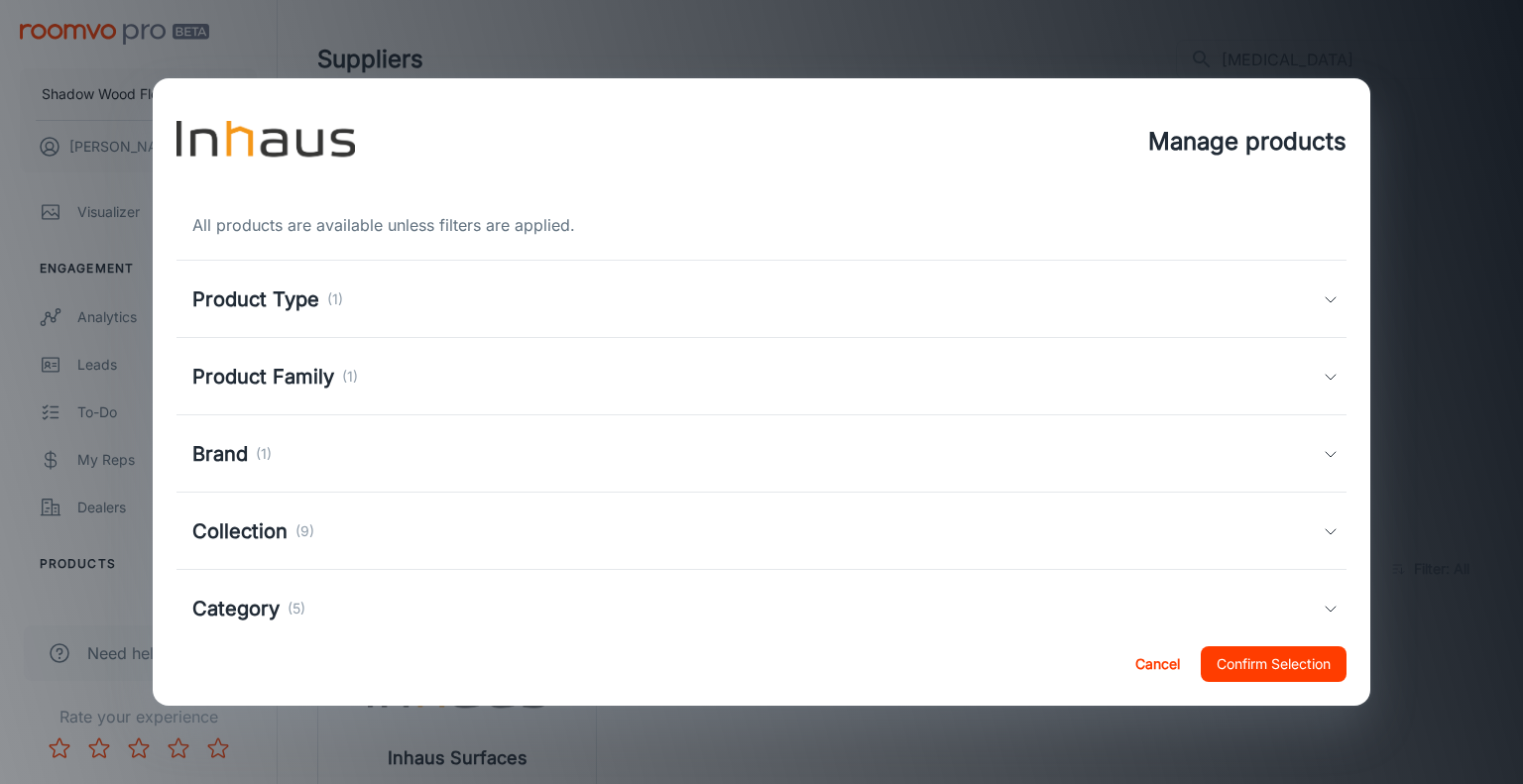 click on "Collection (9)" at bounding box center (762, 531) 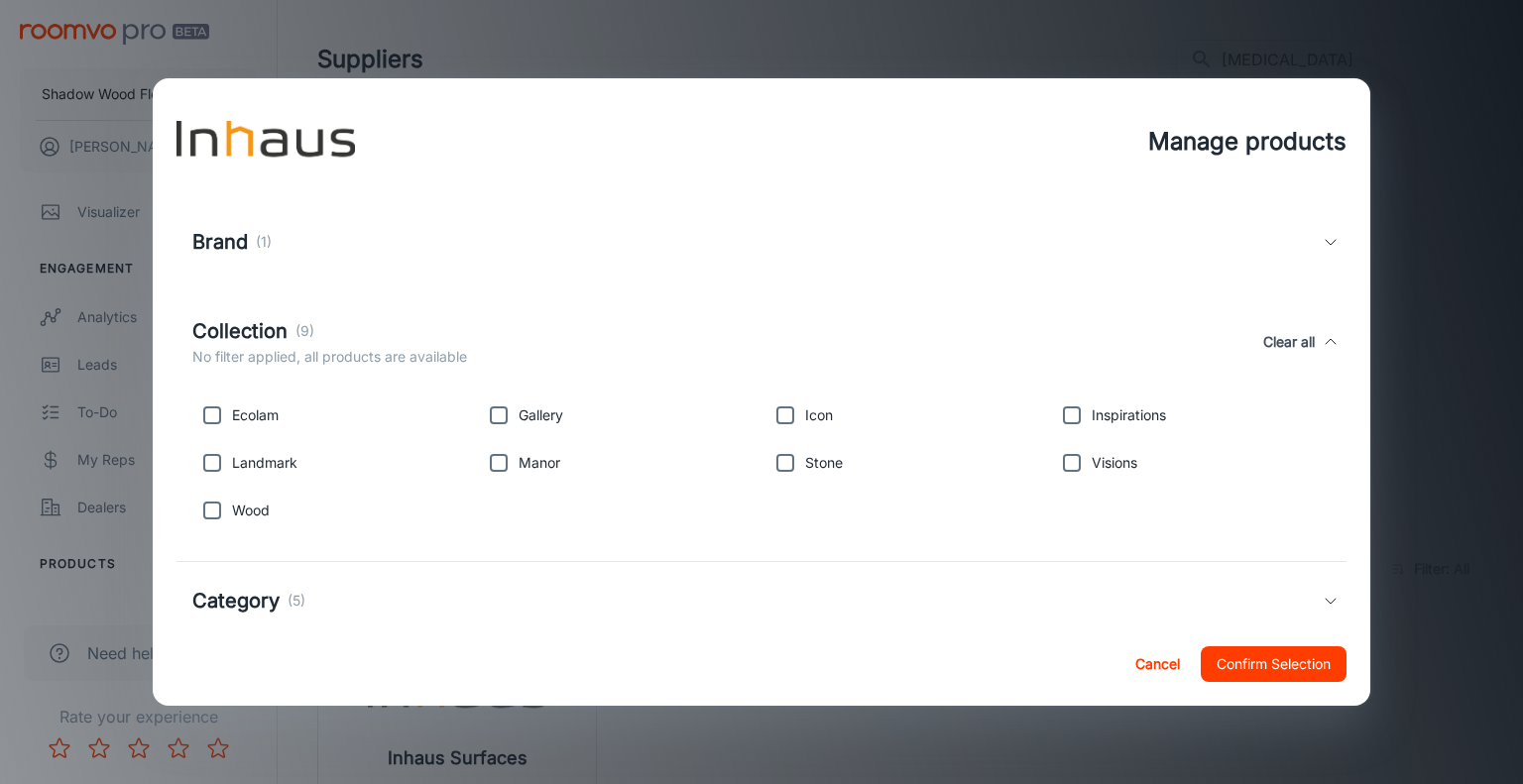 scroll, scrollTop: 213, scrollLeft: 0, axis: vertical 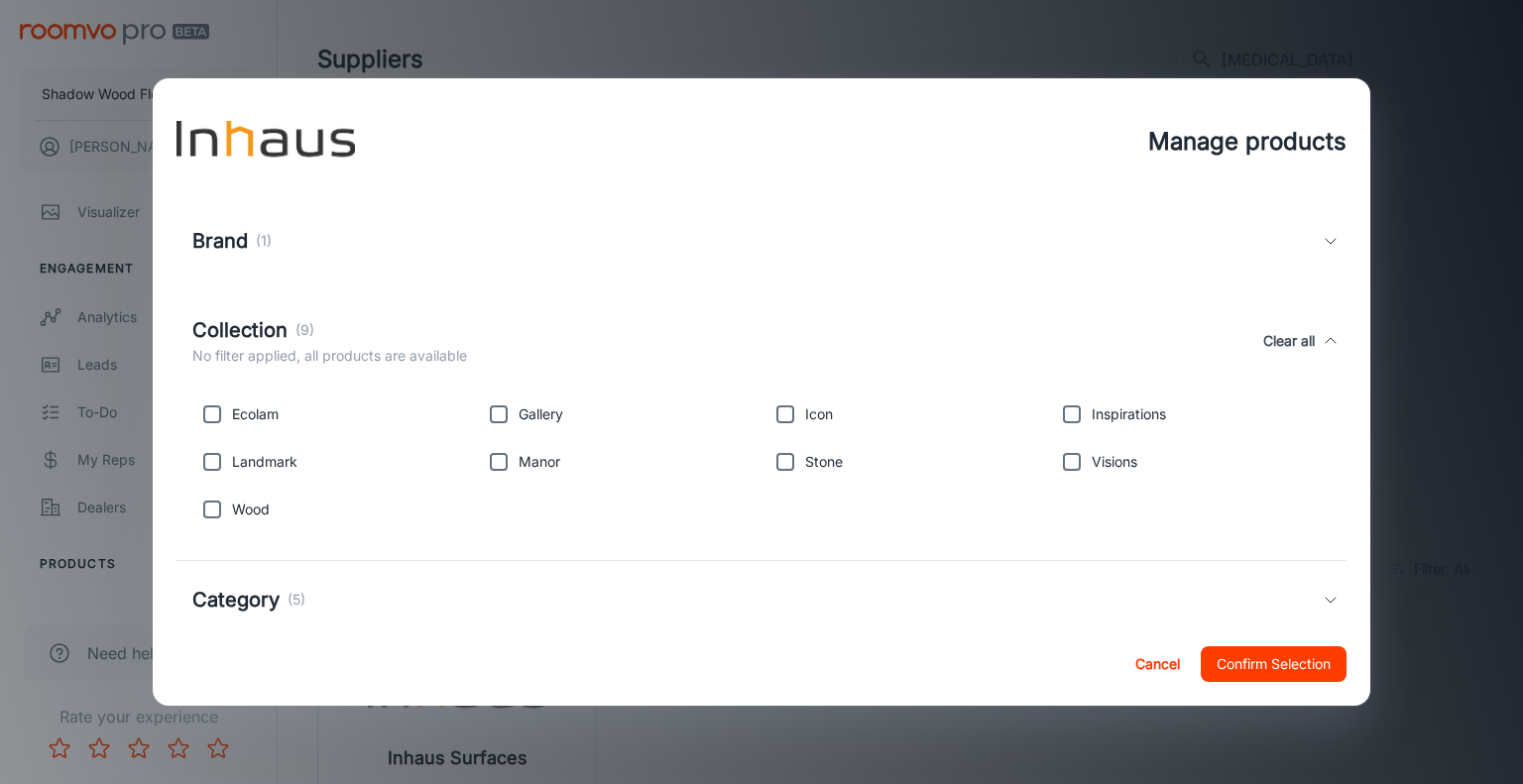 click on "Collection (9) No filter applied, all products are available Clear all" at bounding box center (758, 341) 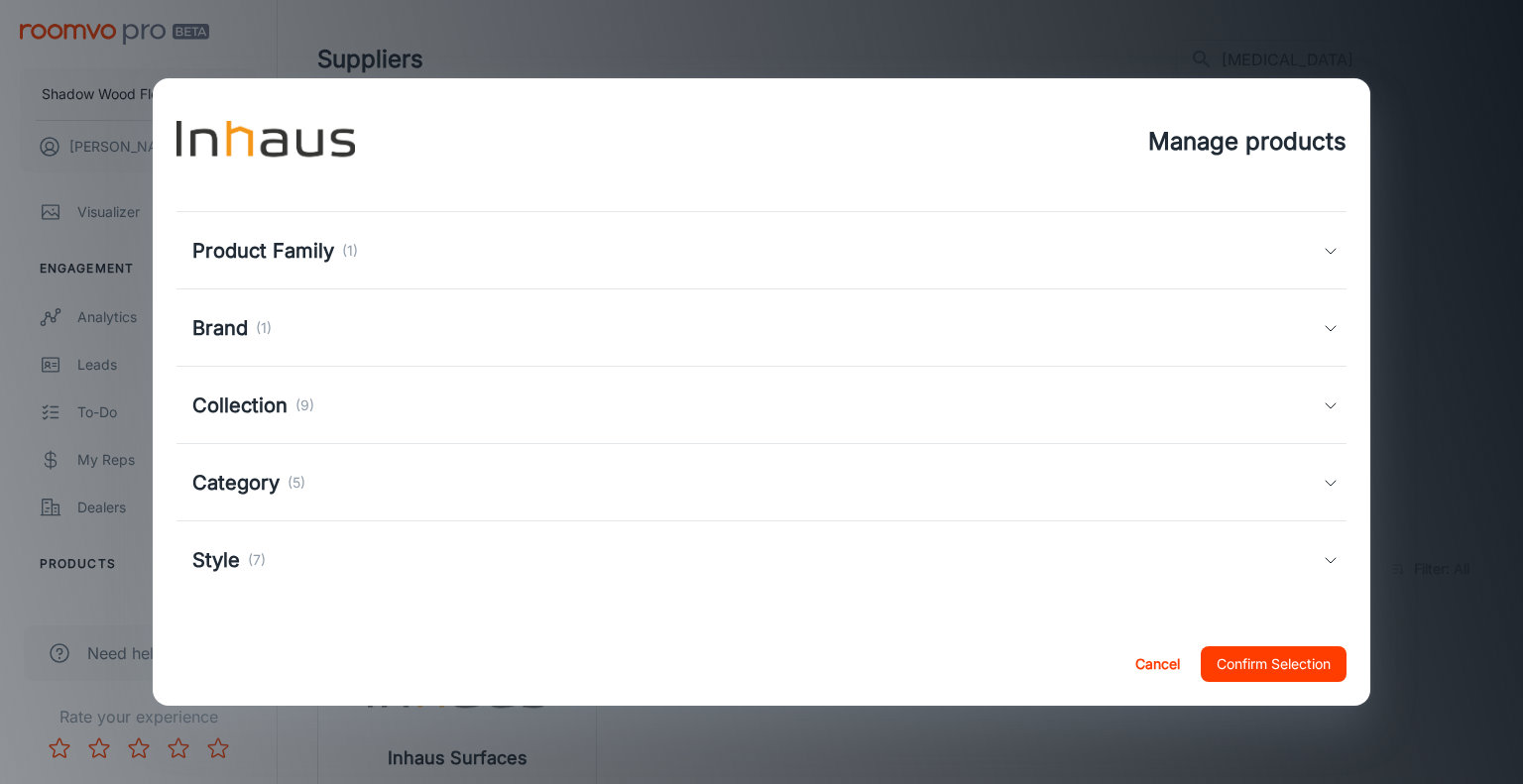 scroll, scrollTop: 126, scrollLeft: 0, axis: vertical 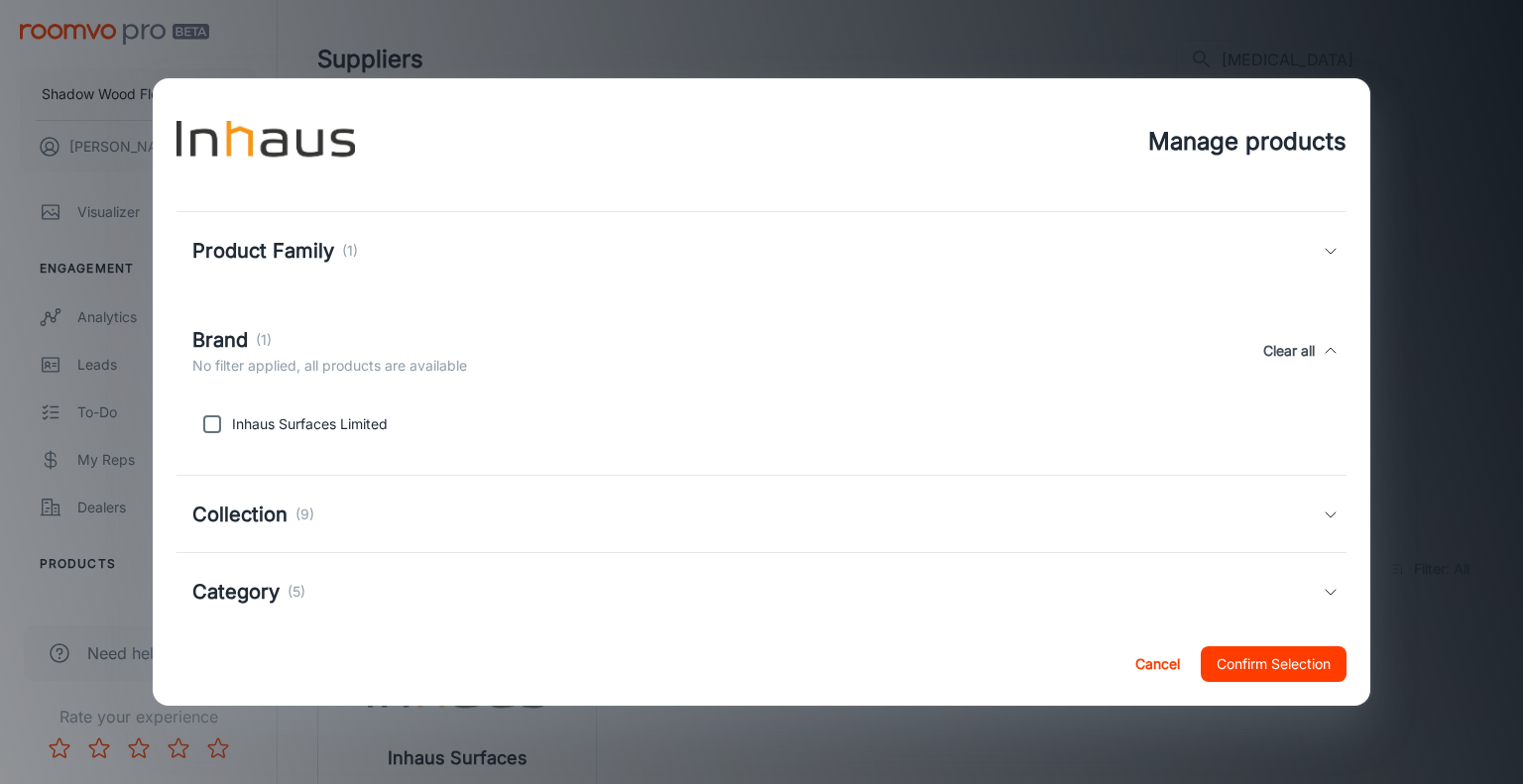 click on "Brand (1)" at bounding box center [329, 340] 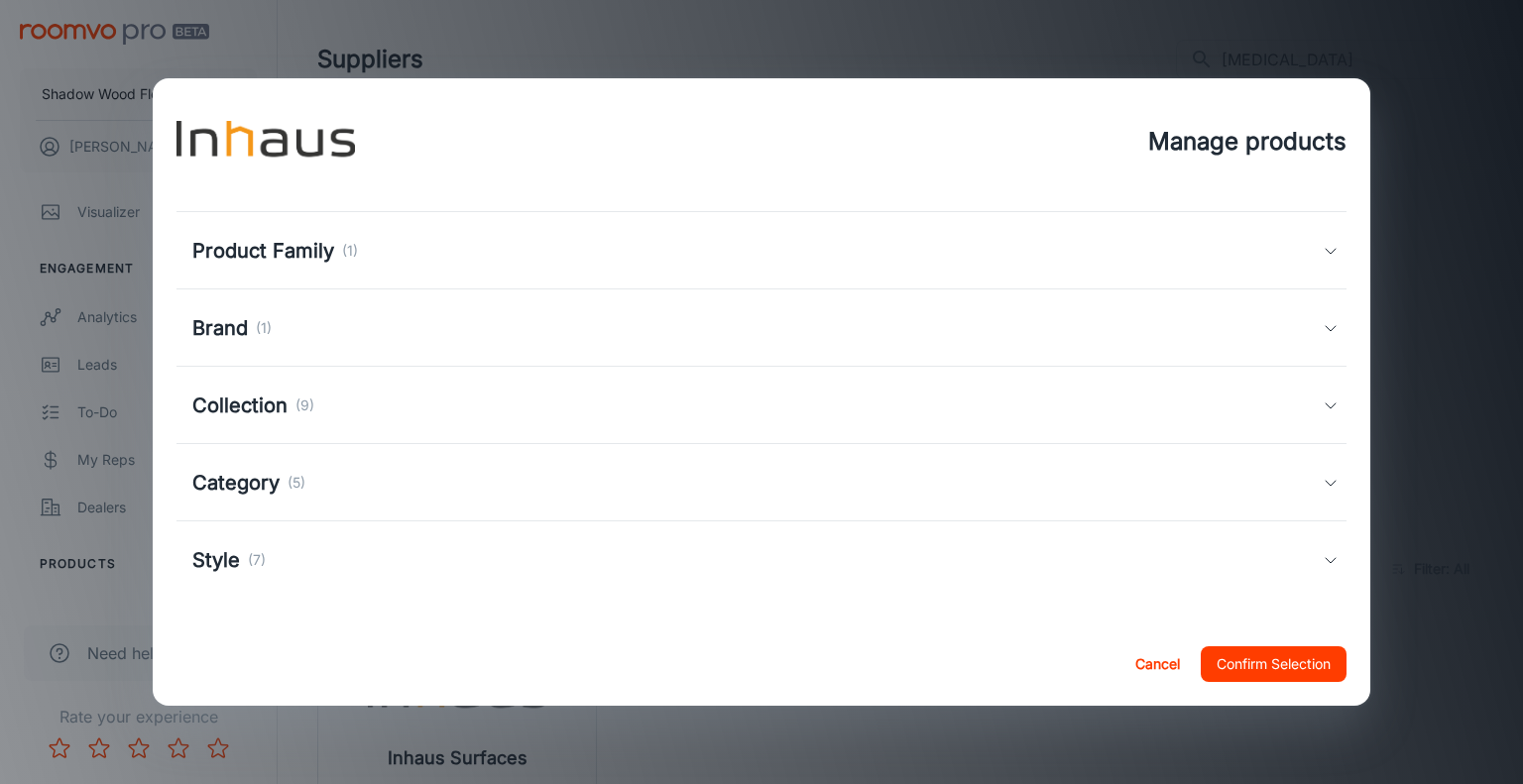 click on "Product Family (1)" at bounding box center [758, 251] 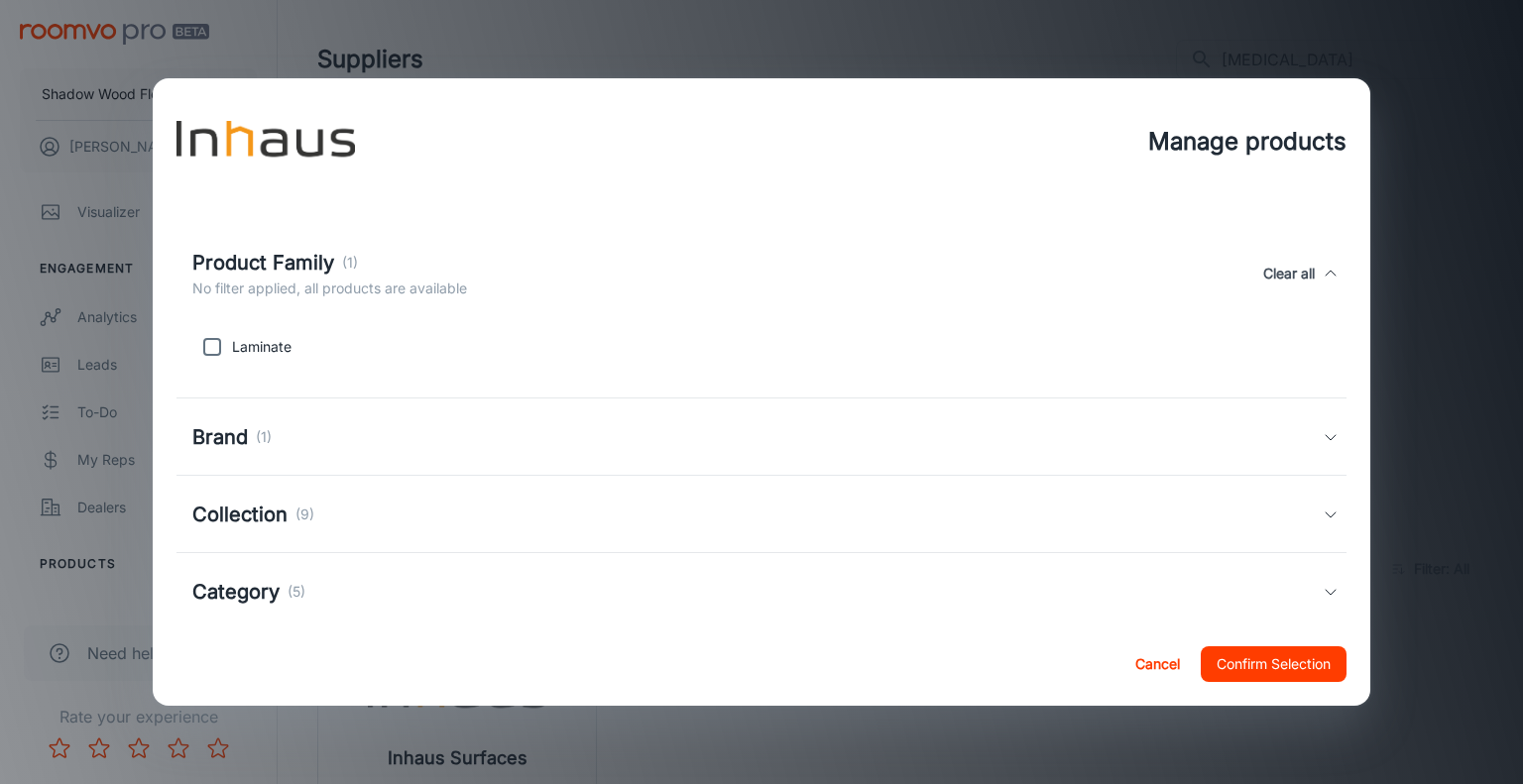 click on "Product Family (1)" at bounding box center (329, 263) 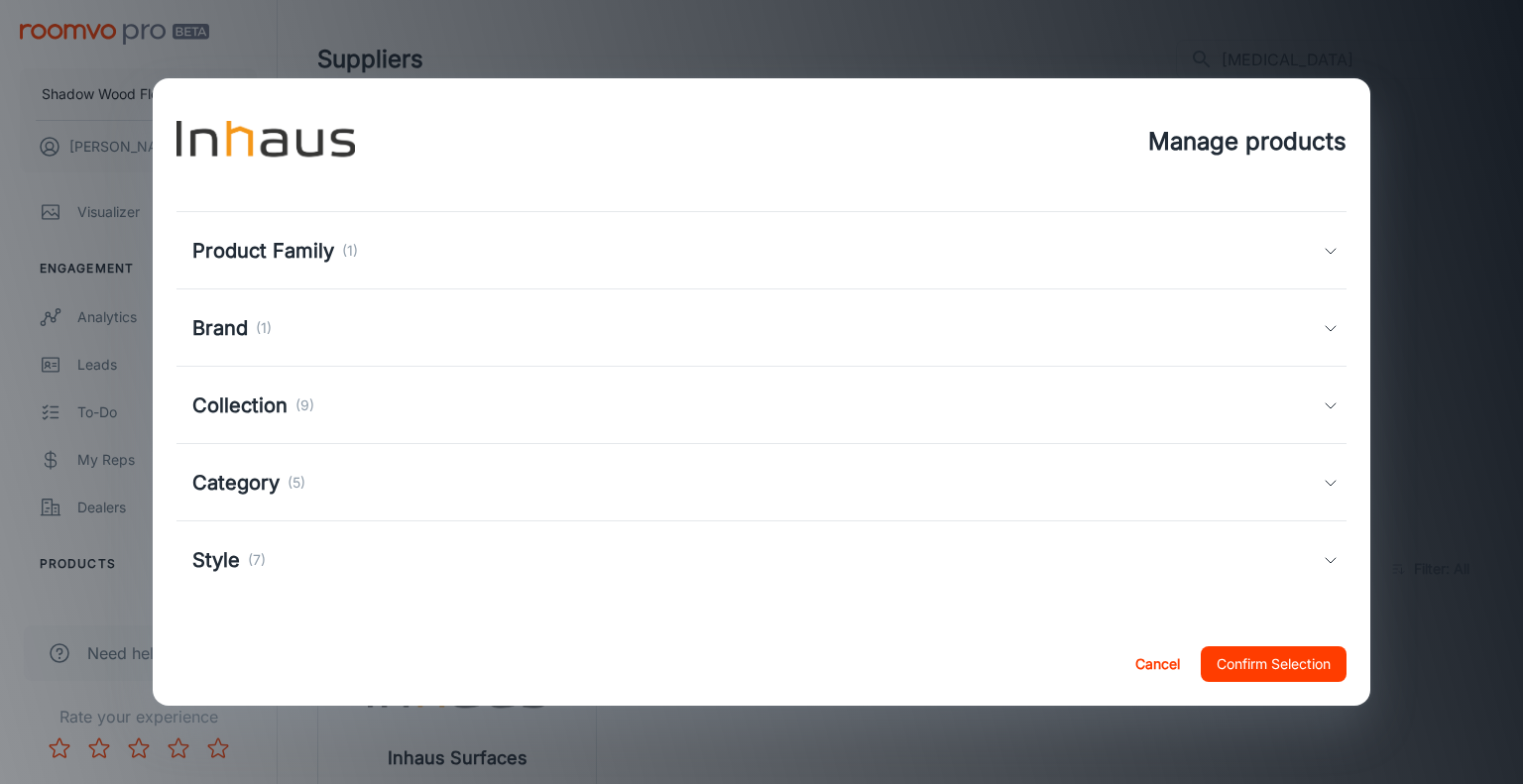 click on "Style (7)" at bounding box center [758, 560] 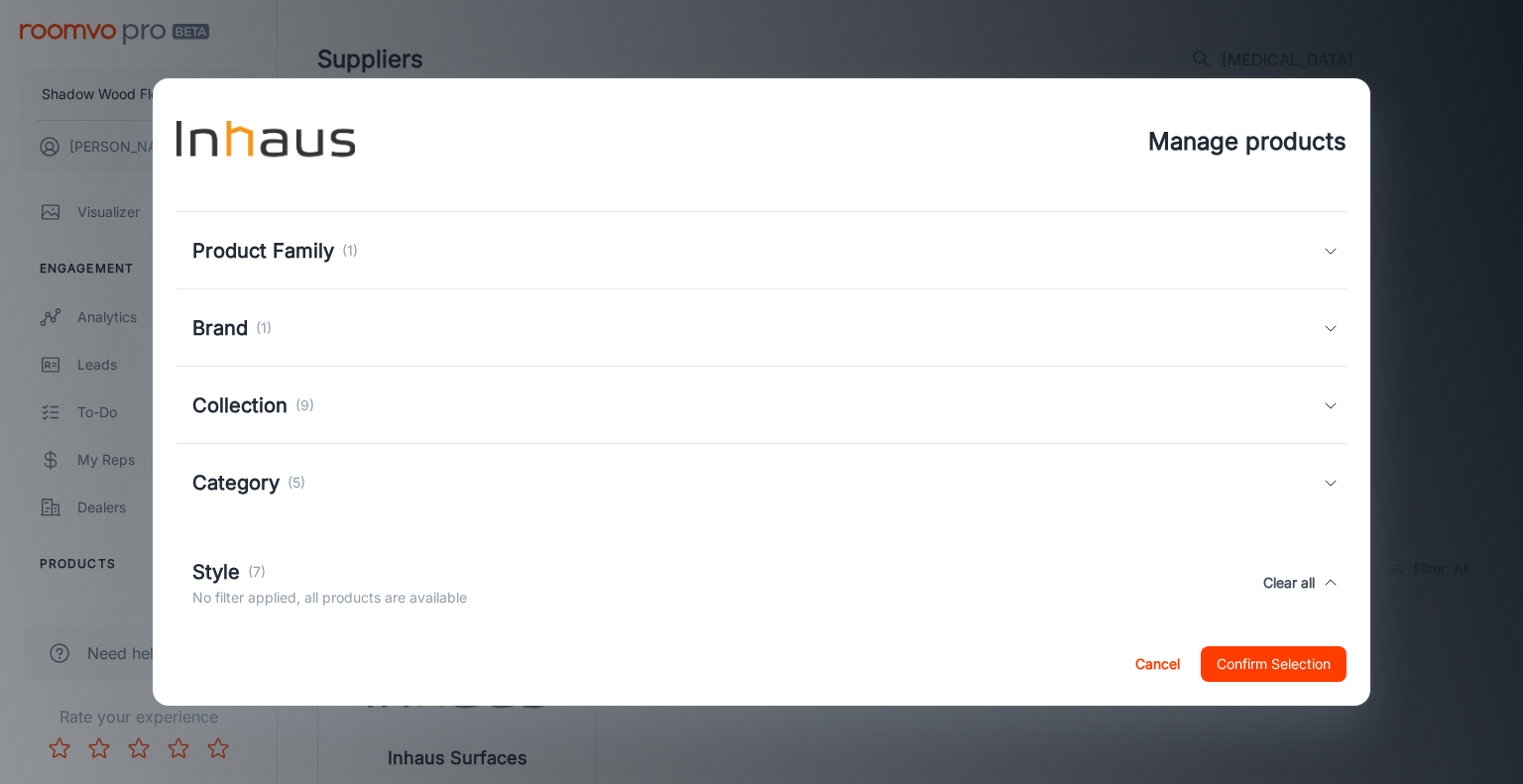 scroll, scrollTop: 266, scrollLeft: 0, axis: vertical 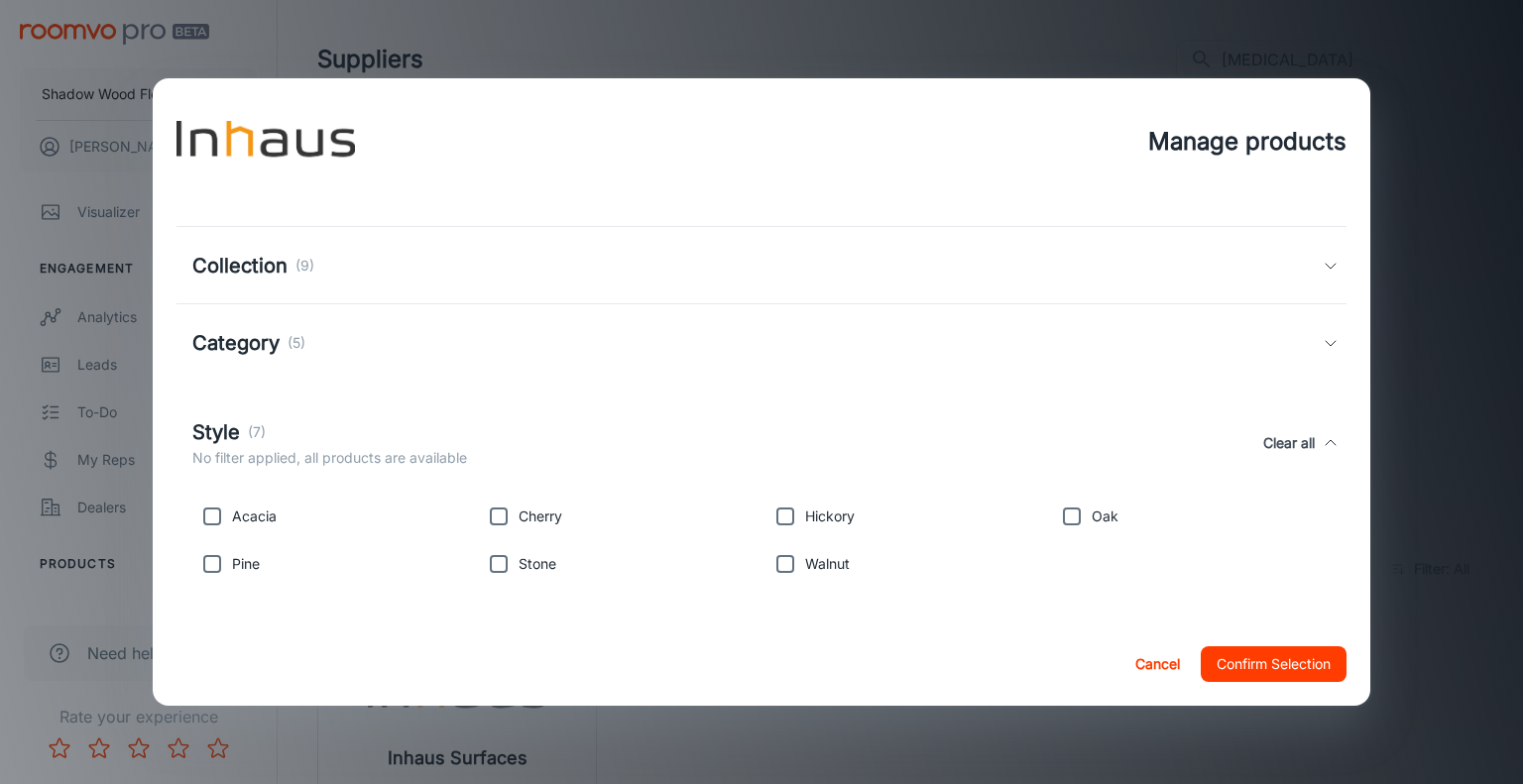 click on "Category (5)" at bounding box center (758, 343) 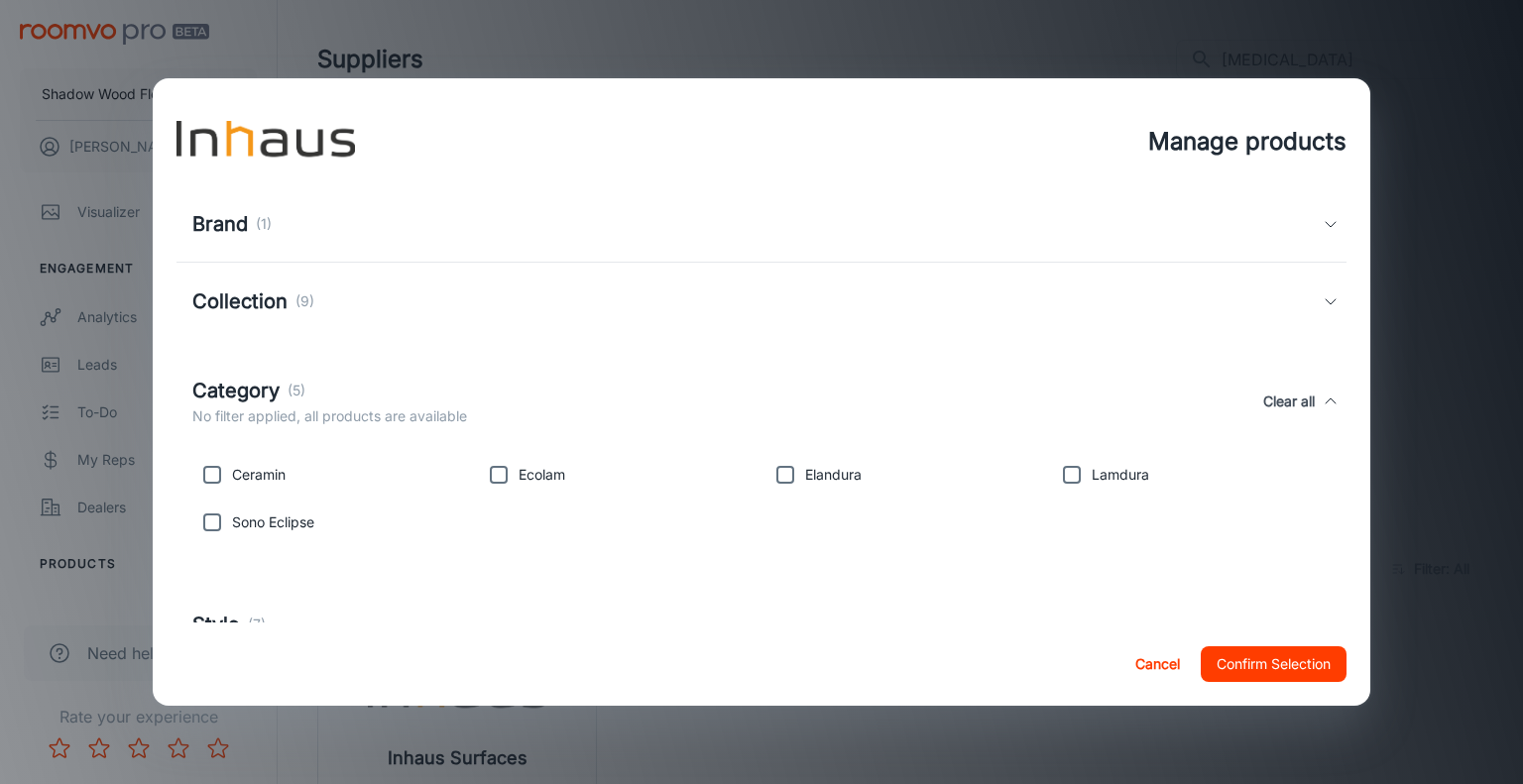 scroll, scrollTop: 218, scrollLeft: 0, axis: vertical 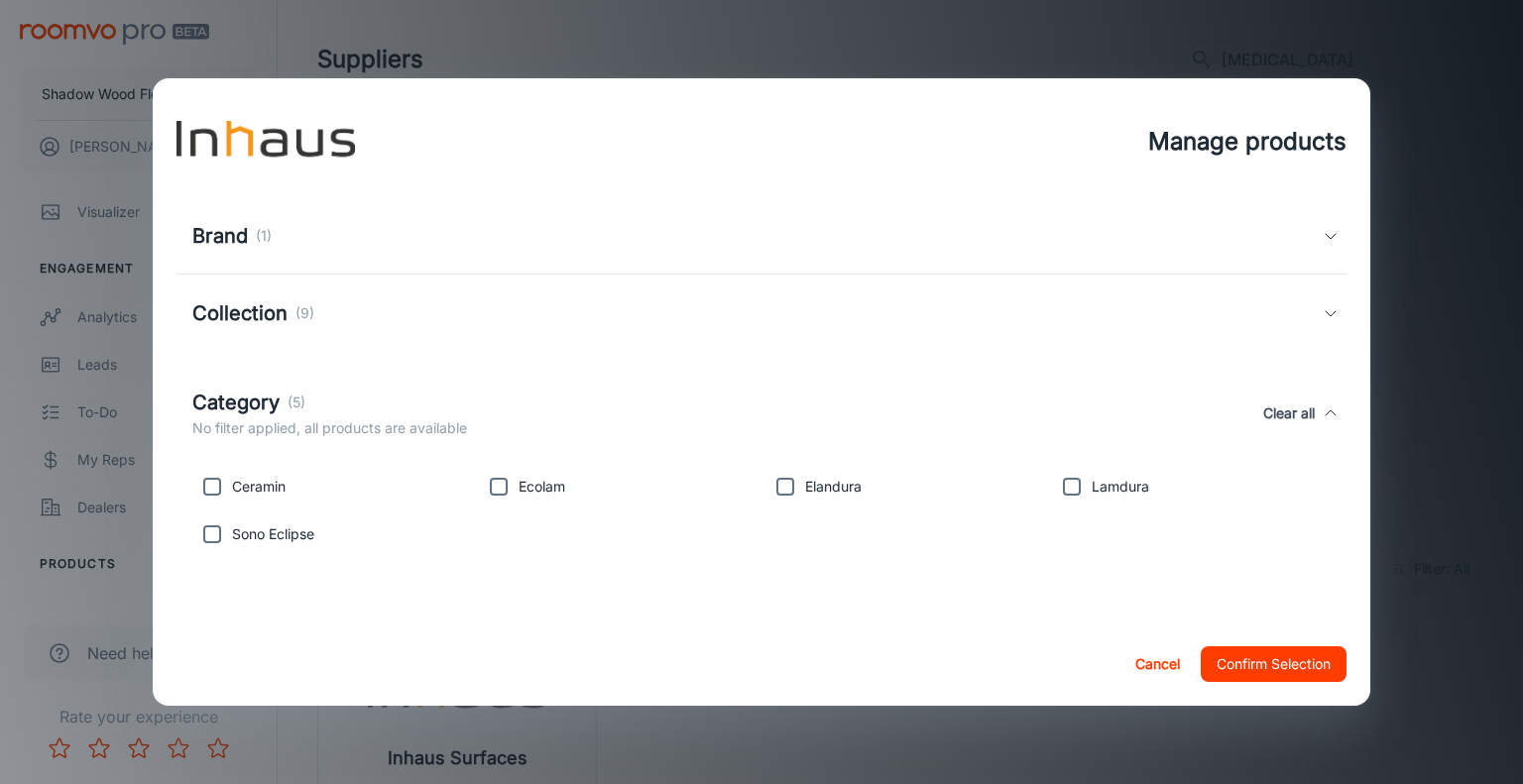 click on "Collection (9)" at bounding box center [758, 313] 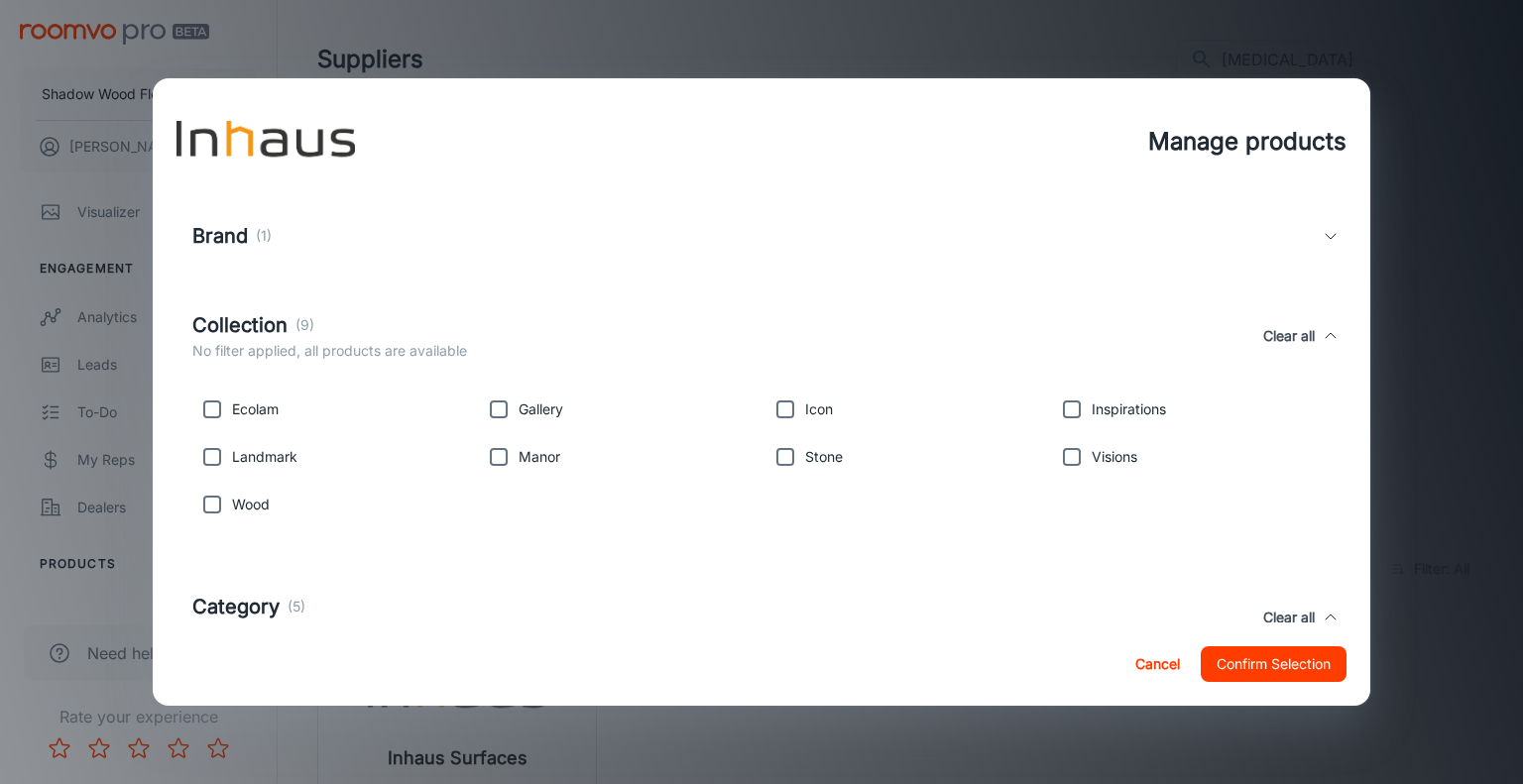 click on "Cancel" at bounding box center (1157, 664) 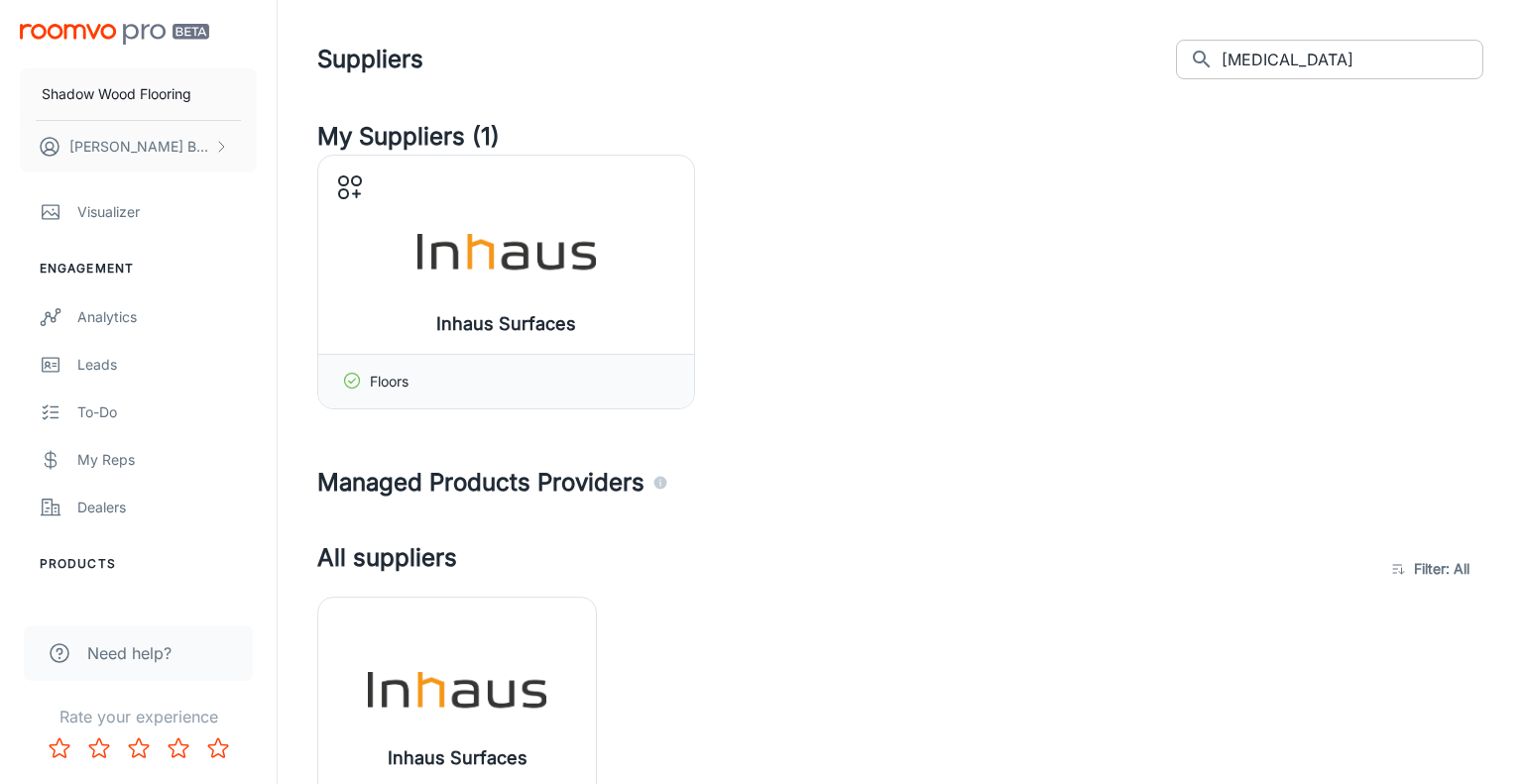 click on "[MEDICAL_DATA]" at bounding box center [1352, 59] 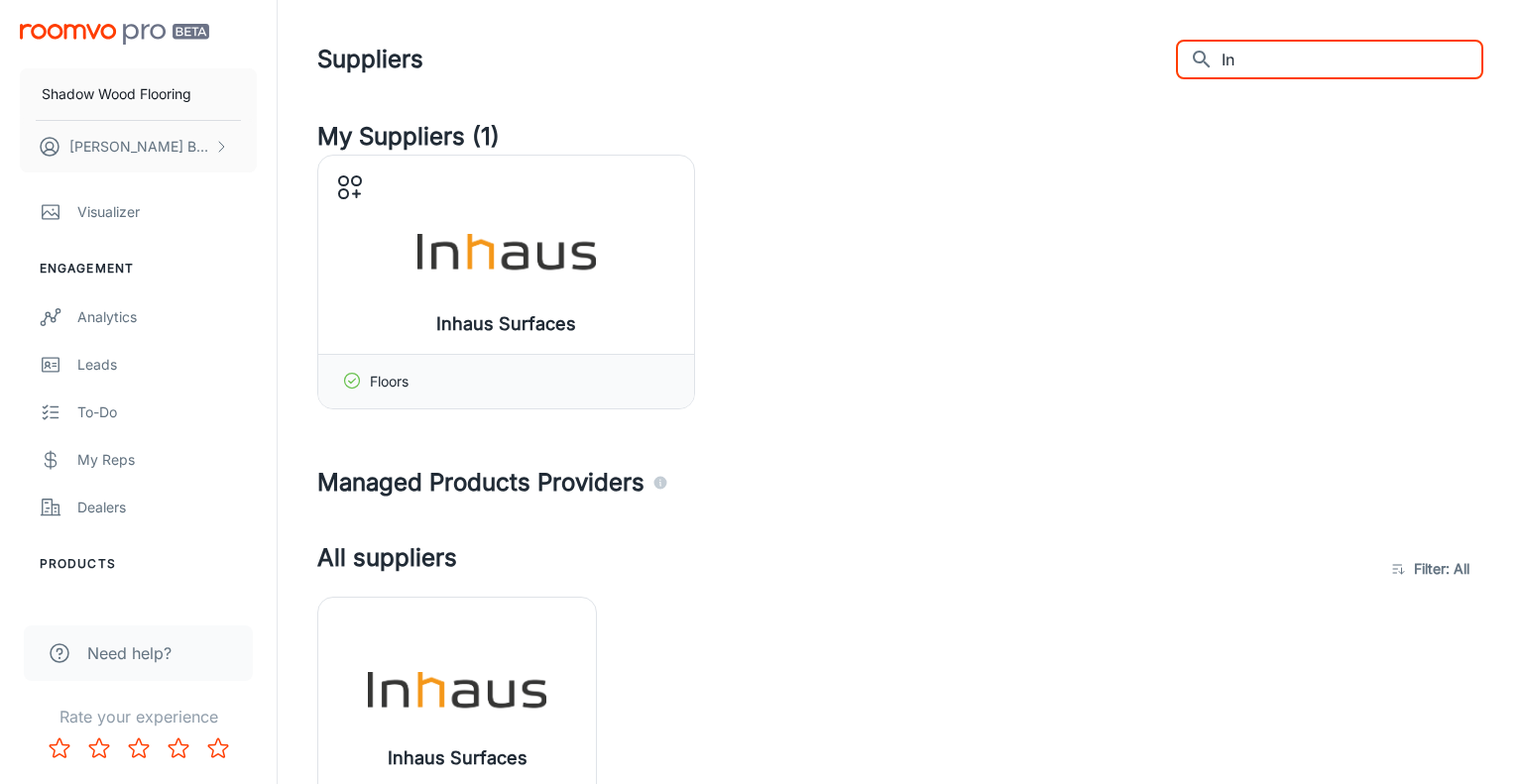 type on "I" 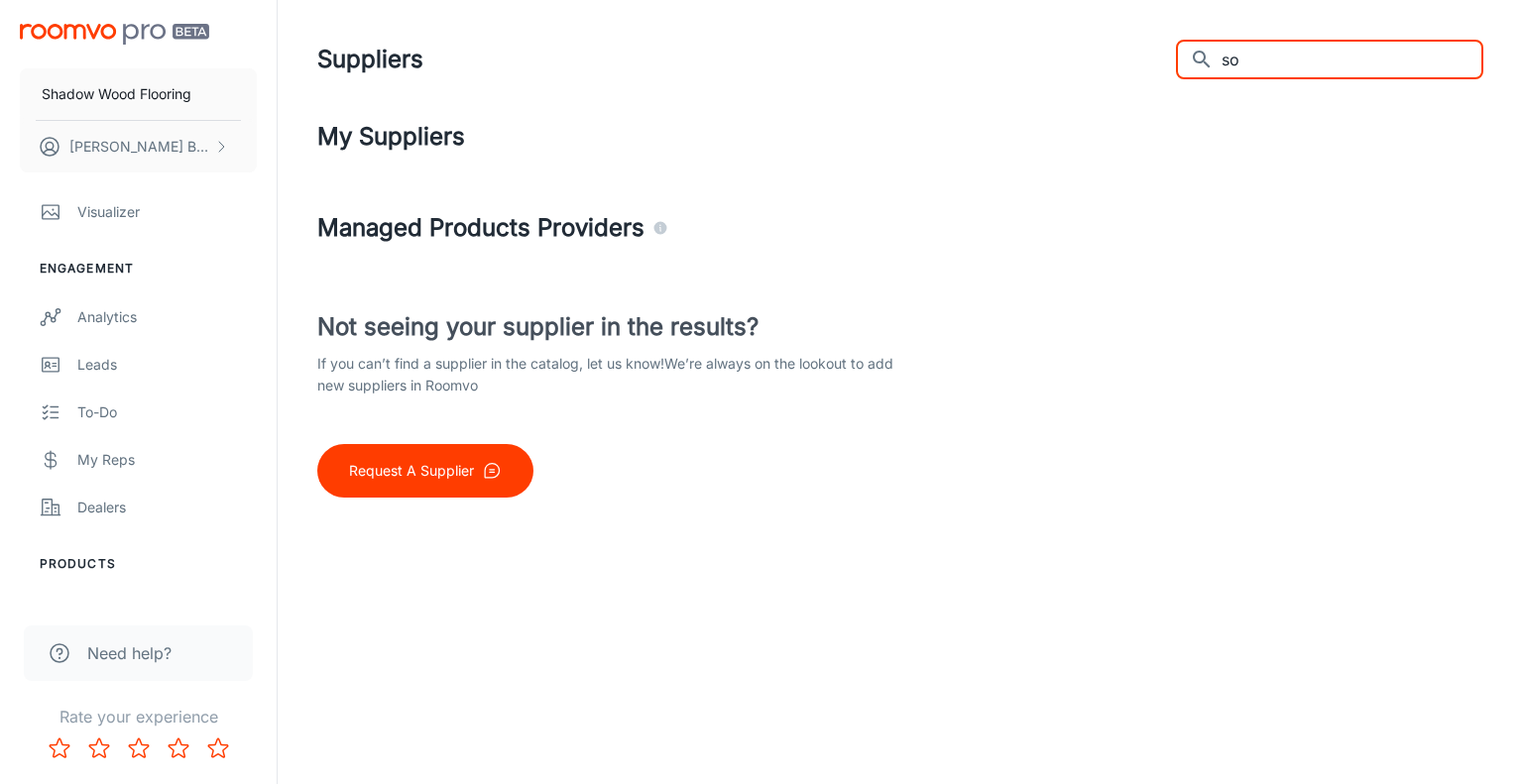 type on "s" 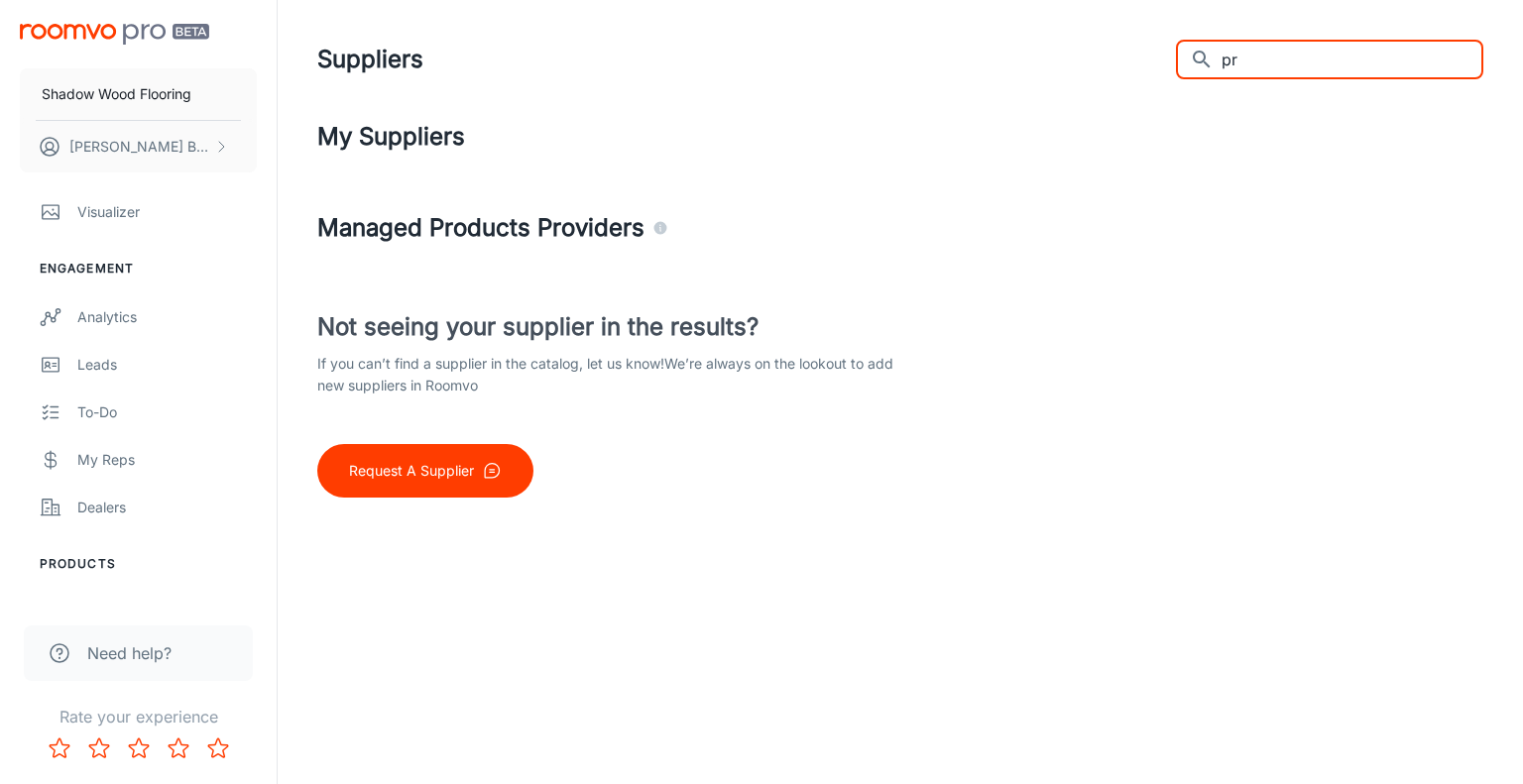 type on "p" 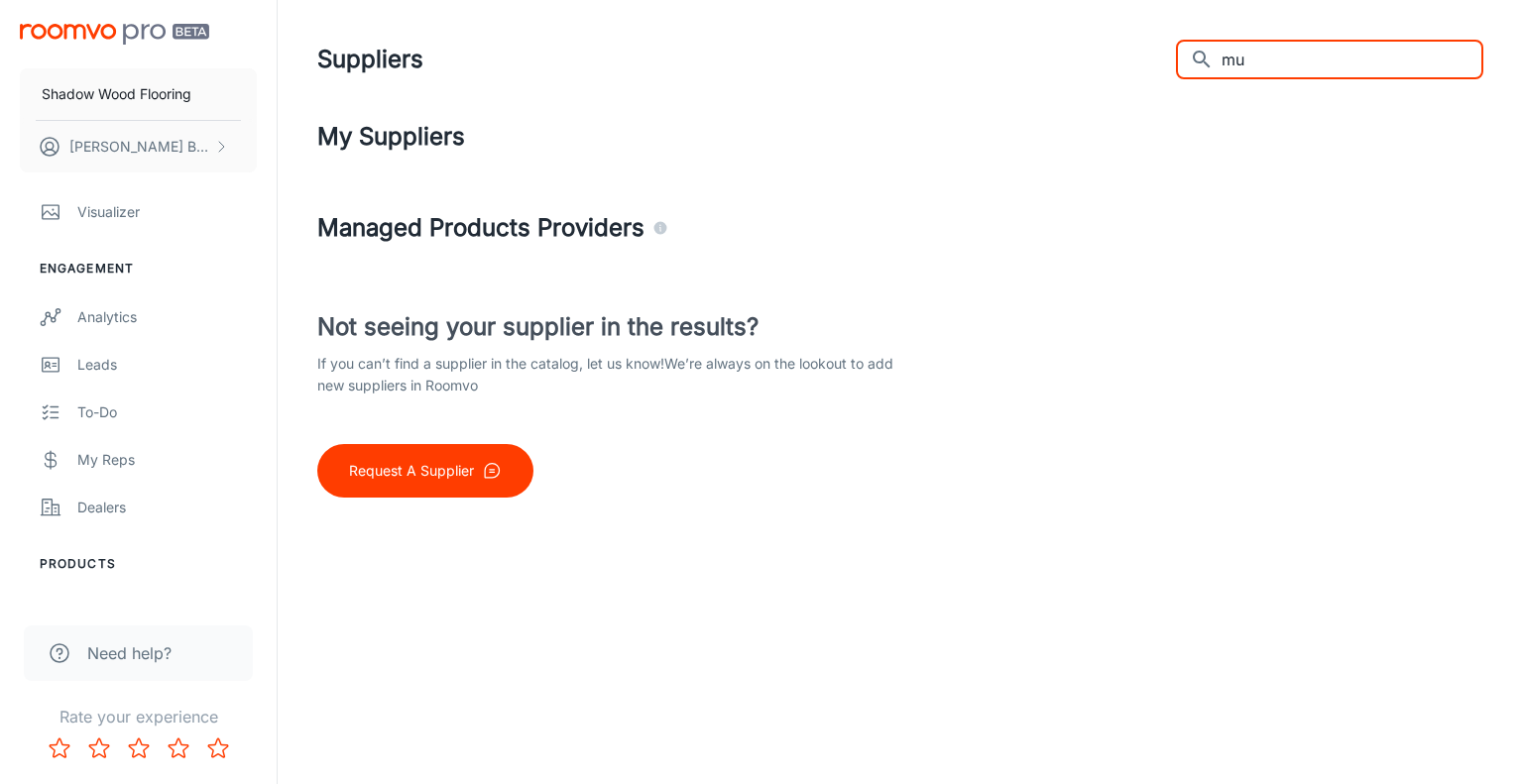 type on "m" 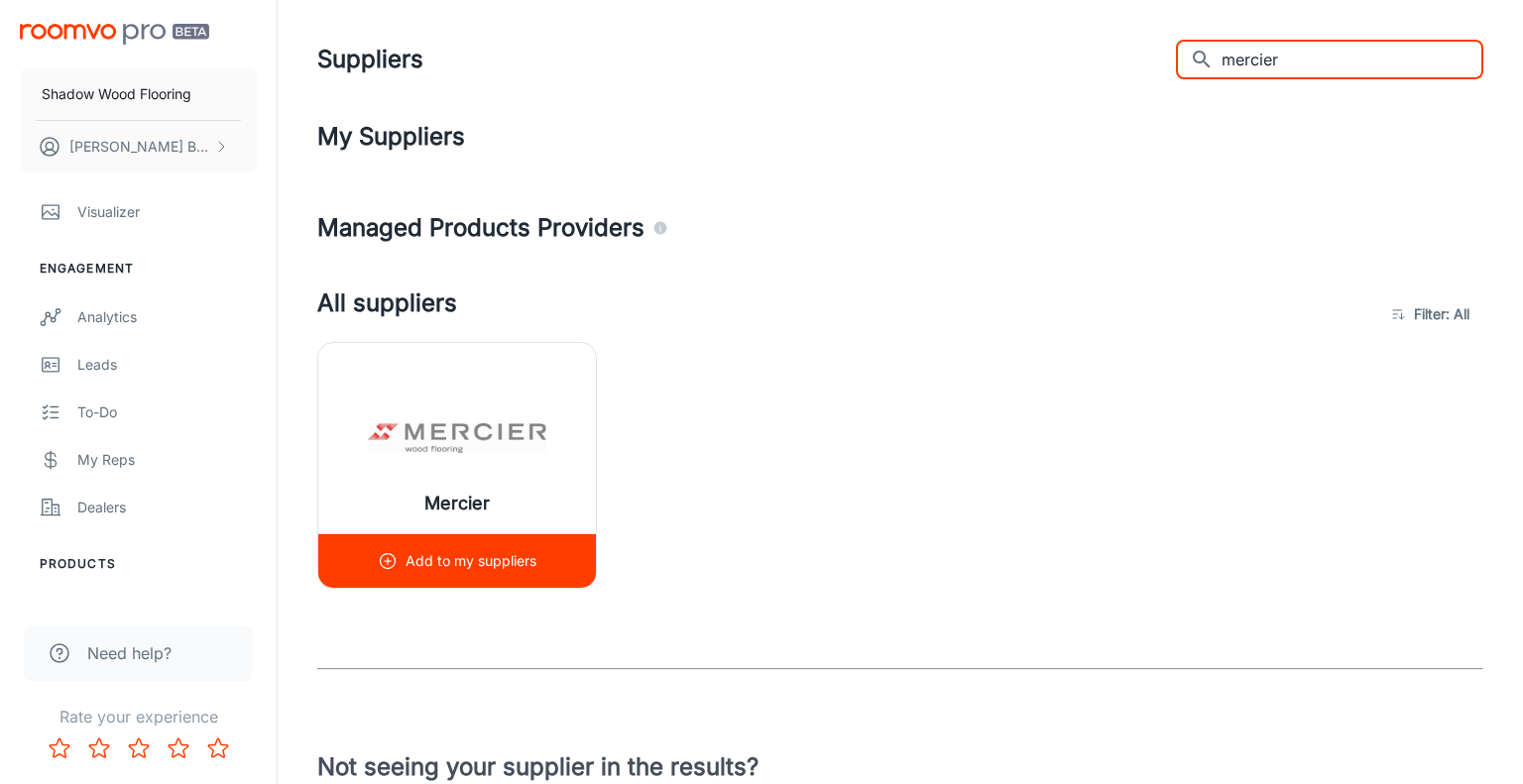 click at bounding box center (457, 438) 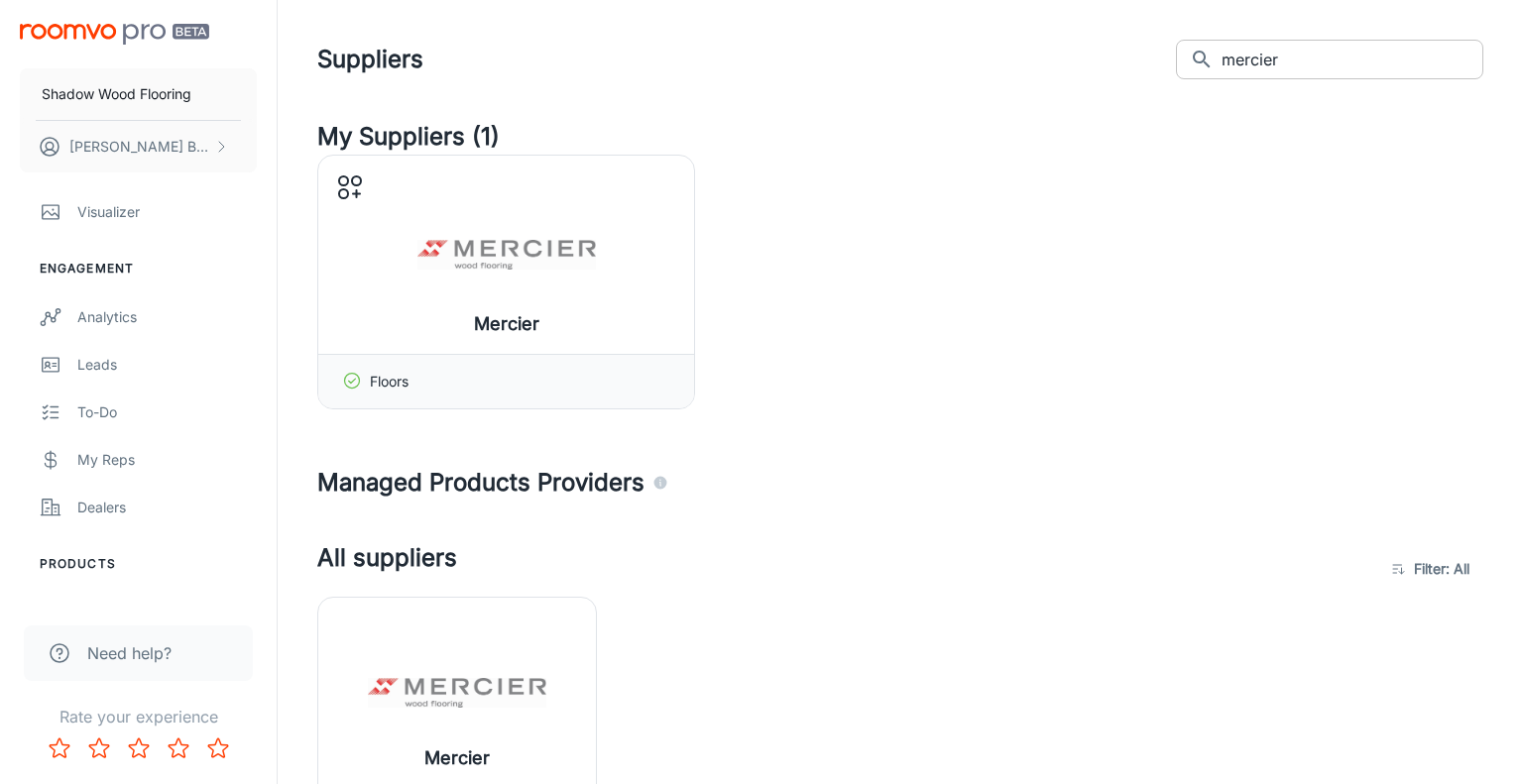 click on "mercier" at bounding box center (1352, 59) 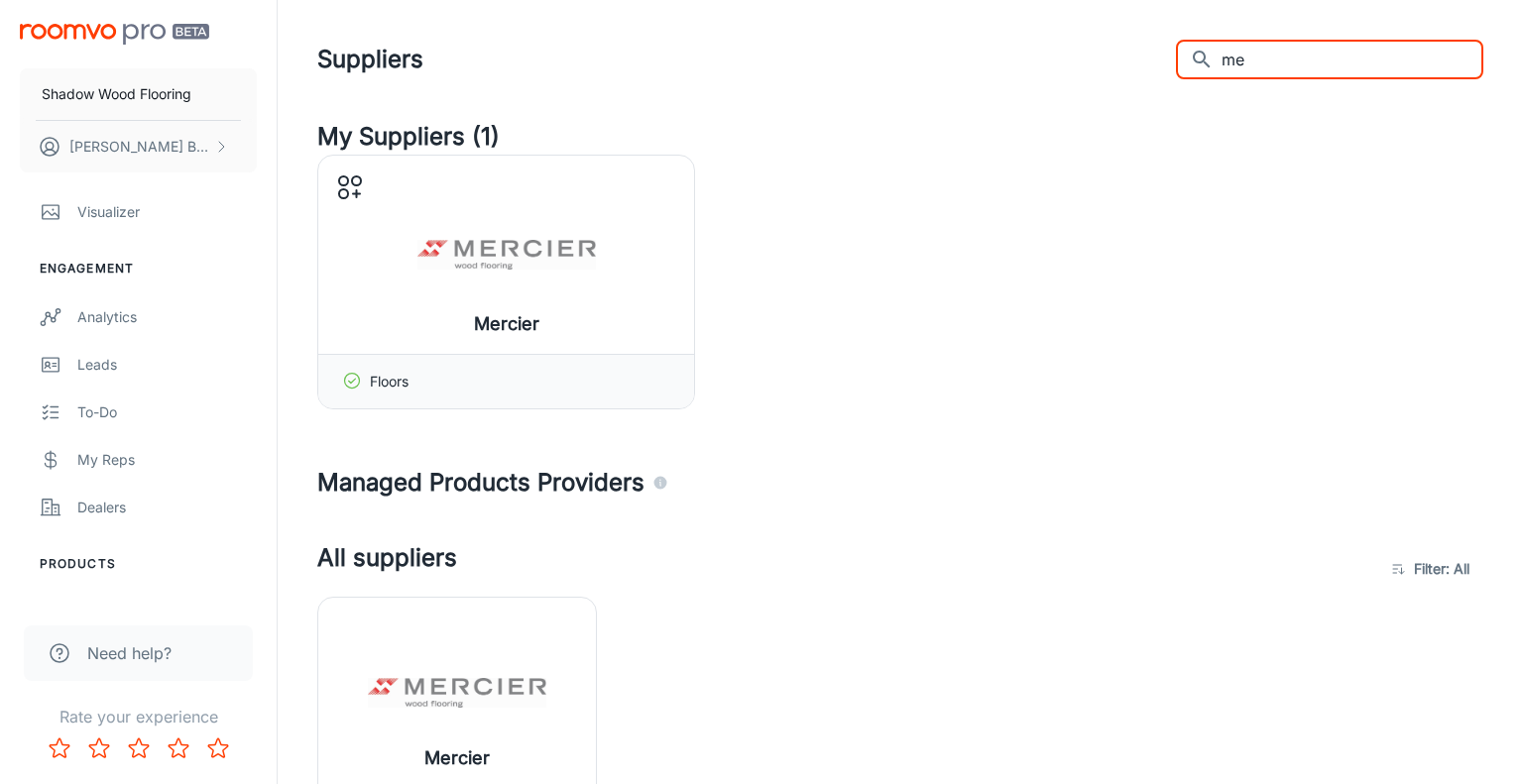type on "m" 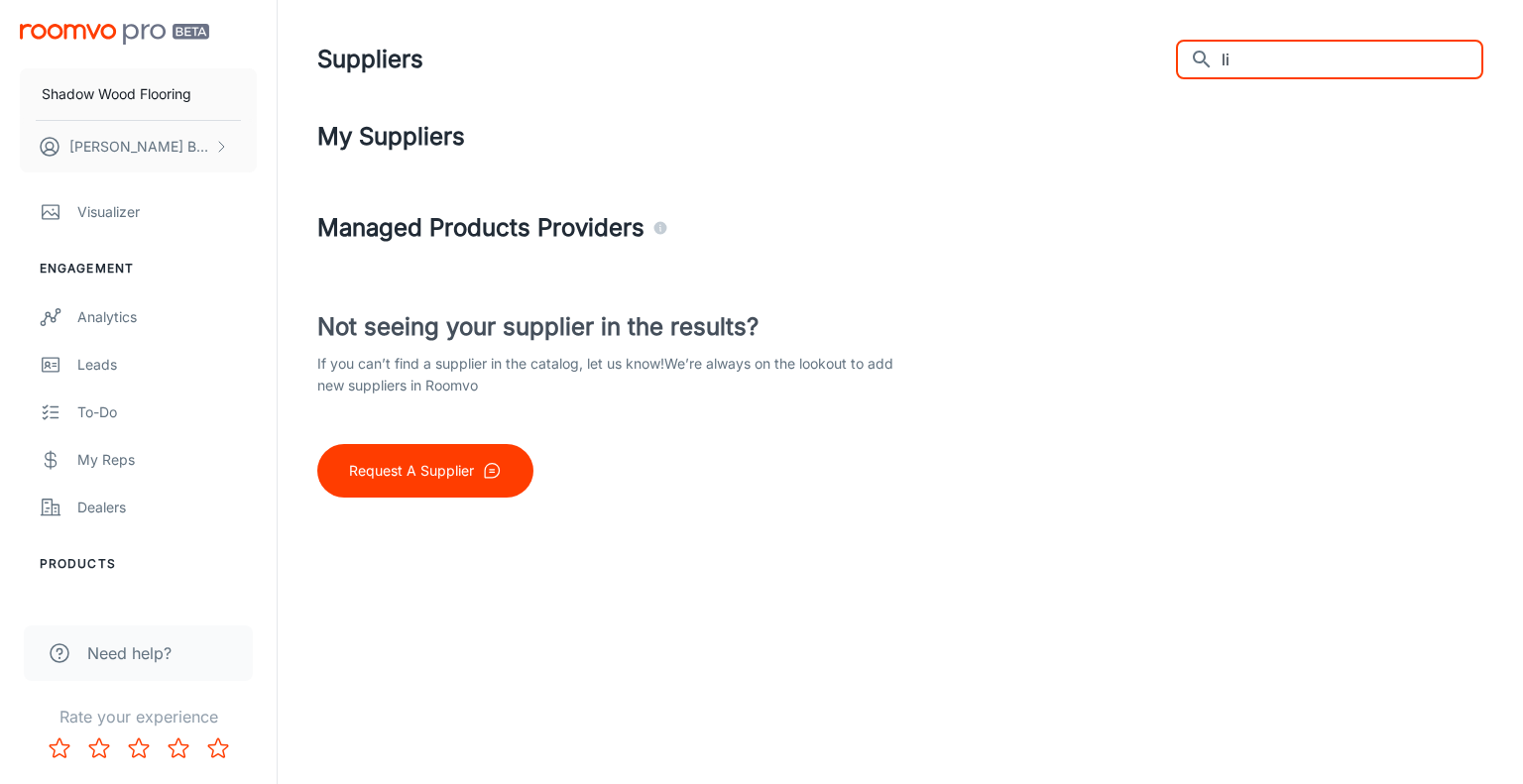 type on "l" 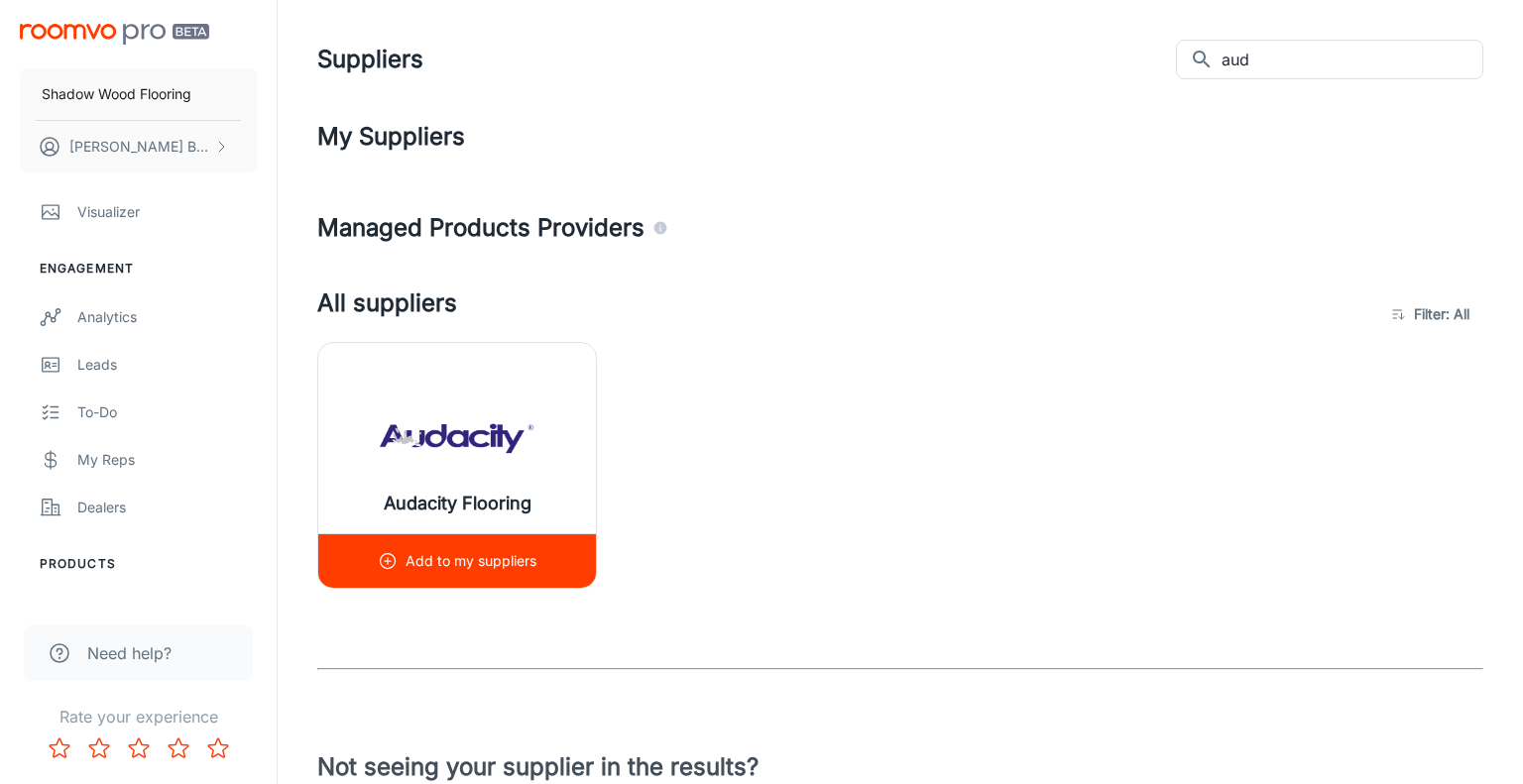 click on "Audacity Flooring" at bounding box center (457, 438) 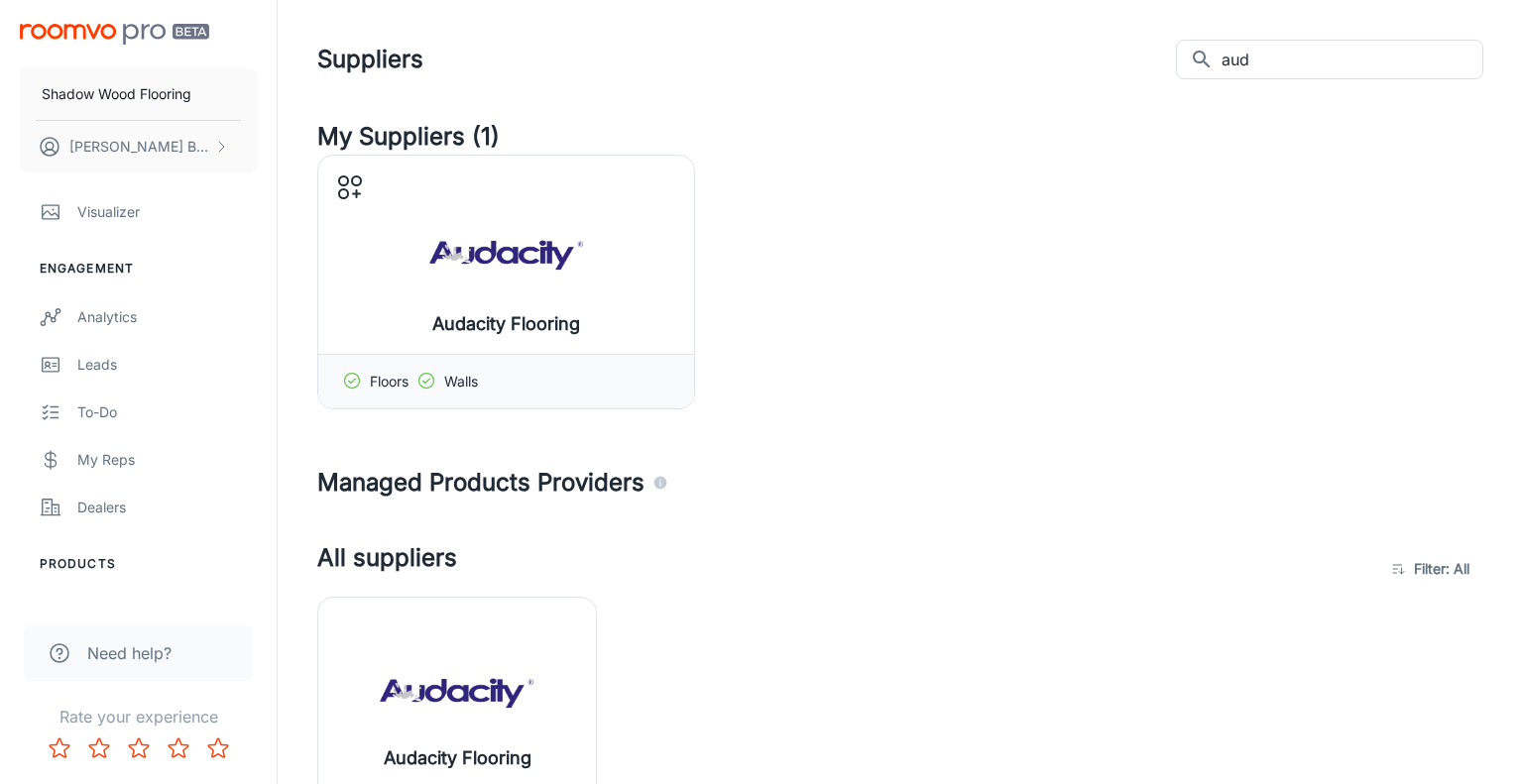 click on "Suppliers ​ aud ​" at bounding box center (900, 59) 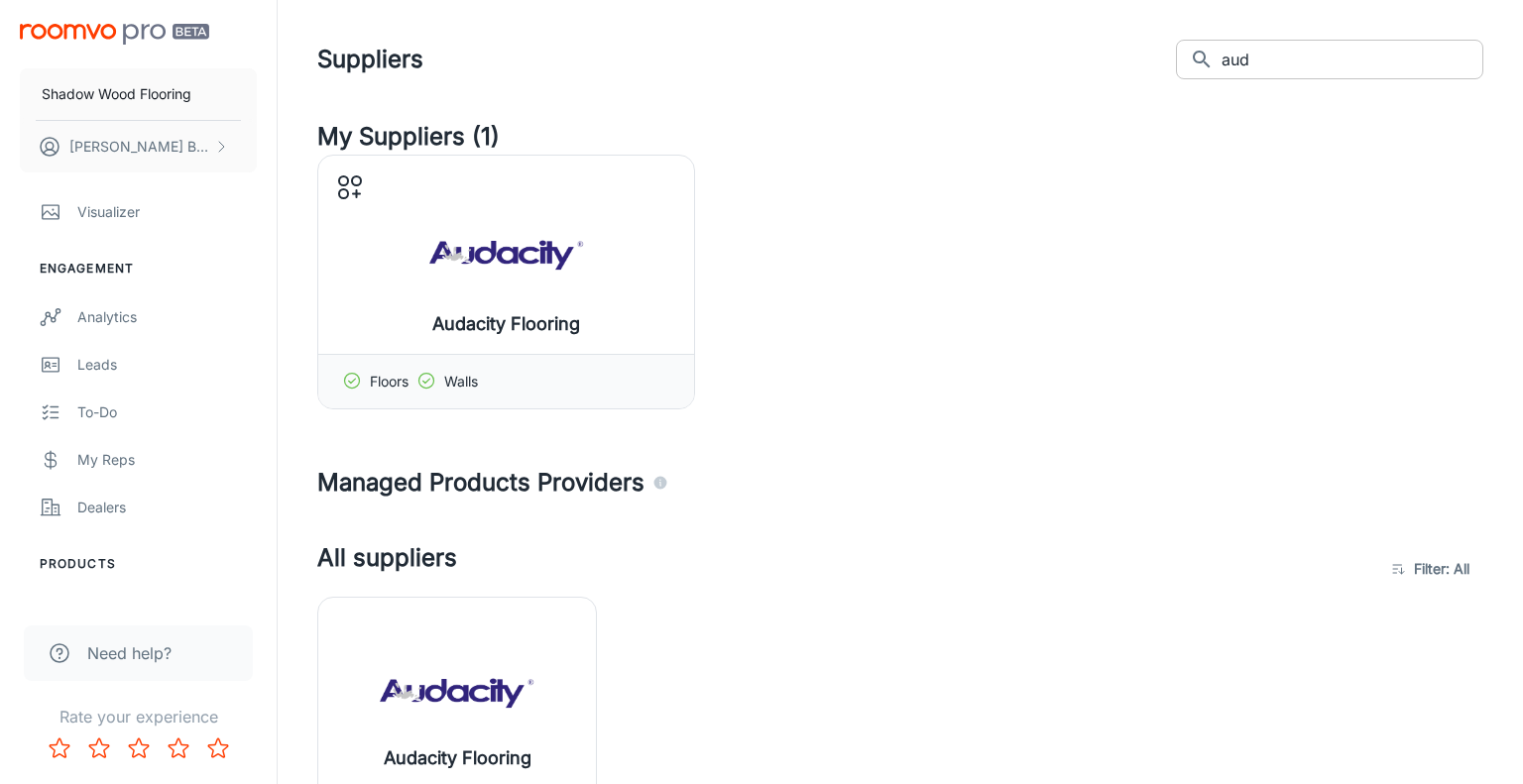click on "aud" at bounding box center [1352, 59] 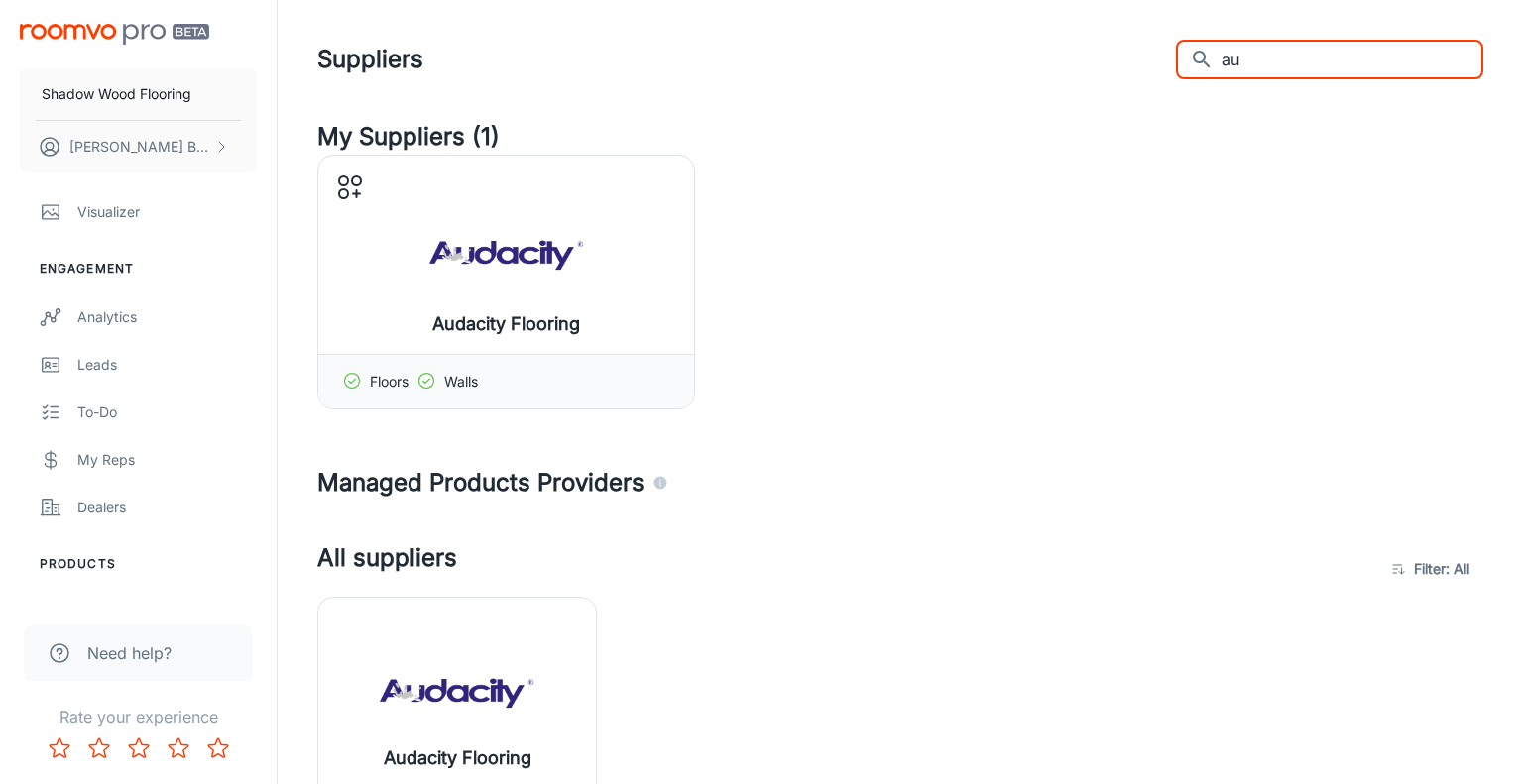 type on "a" 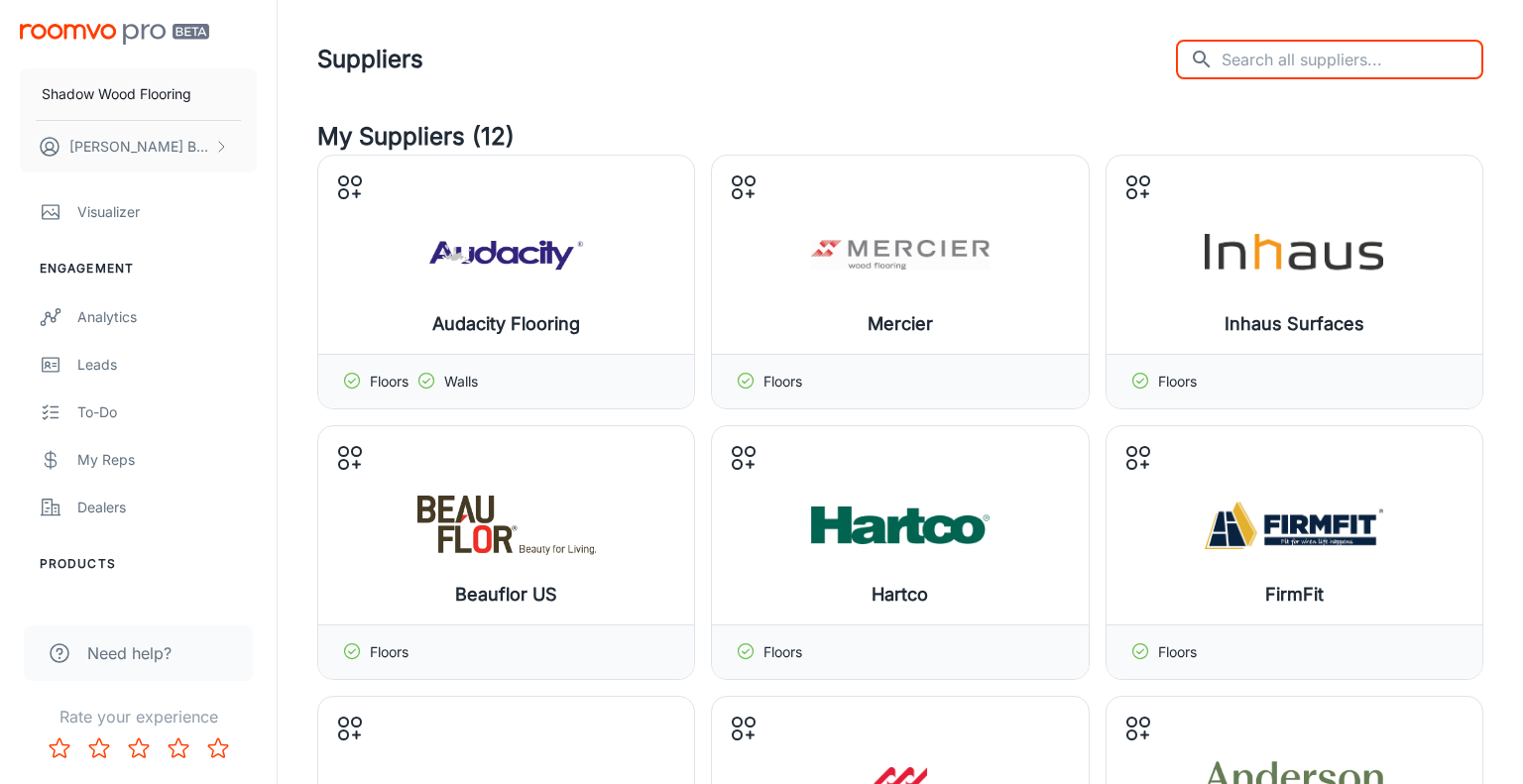 click on "Suppliers ​ ​" at bounding box center (900, 59) 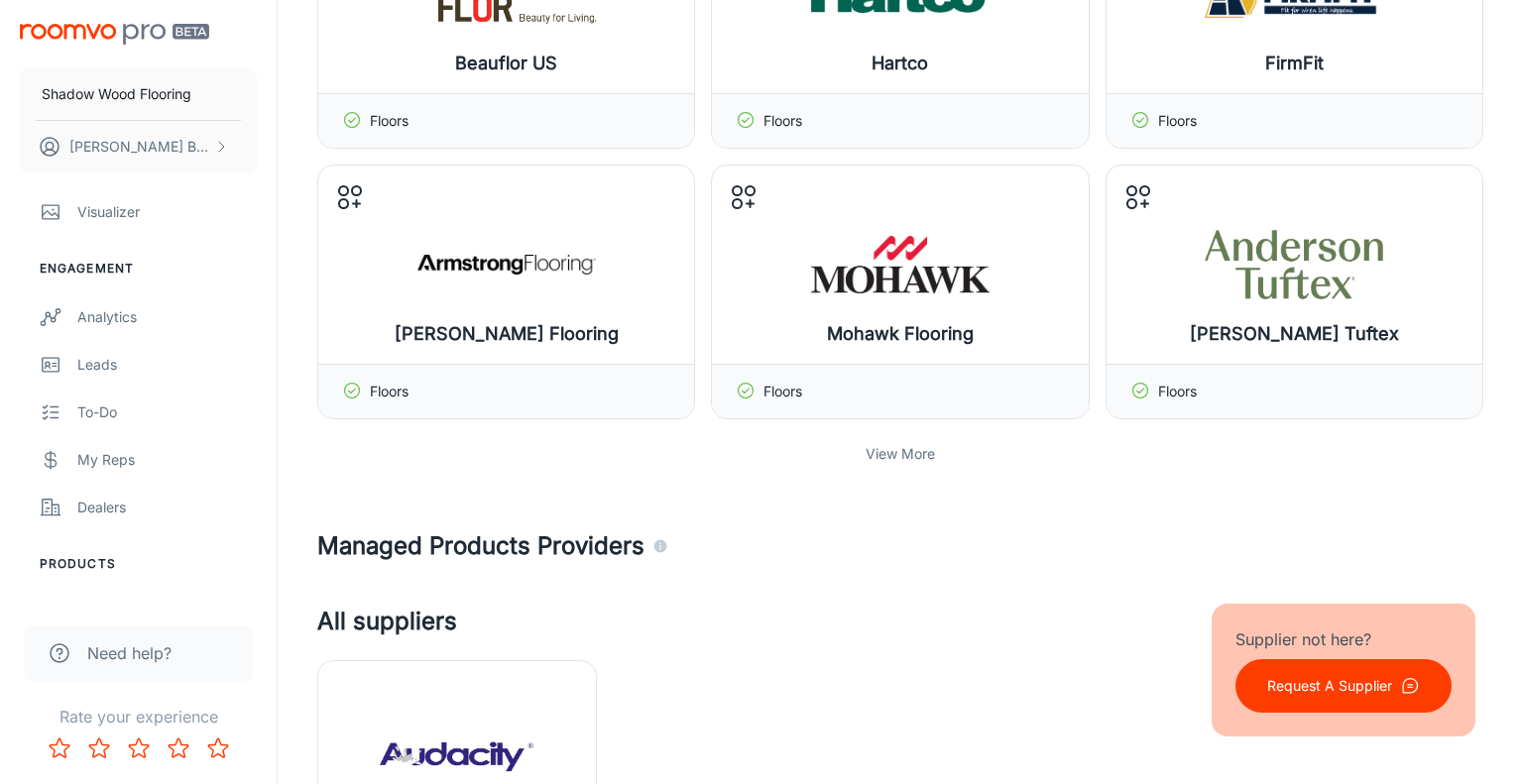 scroll, scrollTop: 503, scrollLeft: 0, axis: vertical 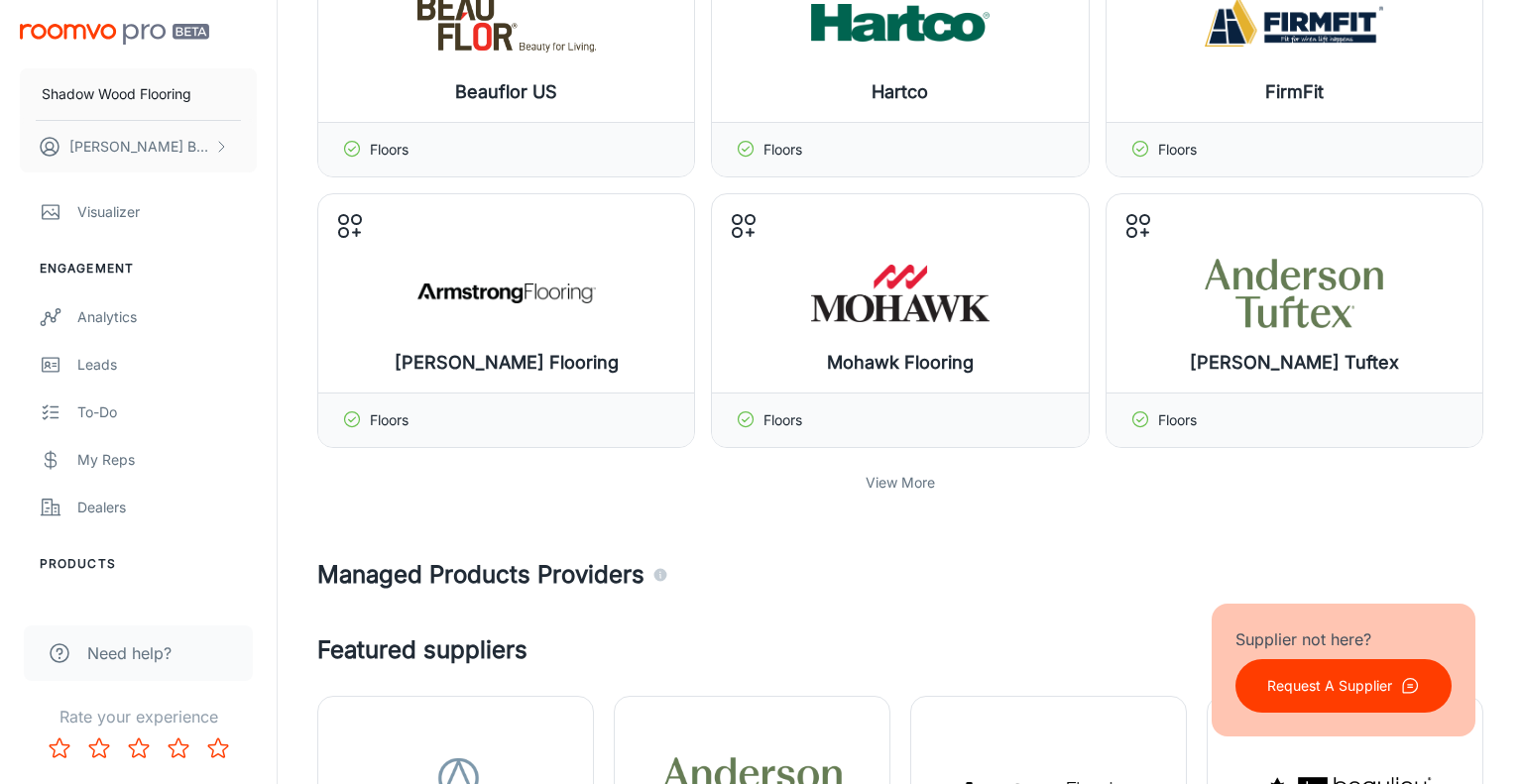 click on "View More" at bounding box center [900, 483] 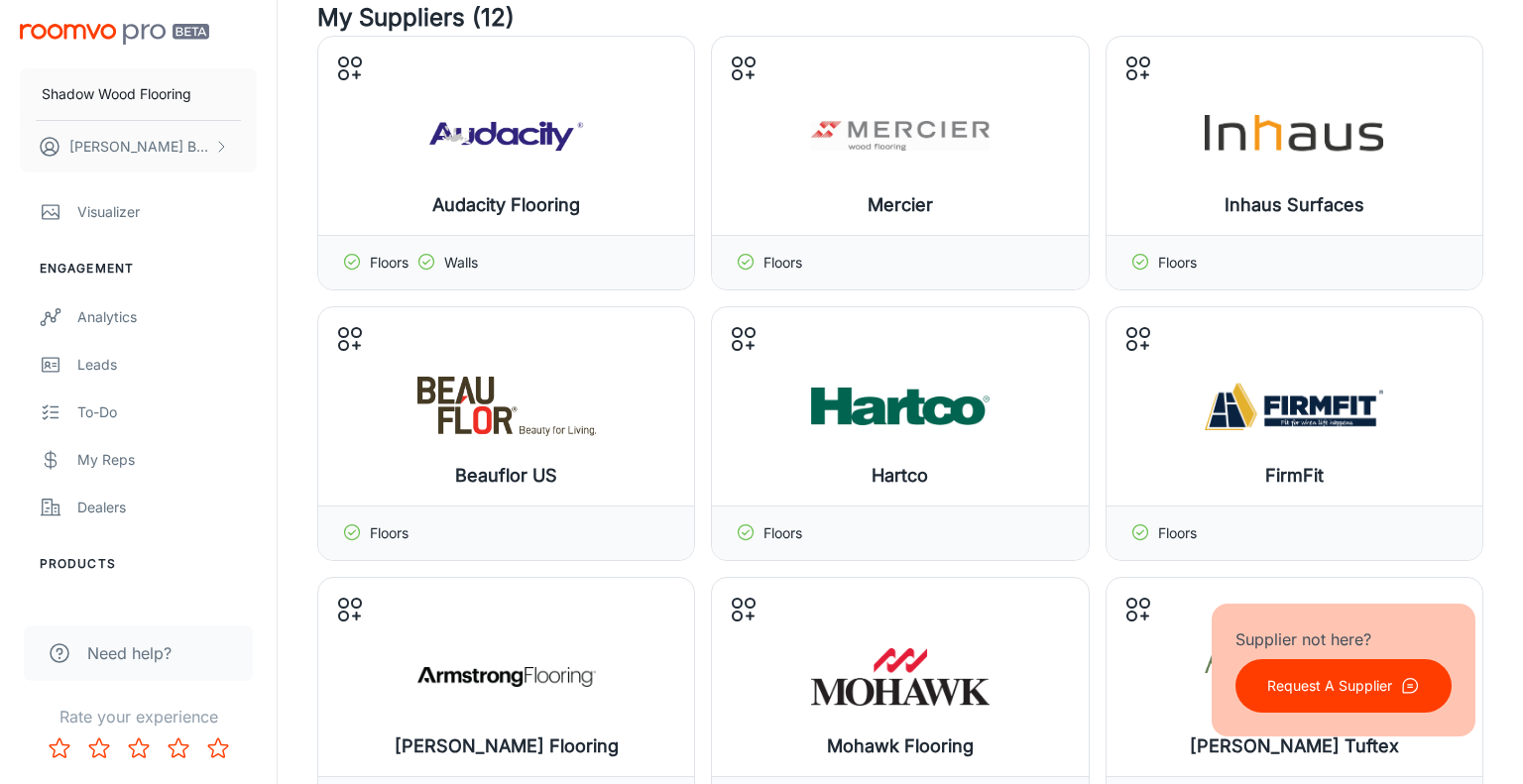scroll, scrollTop: 0, scrollLeft: 0, axis: both 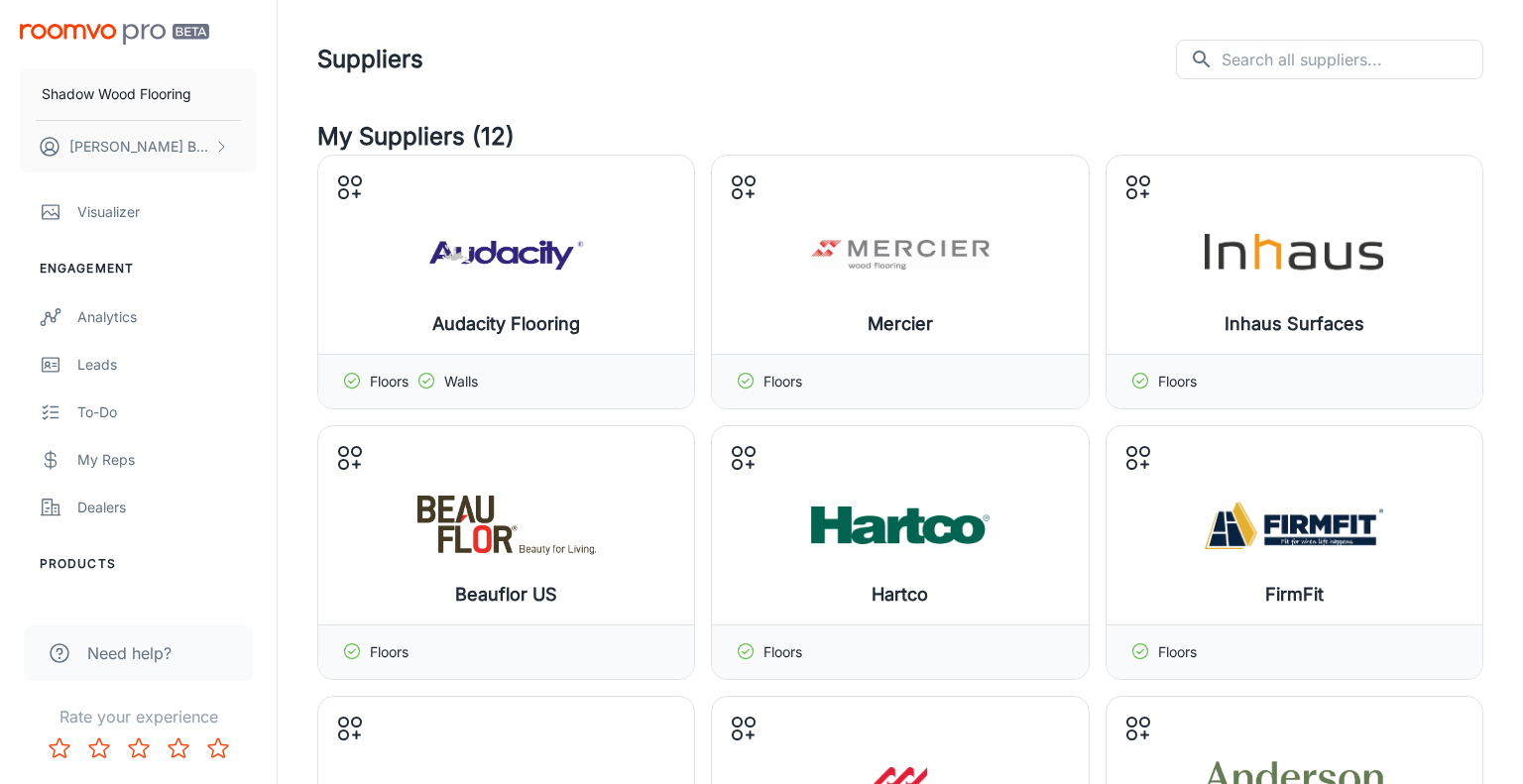 click on "Suppliers ​ ​" at bounding box center (900, 59) 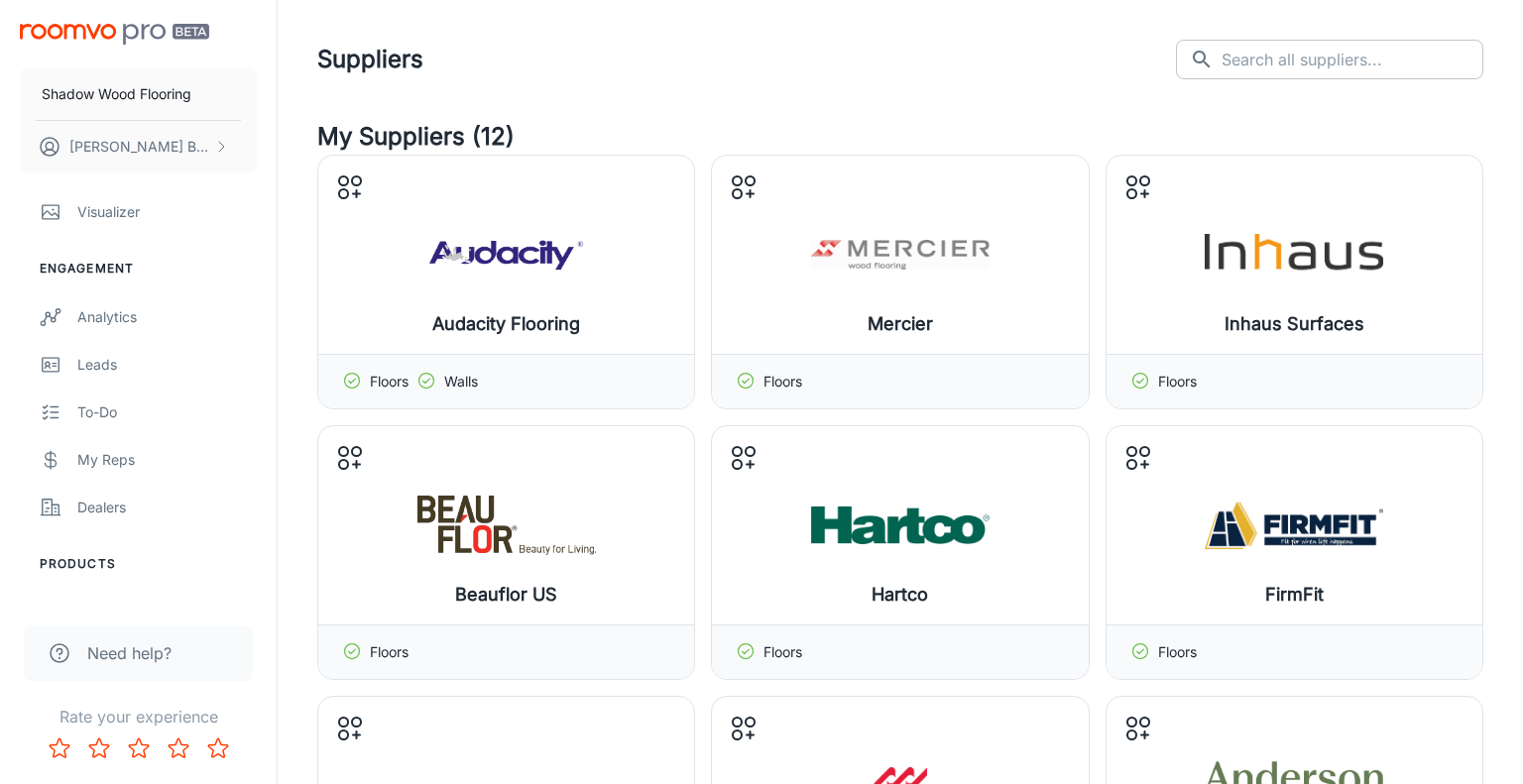 click at bounding box center [1352, 59] 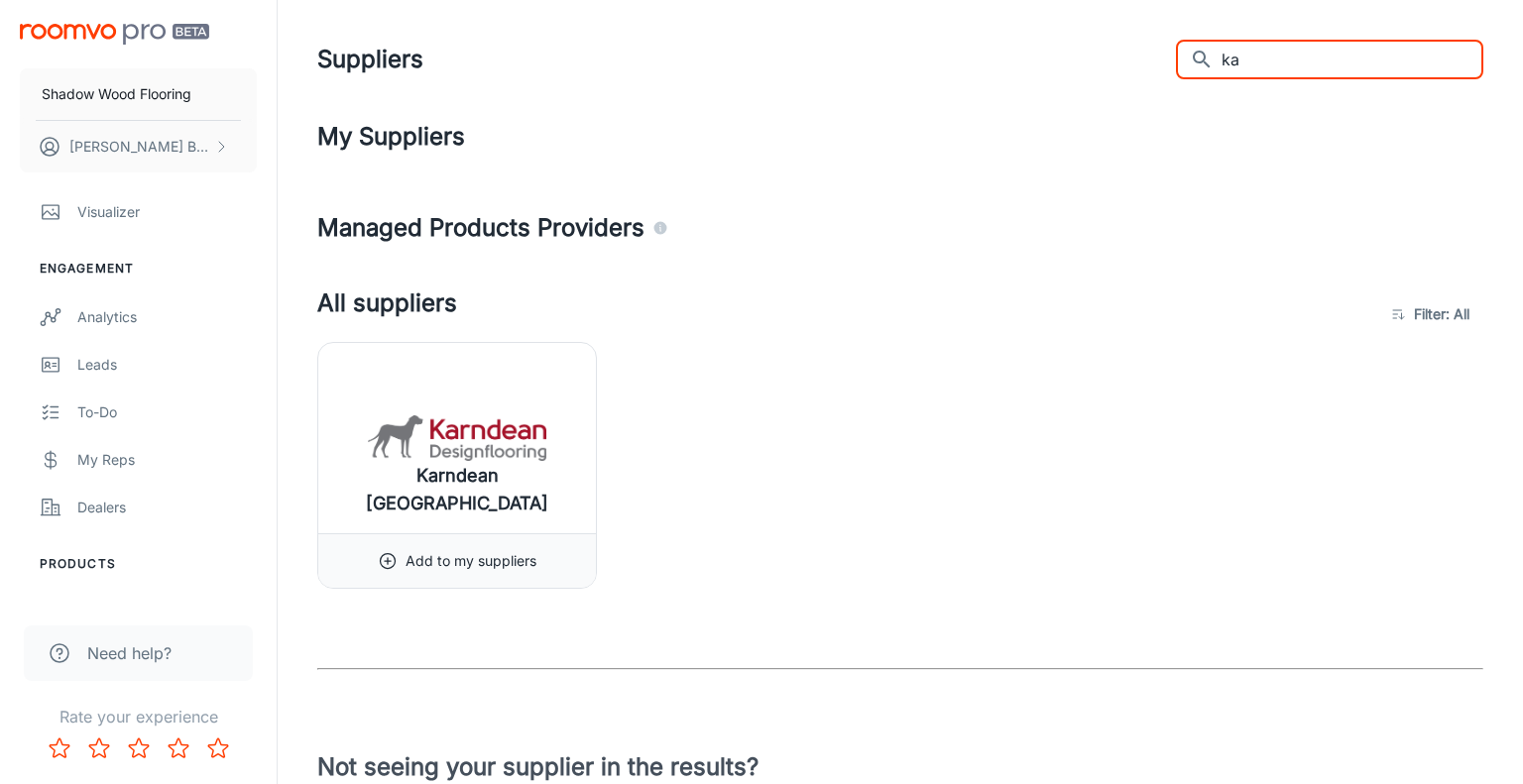 type on "k" 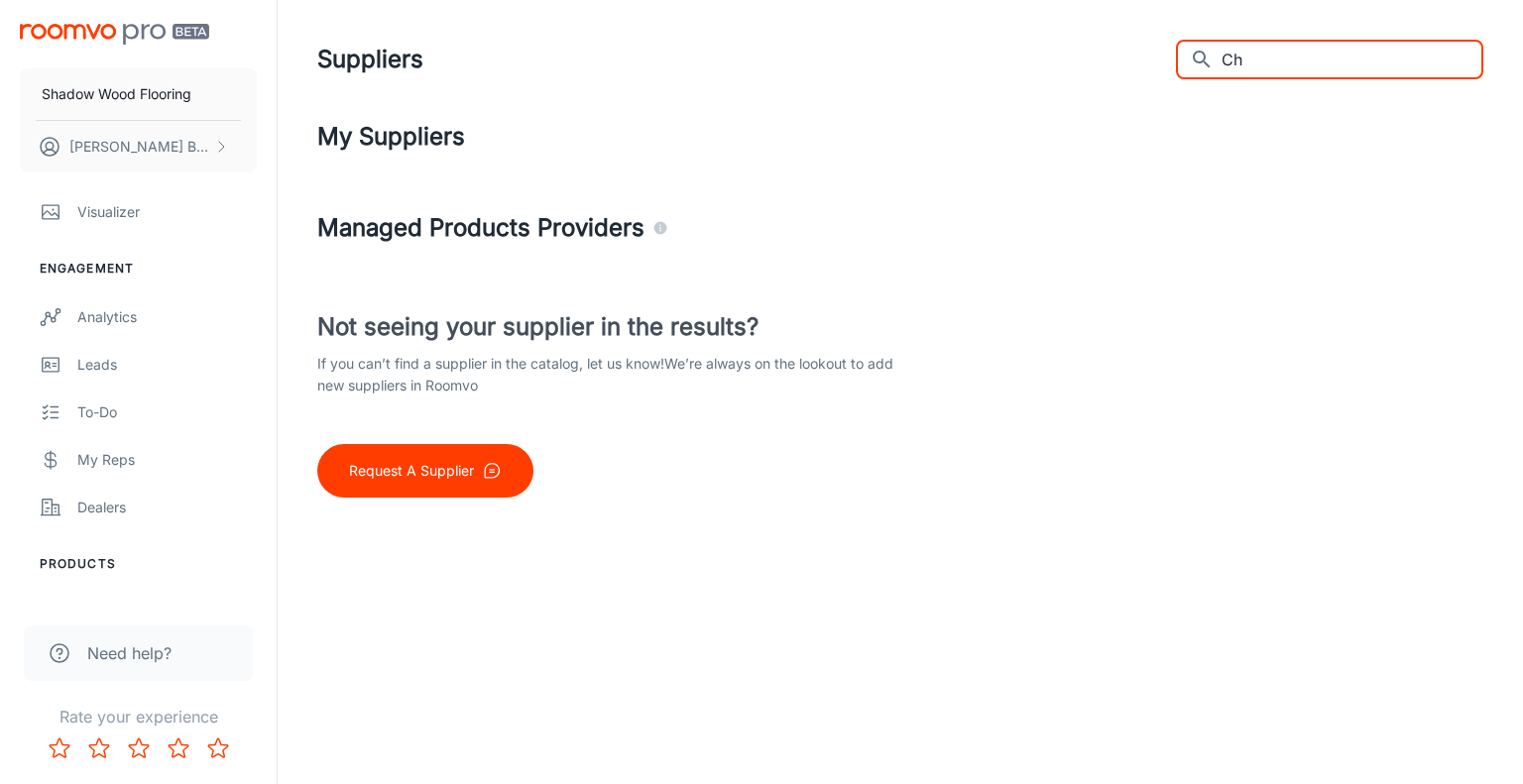 type on "C" 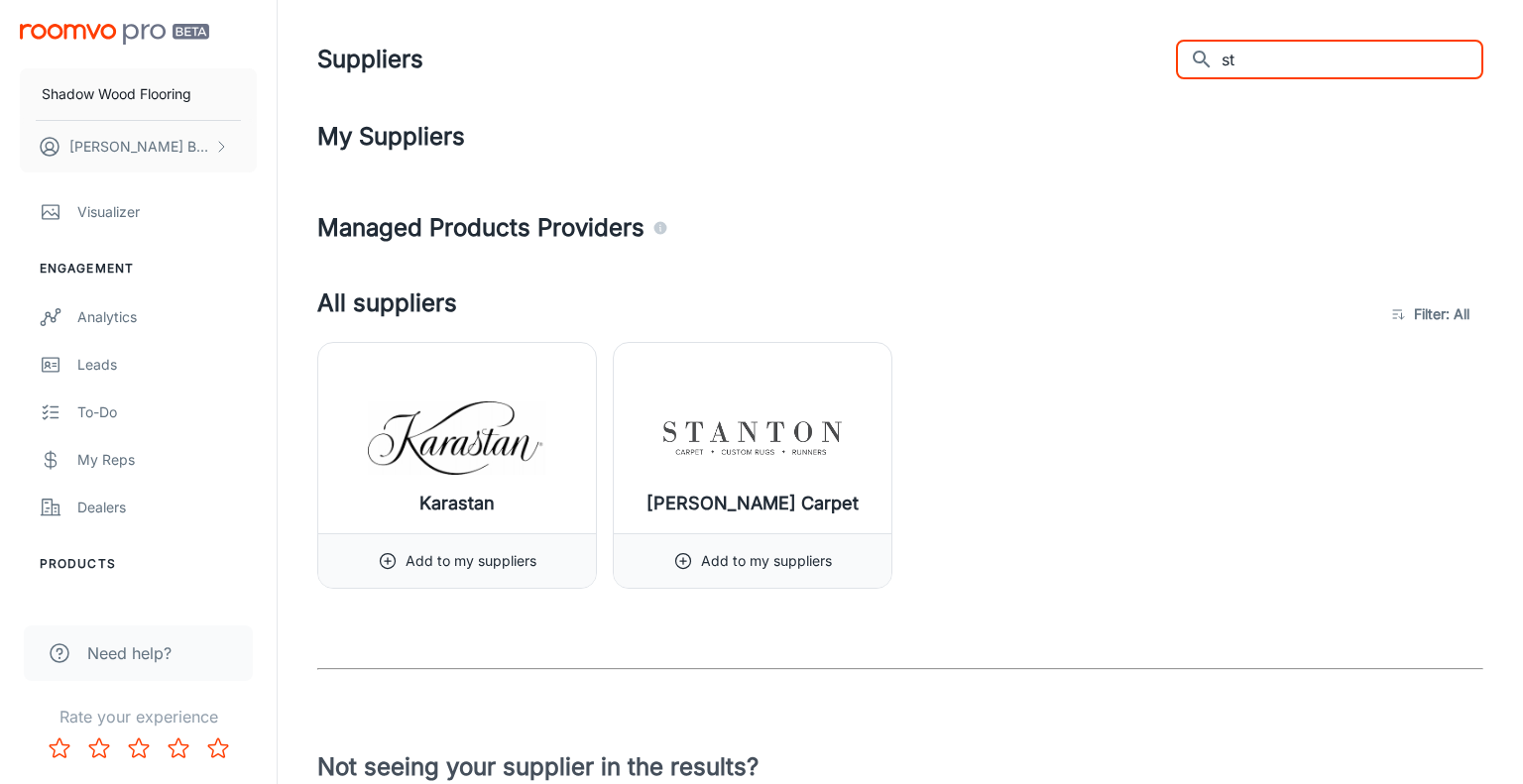 type on "s" 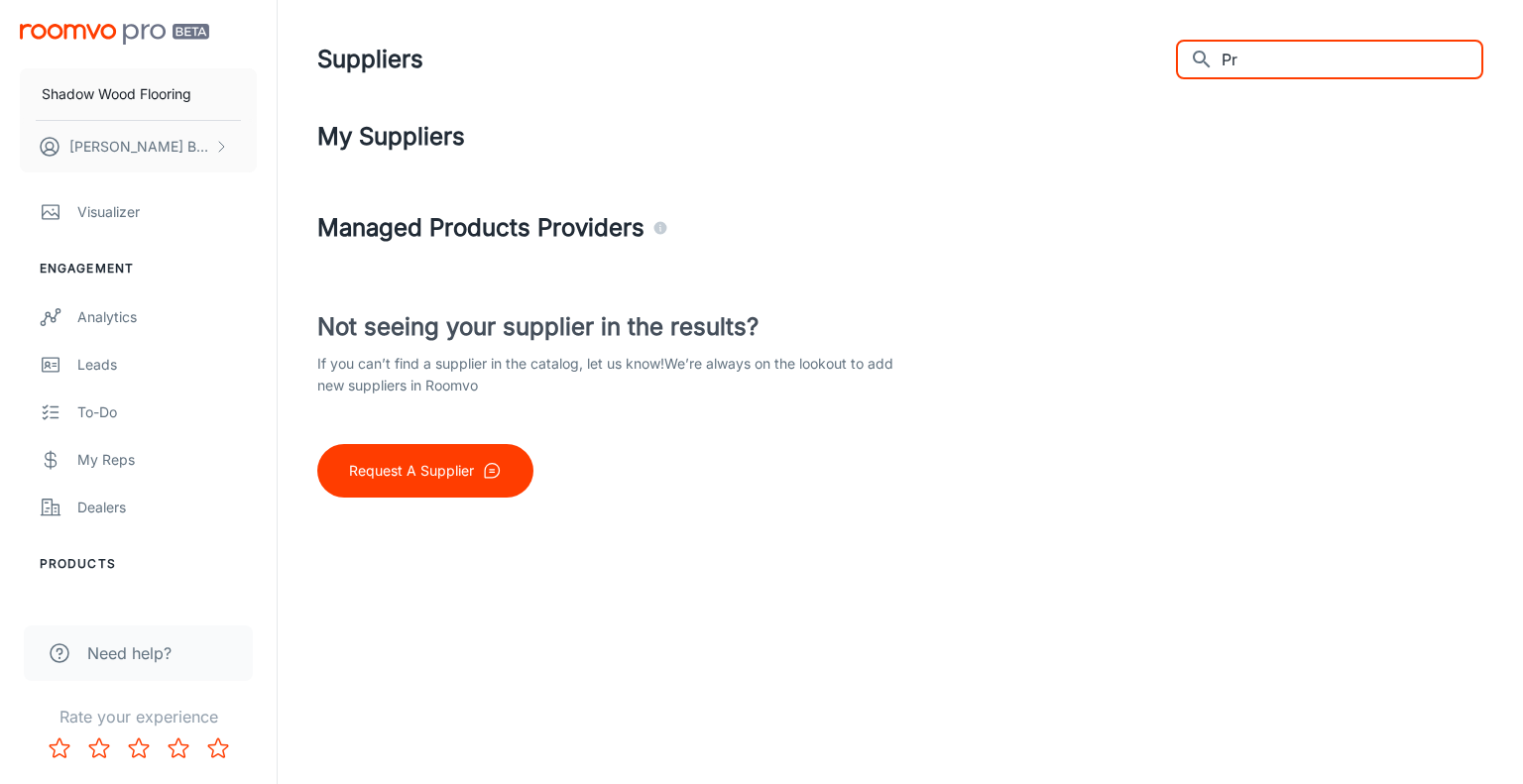 type on "P" 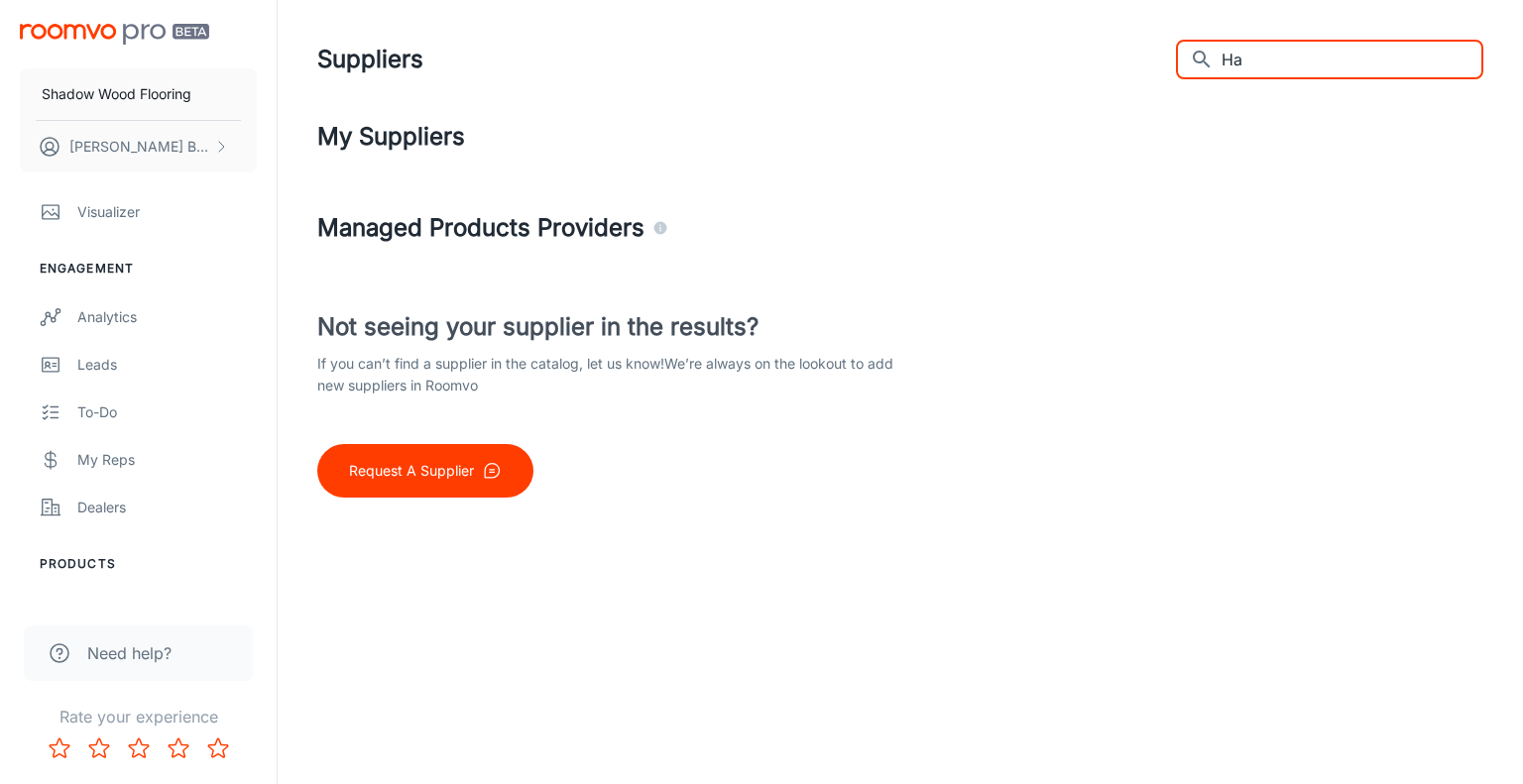 type on "H" 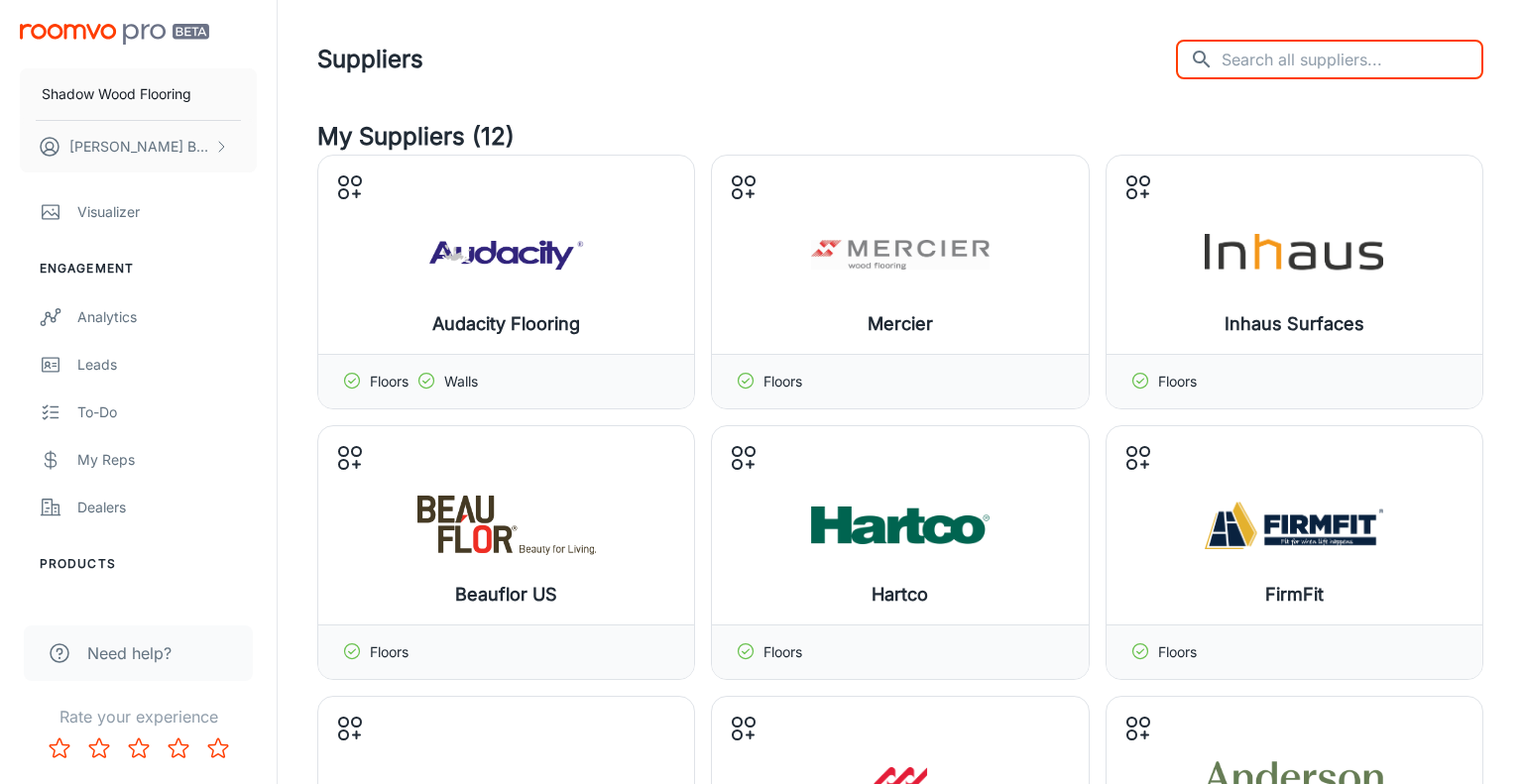 click on "Suppliers ​ ​" at bounding box center [900, 59] 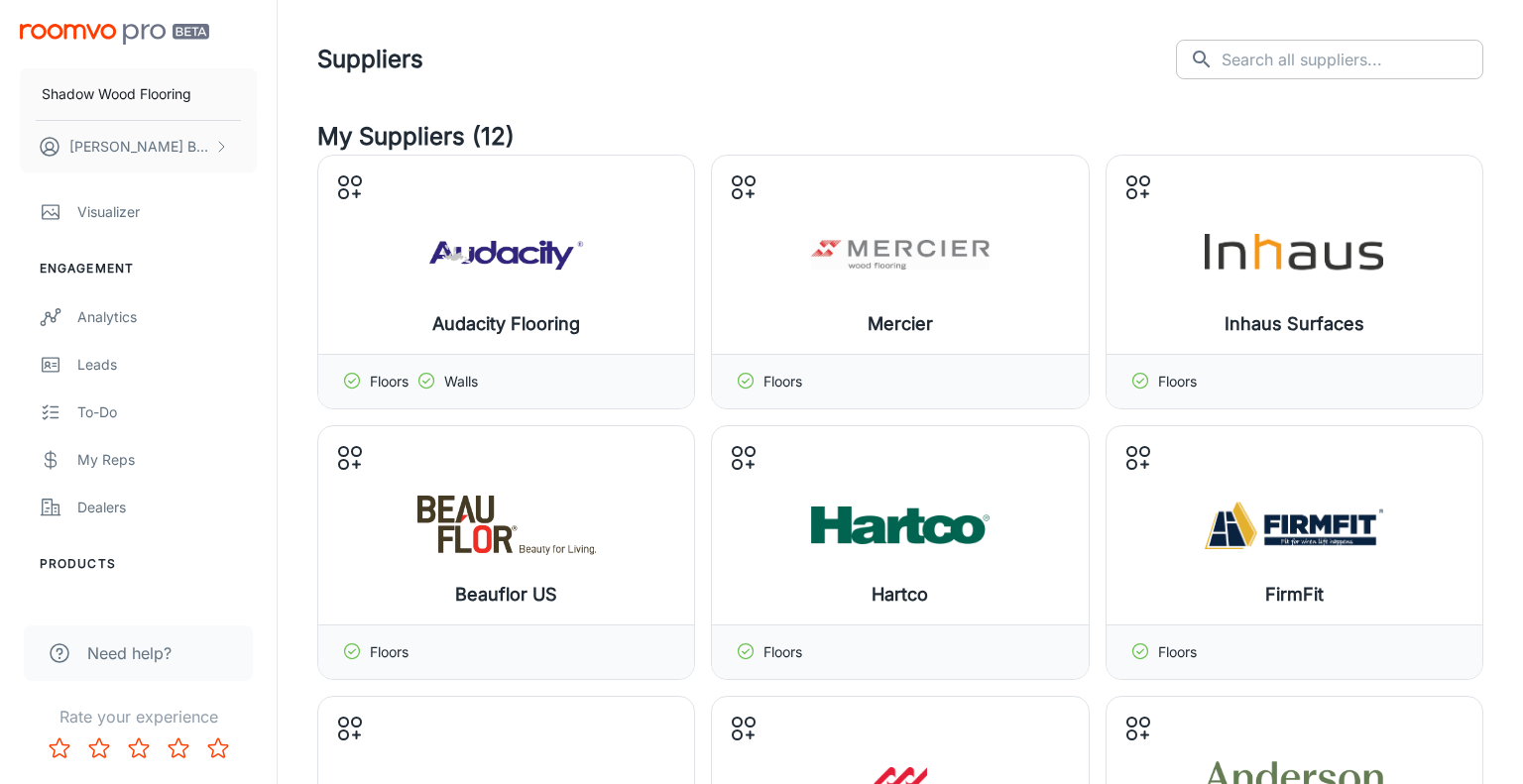 click at bounding box center (1352, 59) 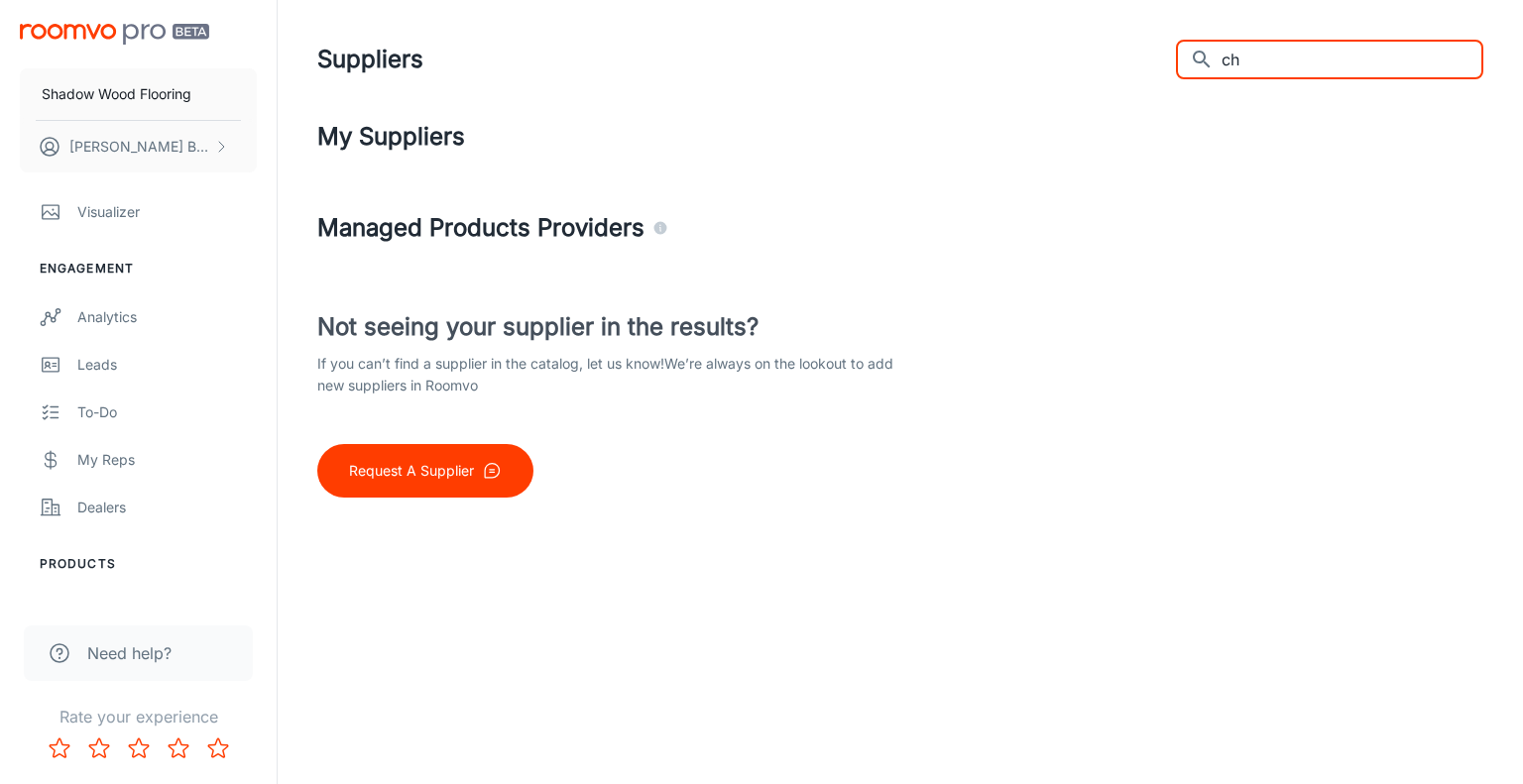 type on "c" 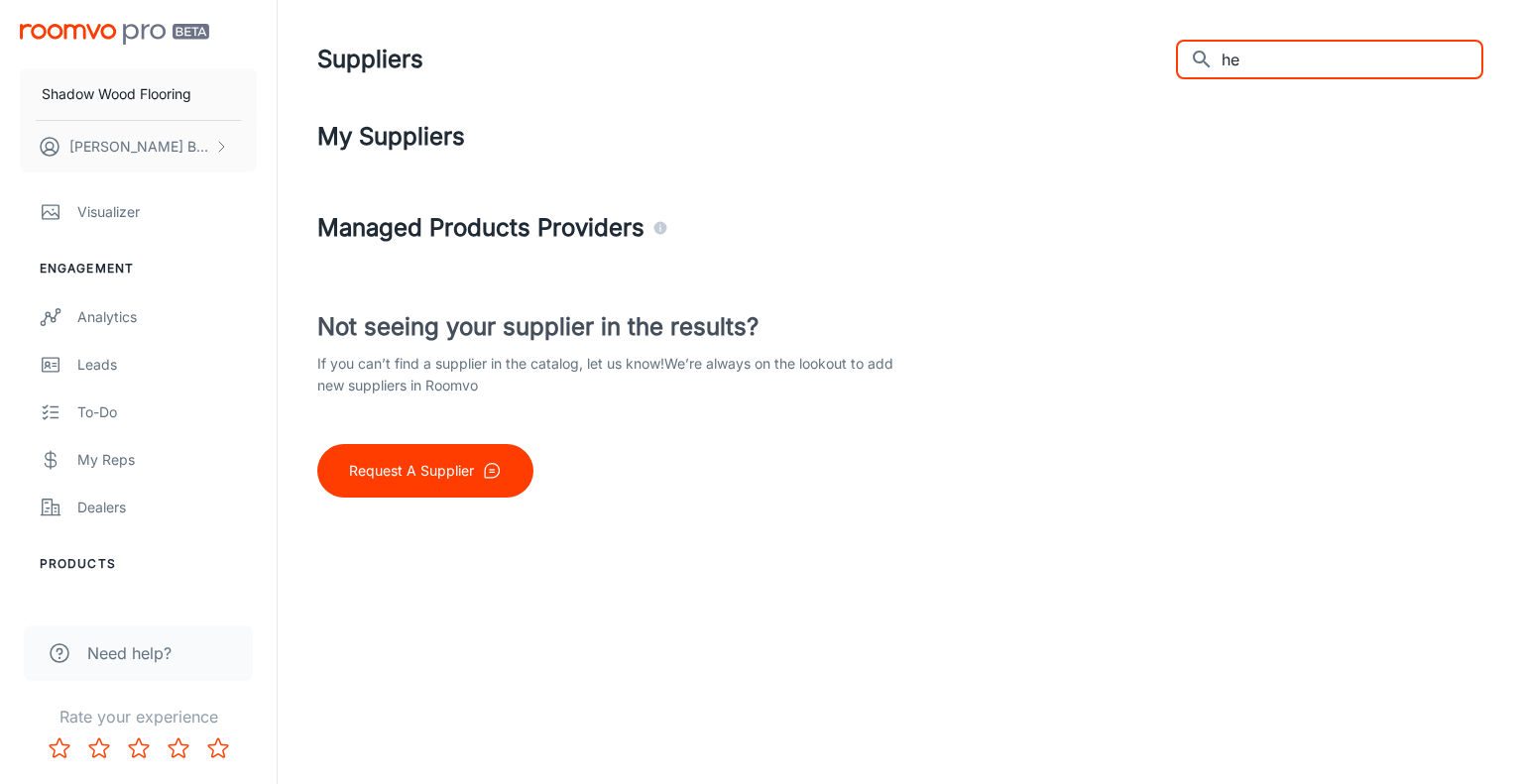 type on "h" 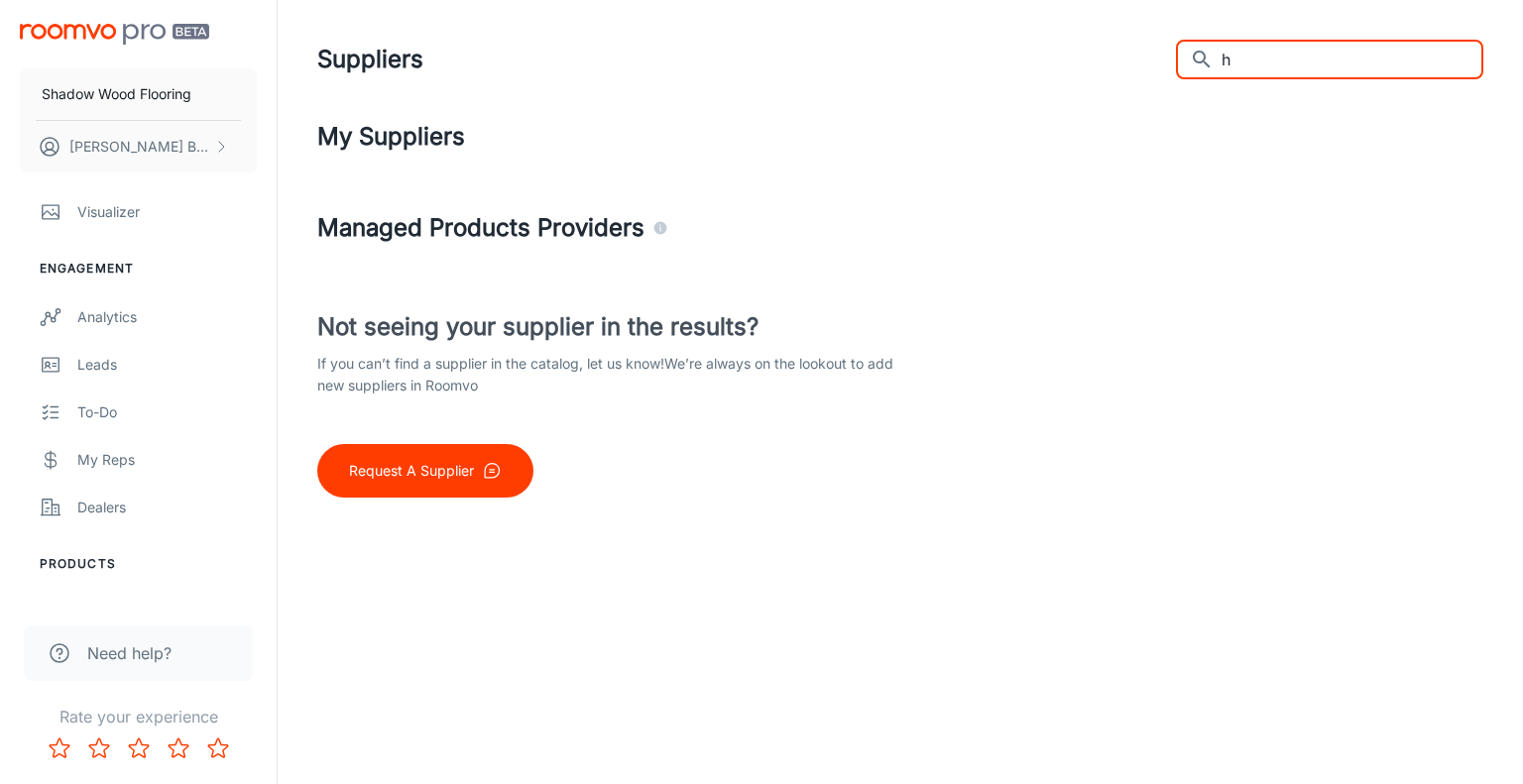 type 